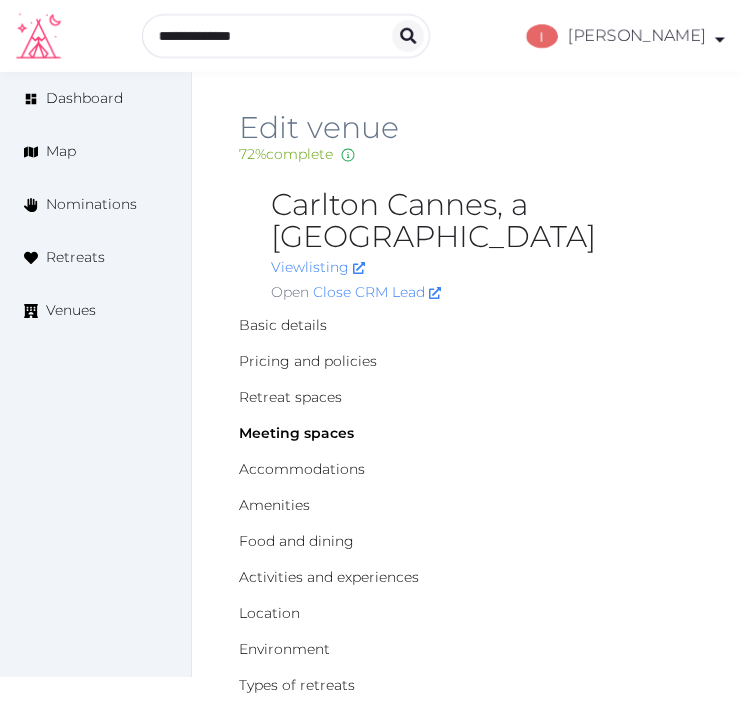 scroll, scrollTop: 0, scrollLeft: 0, axis: both 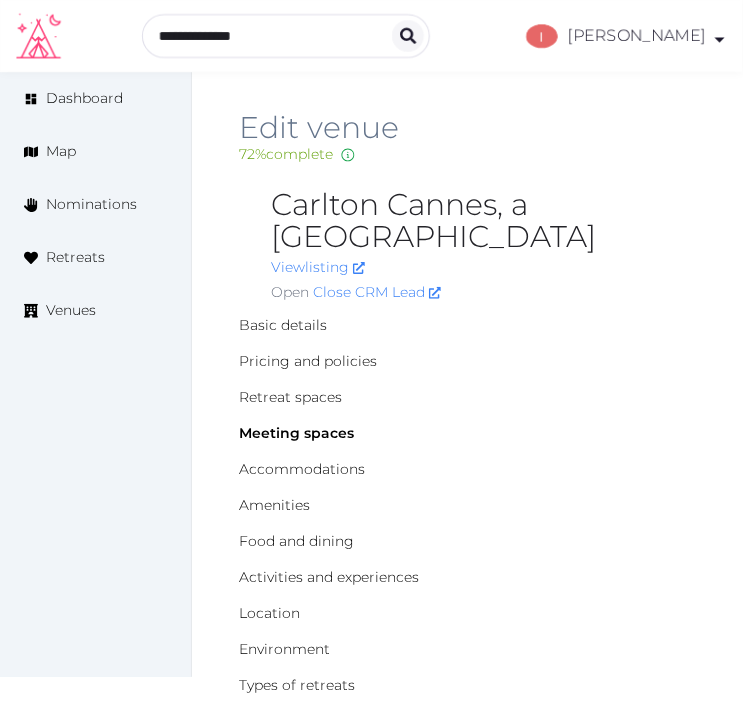 click on "72 %  complete Fill out all the fields in your listing to increase its completion percentage.   A higher completion percentage will make your listing more attractive and result in better matches." at bounding box center (467, 154) 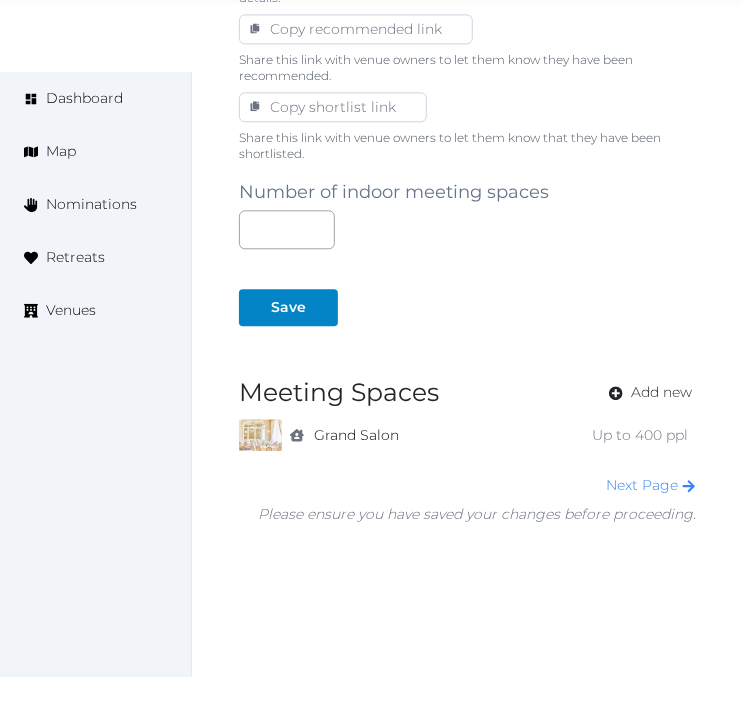 scroll, scrollTop: 1381, scrollLeft: 0, axis: vertical 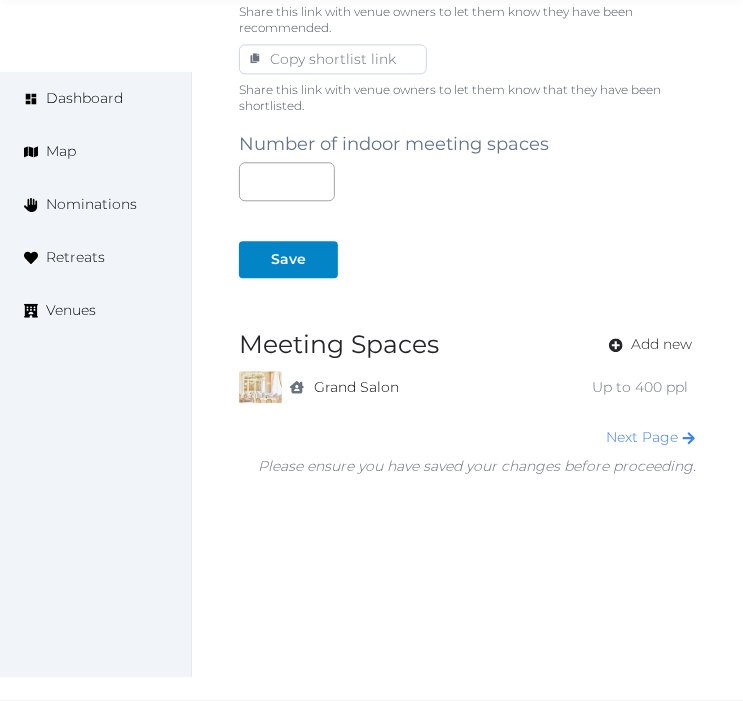 click on "Save" at bounding box center (467, 239) 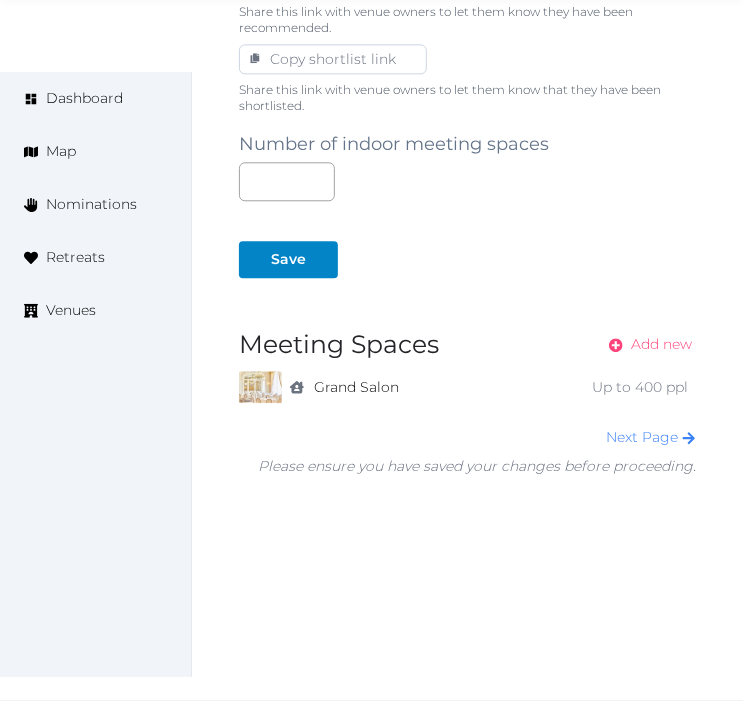 click on "Add new" at bounding box center [661, 344] 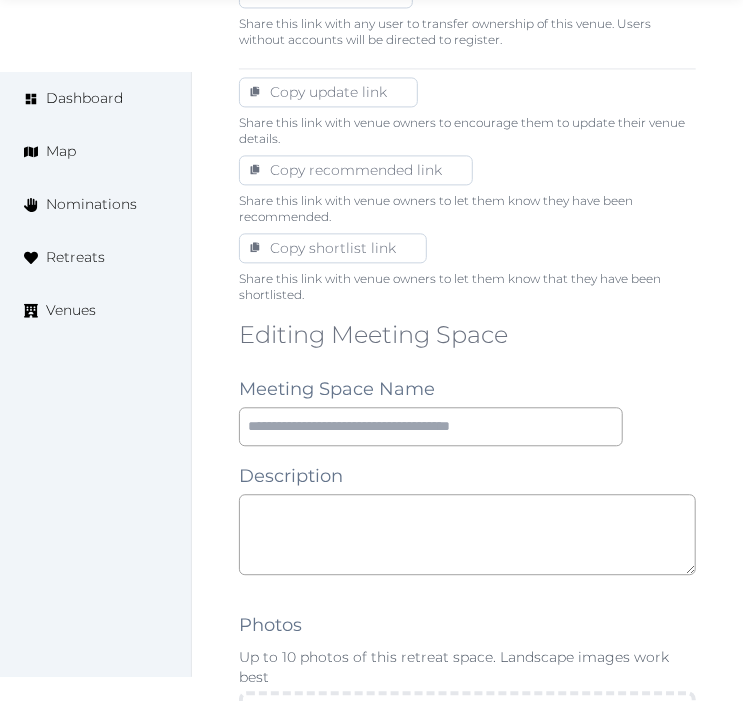 scroll, scrollTop: 1333, scrollLeft: 0, axis: vertical 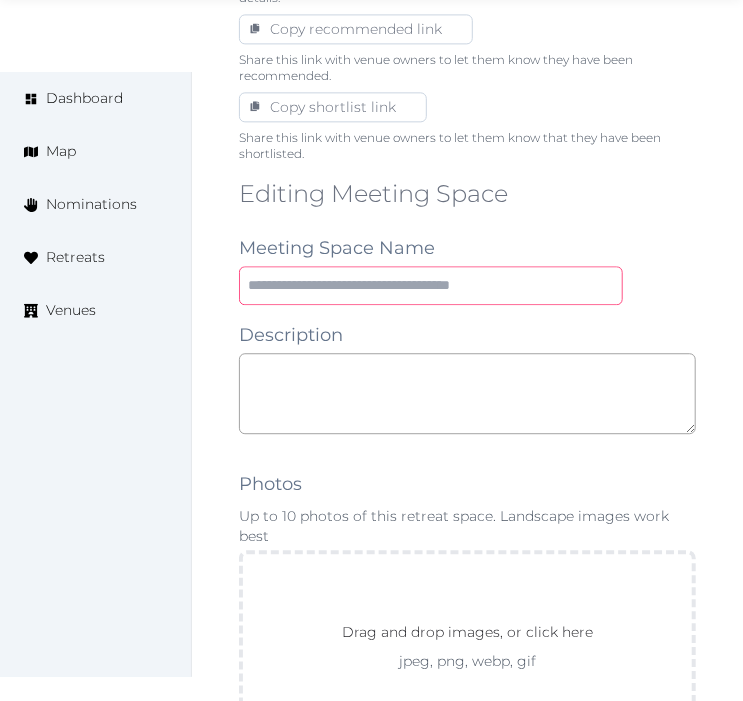 click at bounding box center (431, 285) 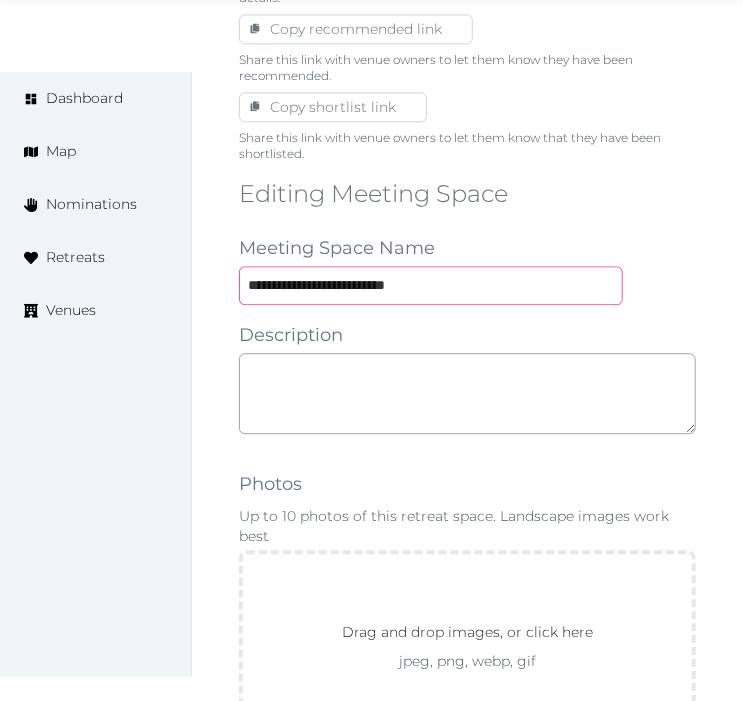 type on "**********" 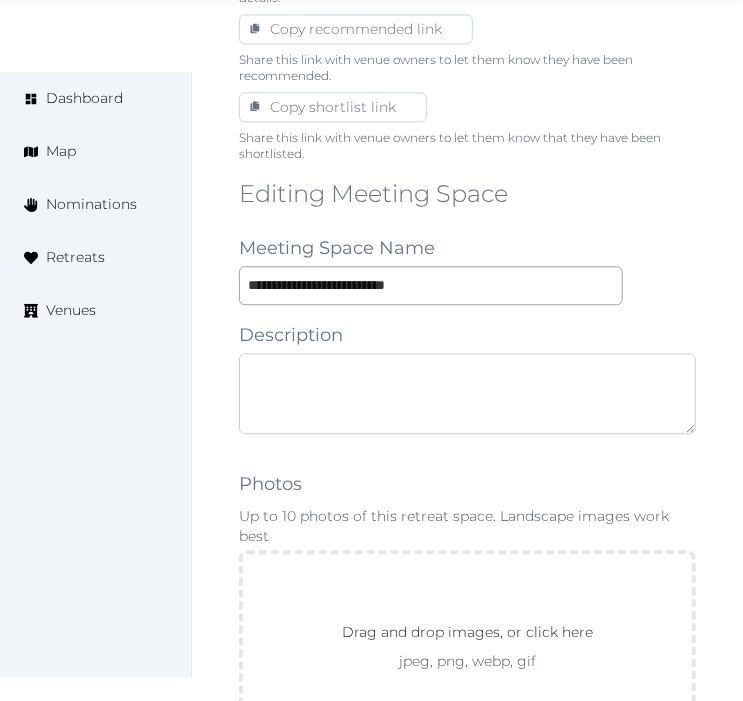 paste on "**********" 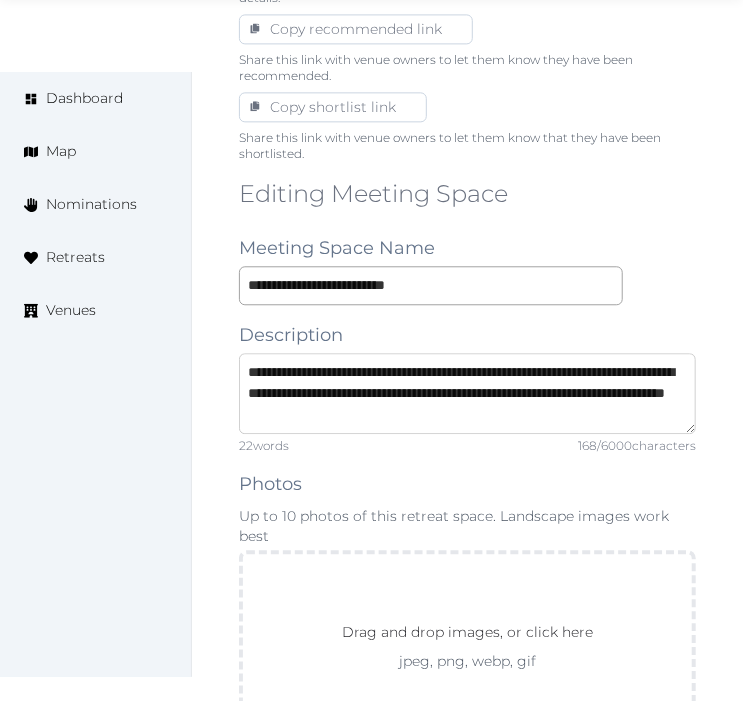 click on "**********" at bounding box center [467, 393] 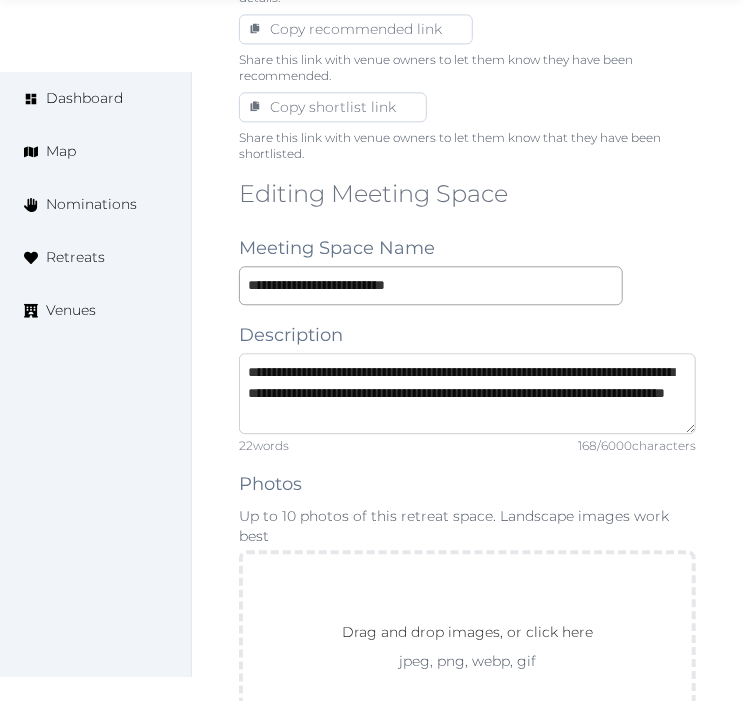 type on "**********" 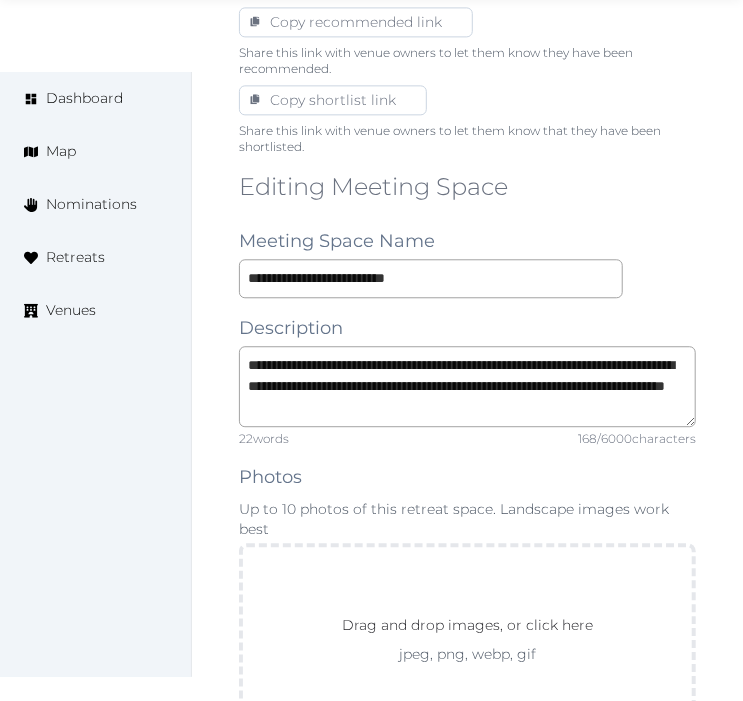 scroll, scrollTop: 1666, scrollLeft: 0, axis: vertical 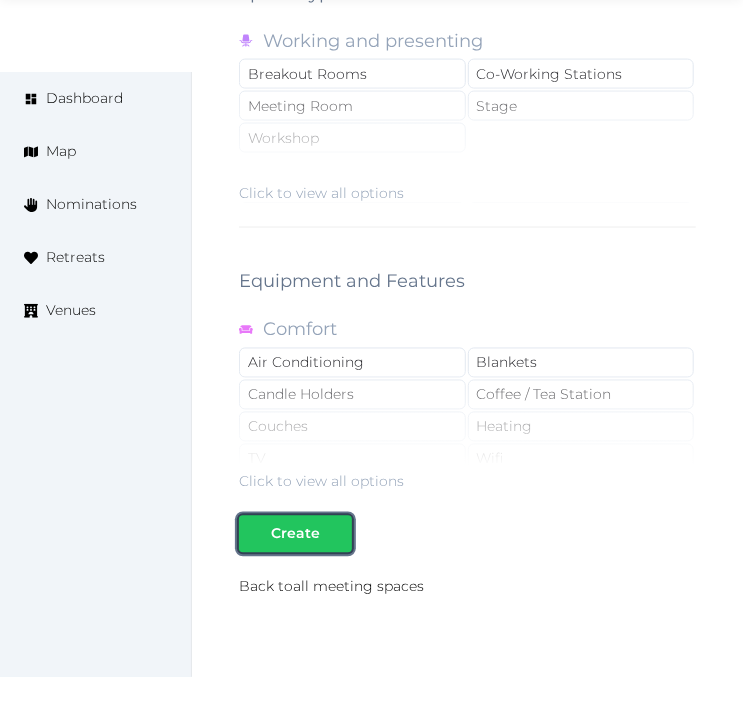 click on "Create" at bounding box center (295, 534) 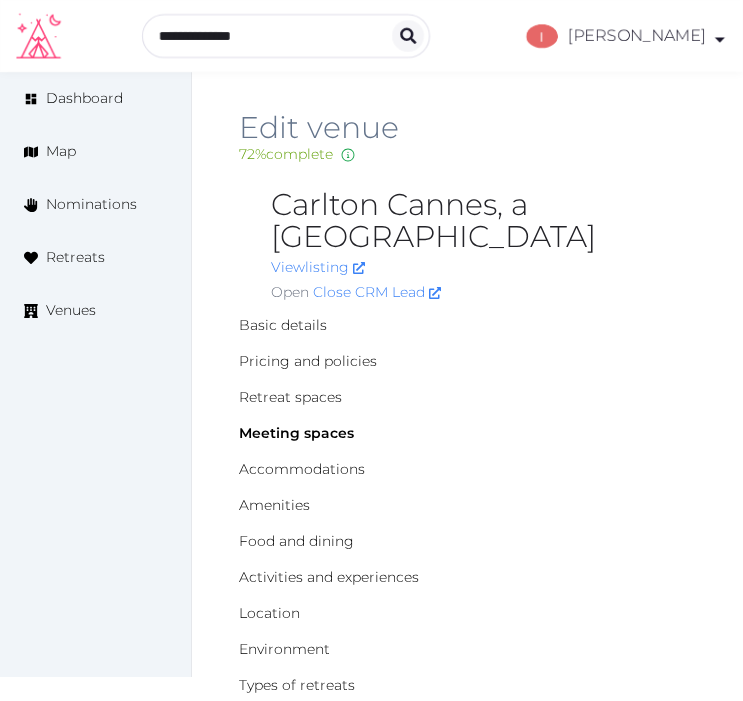 scroll, scrollTop: 0, scrollLeft: 0, axis: both 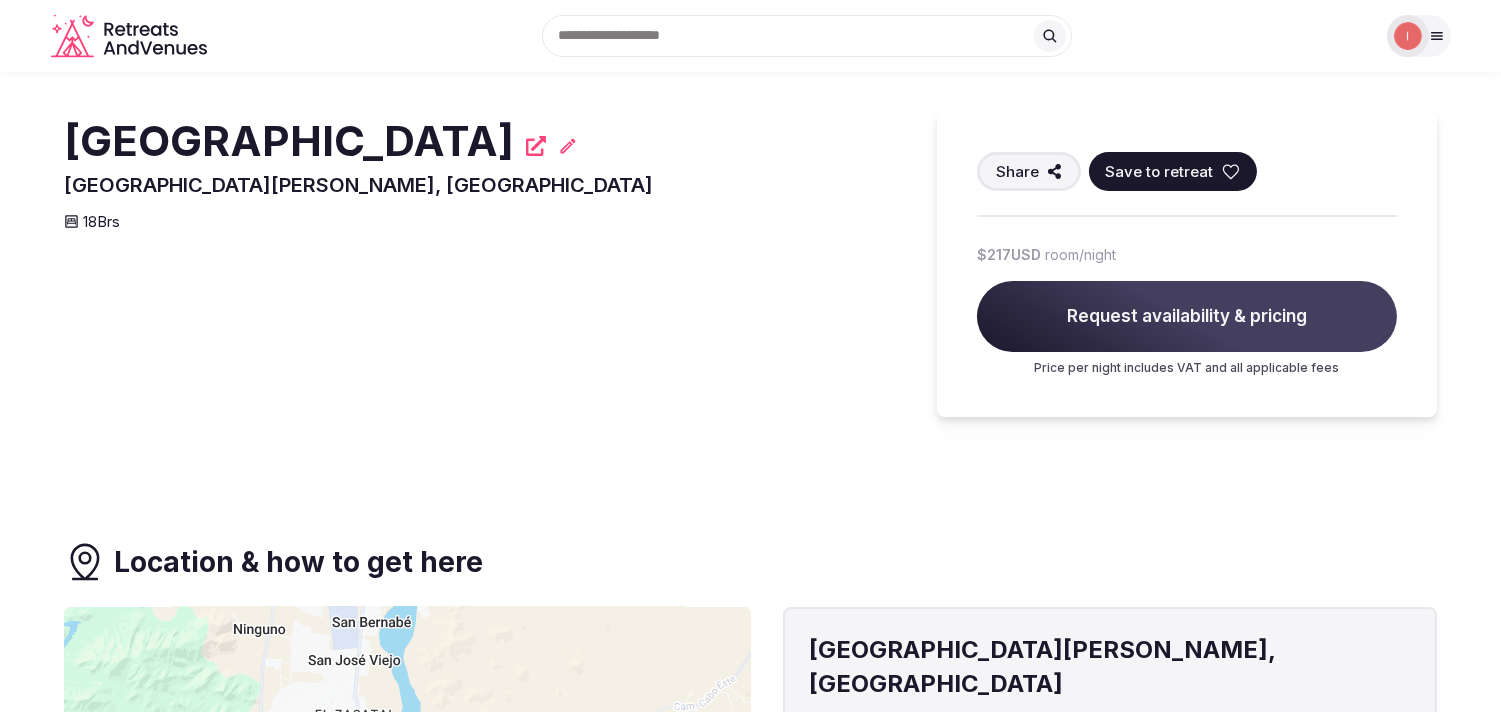 drag, startPoint x: 437, startPoint y: 144, endPoint x: 107, endPoint y: 130, distance: 330.29684 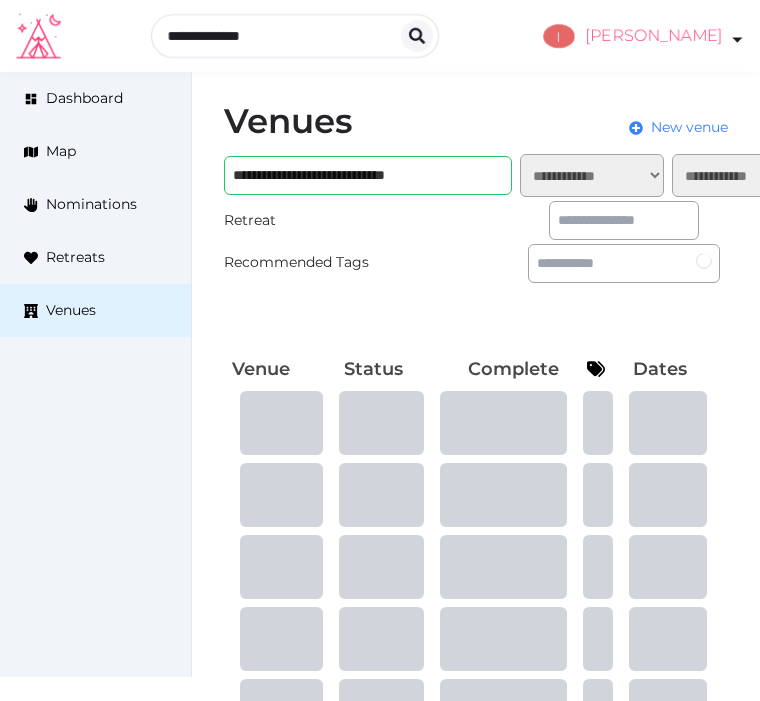 scroll, scrollTop: 0, scrollLeft: 0, axis: both 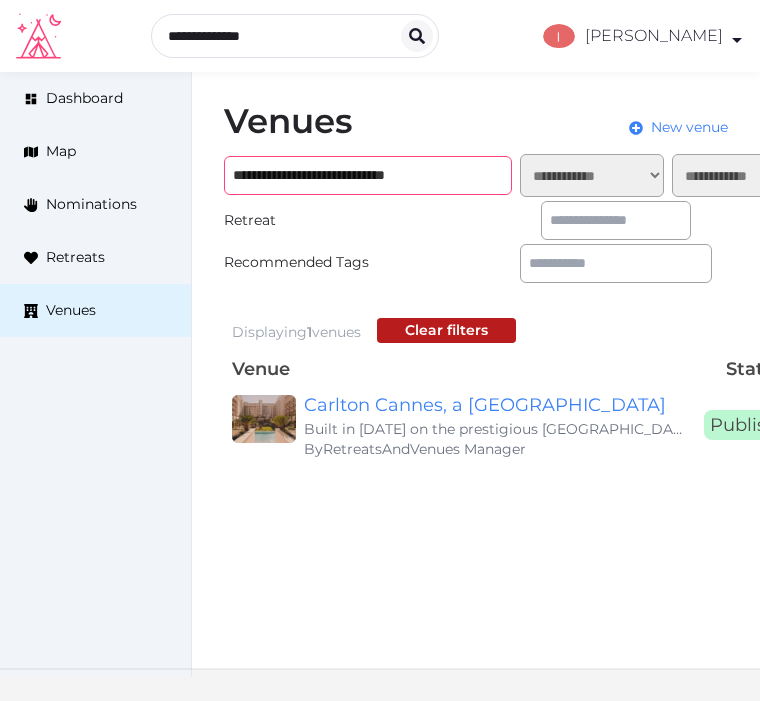 click on "**********" at bounding box center (368, 175) 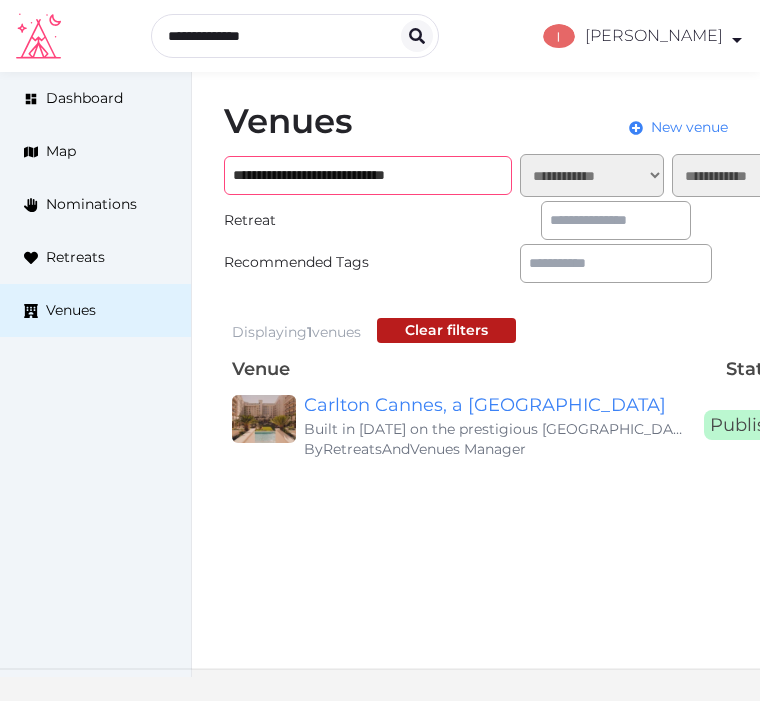 paste 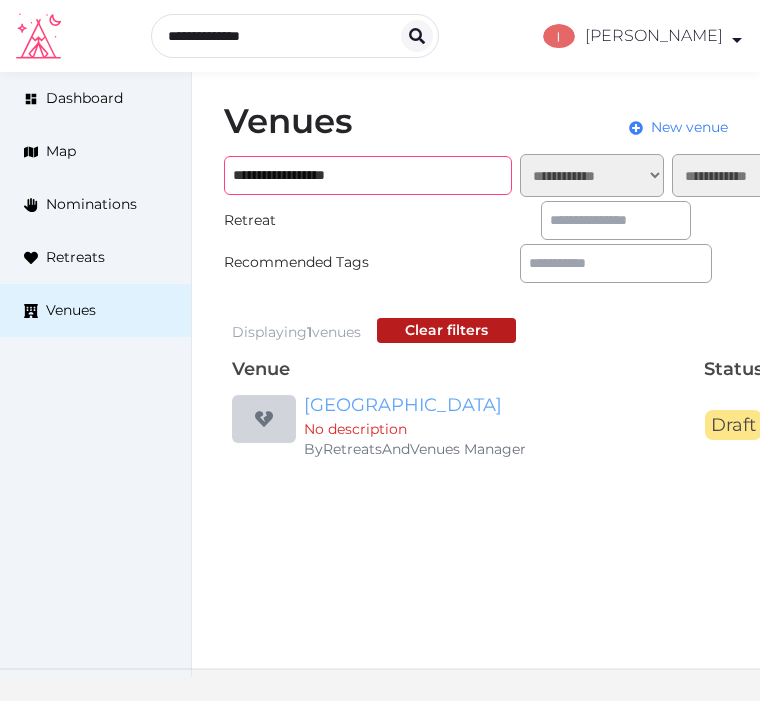 type on "**********" 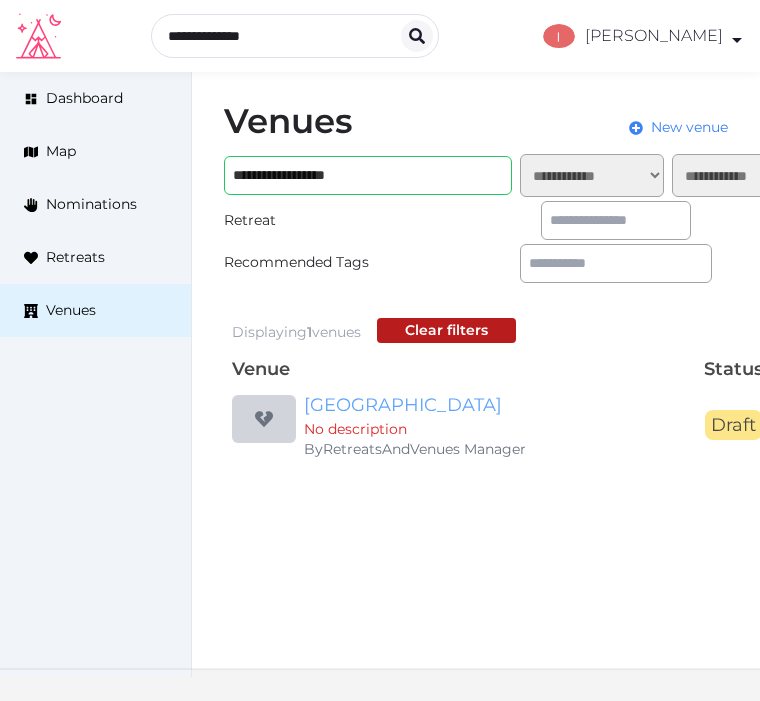 click on "[GEOGRAPHIC_DATA]" at bounding box center (496, 405) 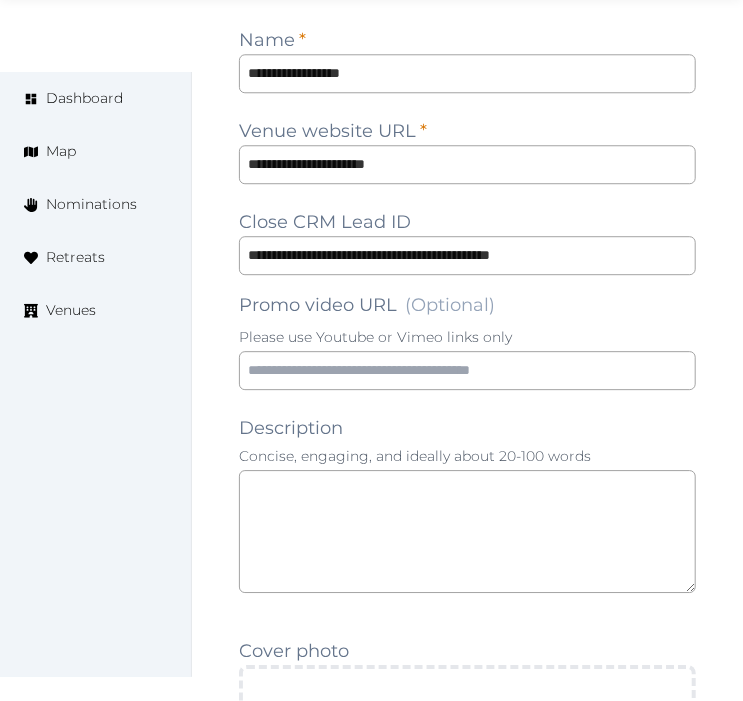 scroll, scrollTop: 1555, scrollLeft: 0, axis: vertical 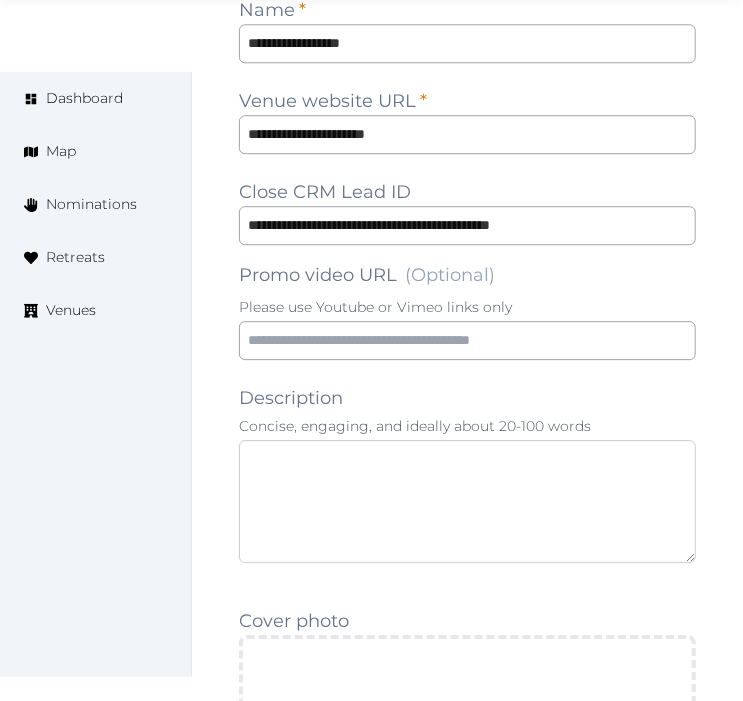 click at bounding box center [467, 501] 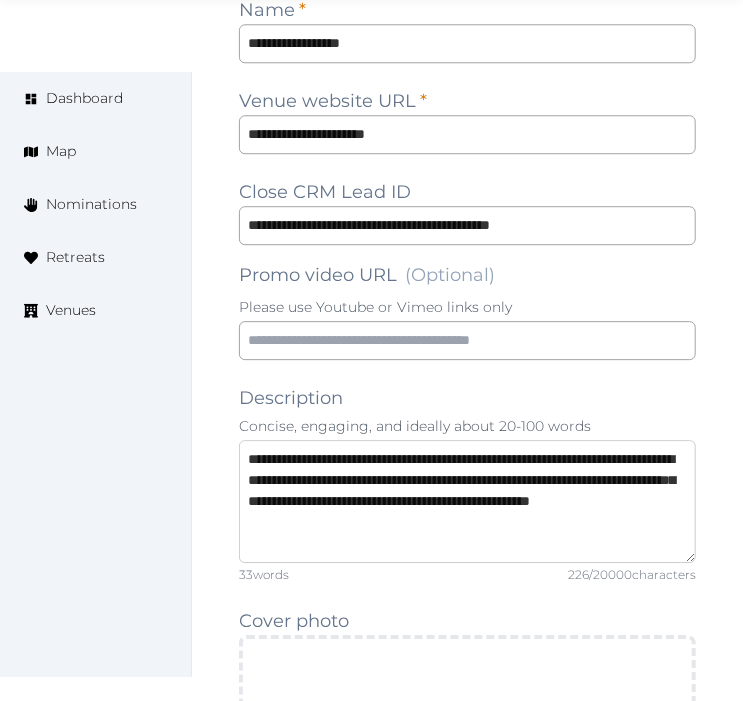type on "**********" 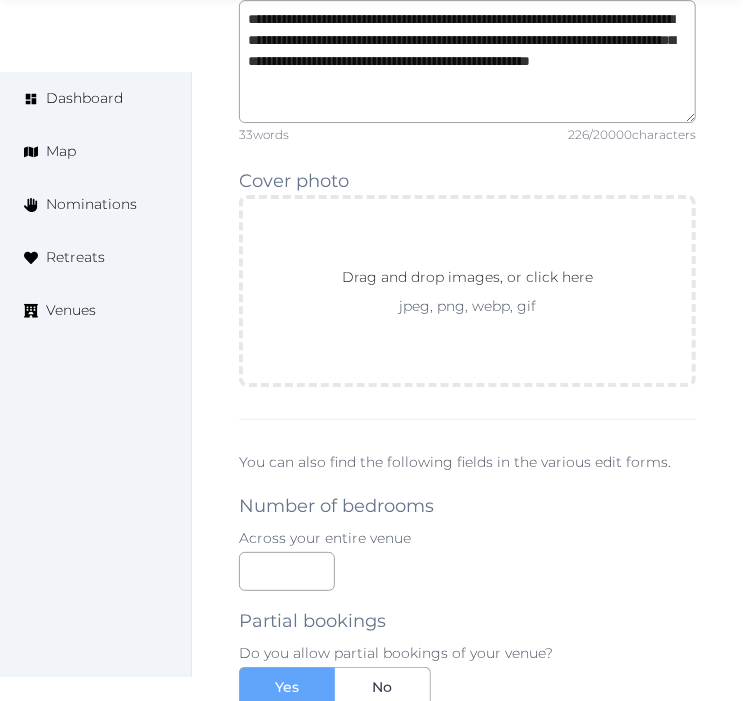 scroll, scrollTop: 2000, scrollLeft: 0, axis: vertical 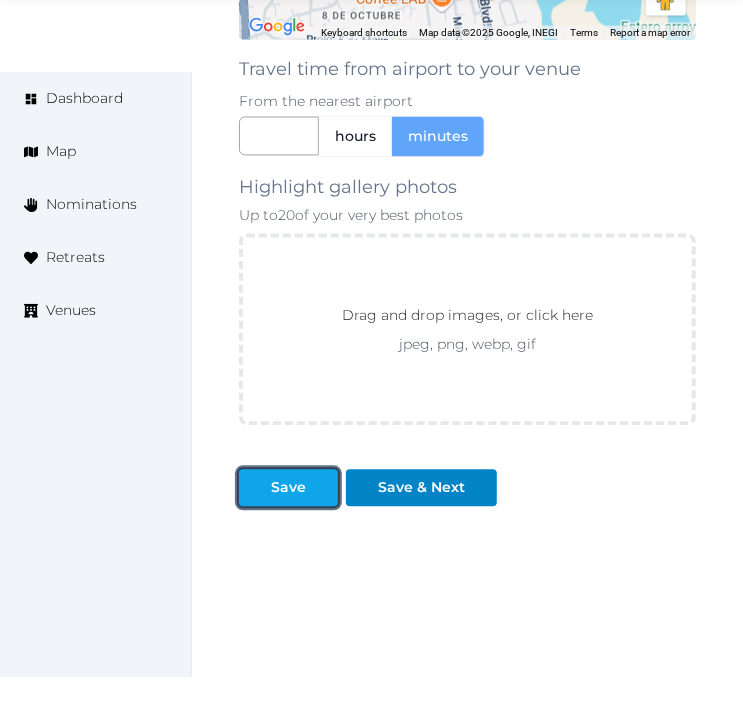 click on "Save" at bounding box center [288, 488] 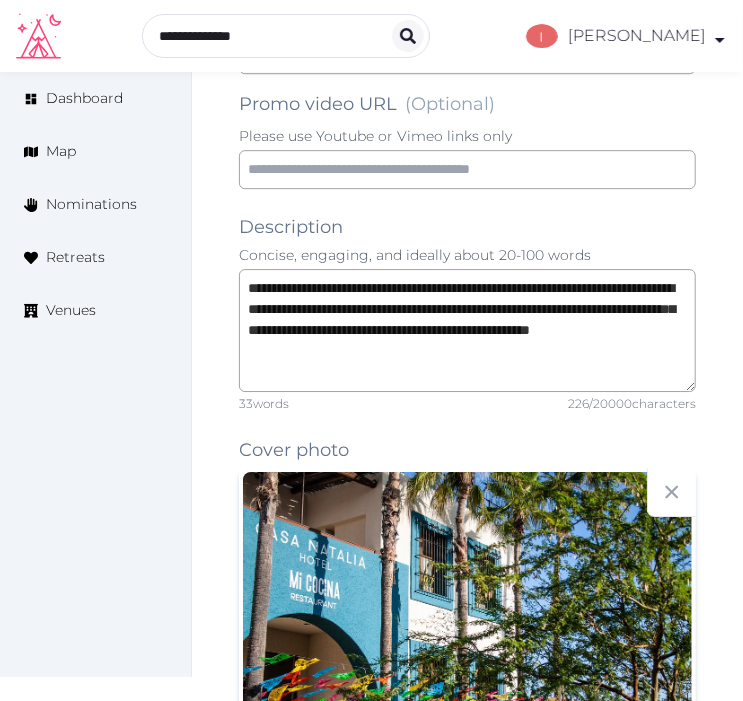 scroll, scrollTop: 1518, scrollLeft: 0, axis: vertical 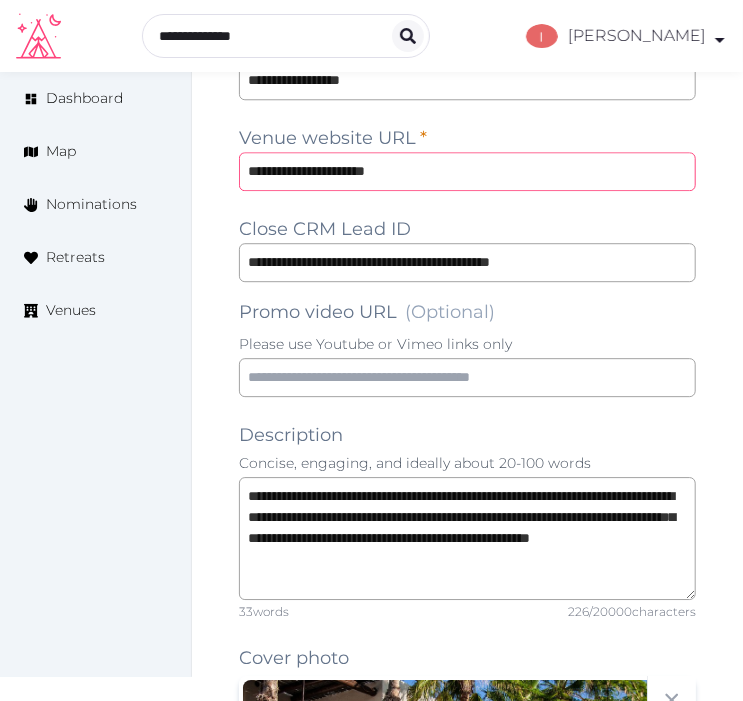 click on "**********" at bounding box center [467, 171] 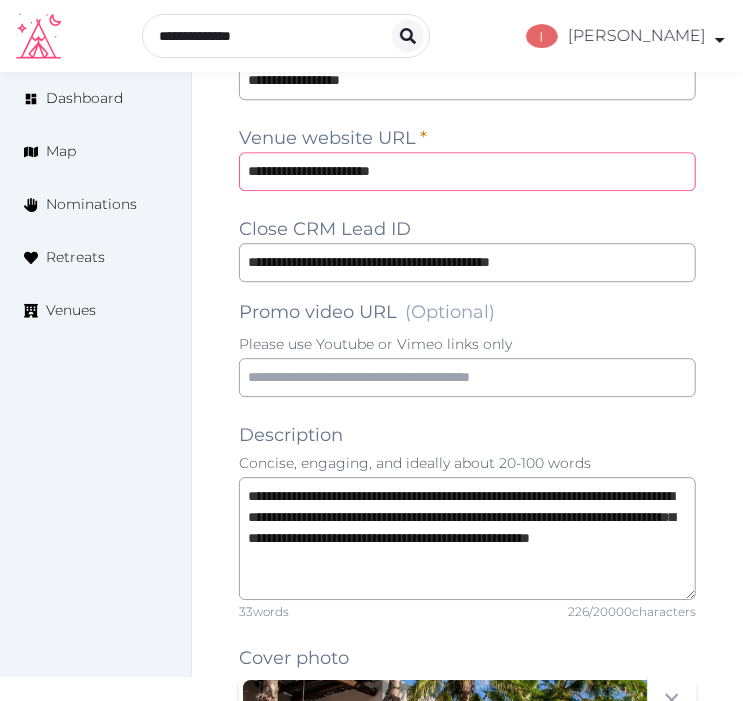 type on "**********" 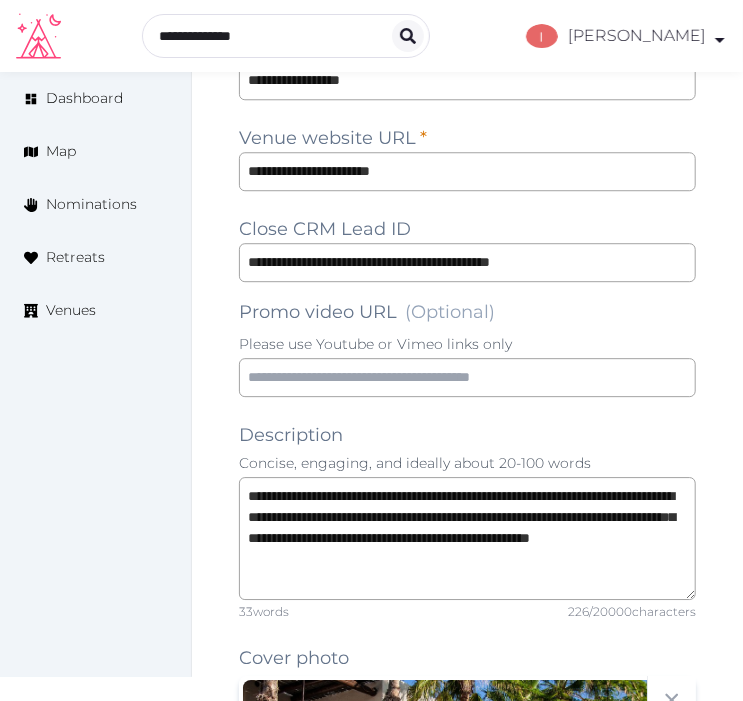 click on "**********" at bounding box center [467, 1151] 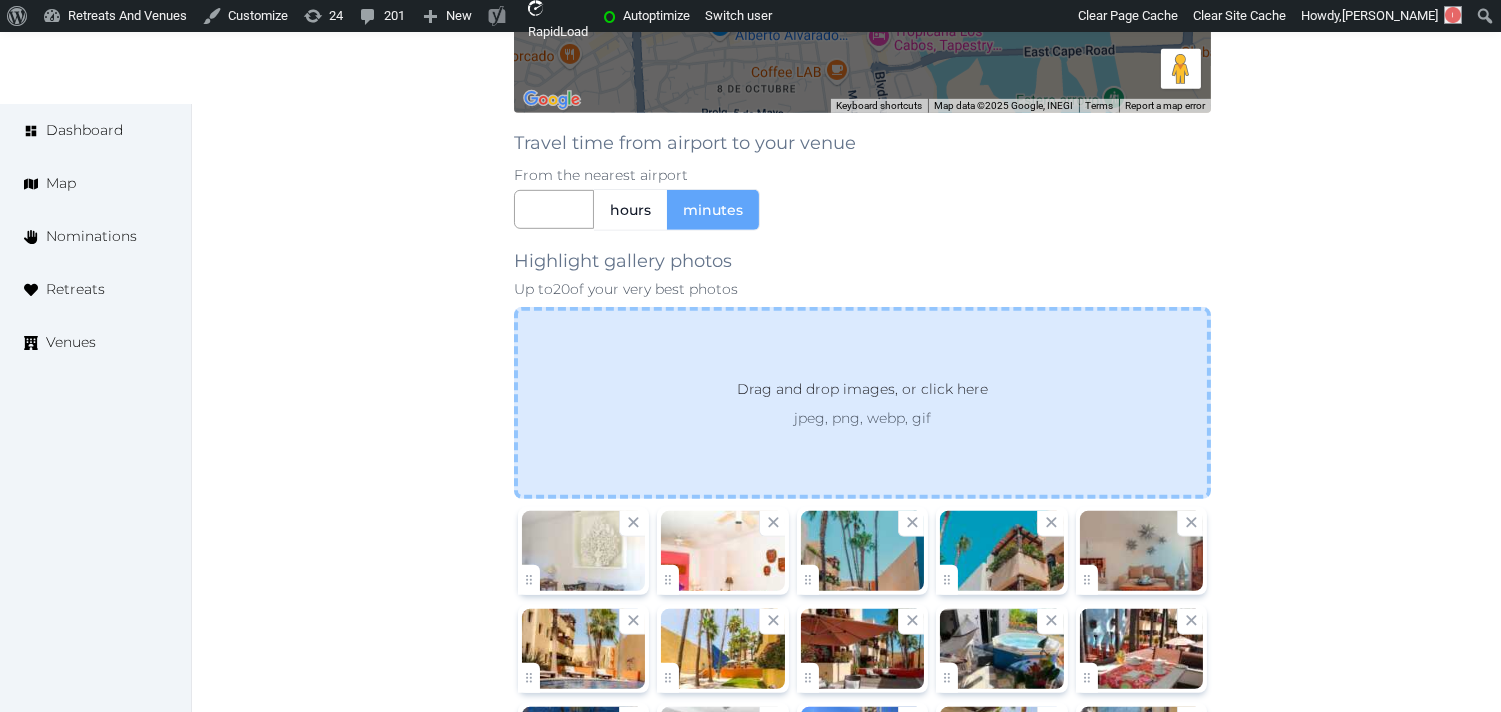 scroll, scrollTop: 2313, scrollLeft: 0, axis: vertical 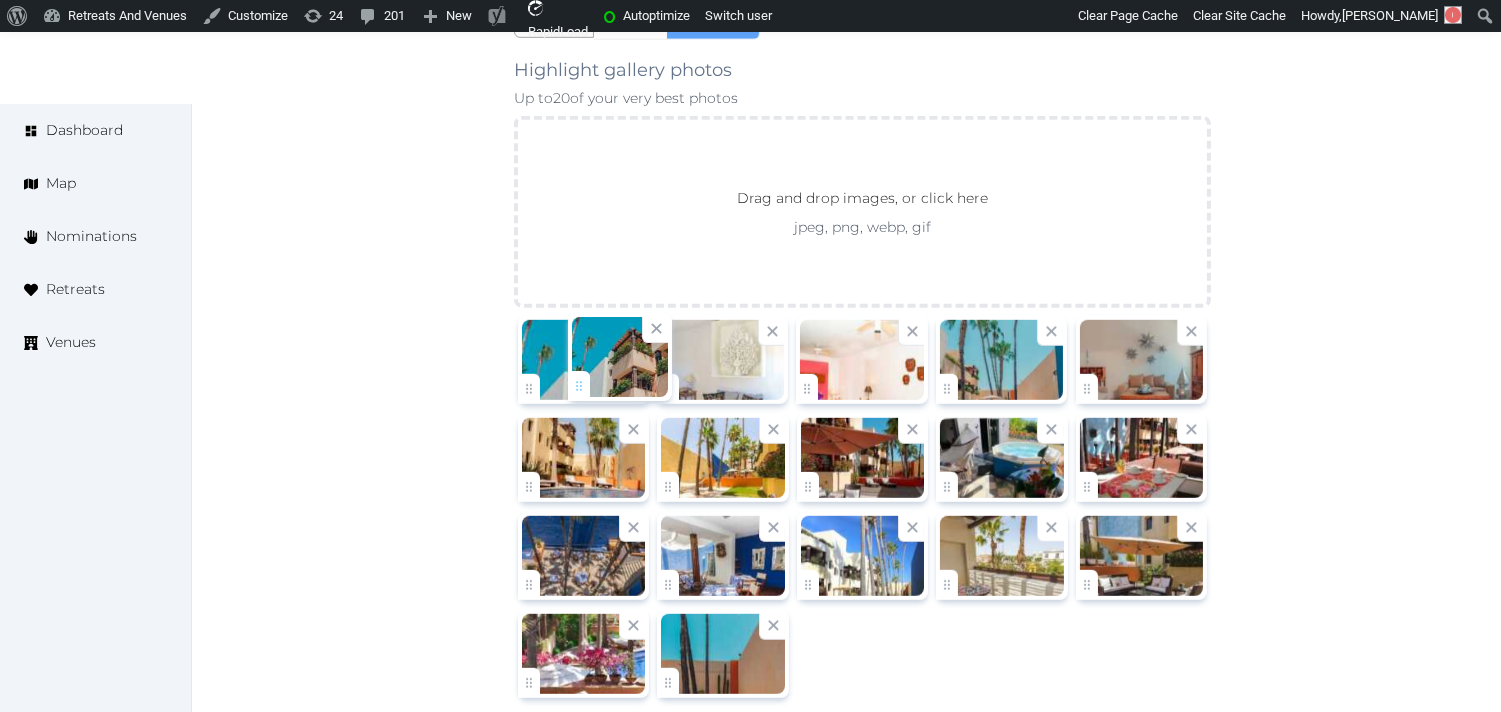 drag, startPoint x: 947, startPoint y: 392, endPoint x: 578, endPoint y: 387, distance: 369.03387 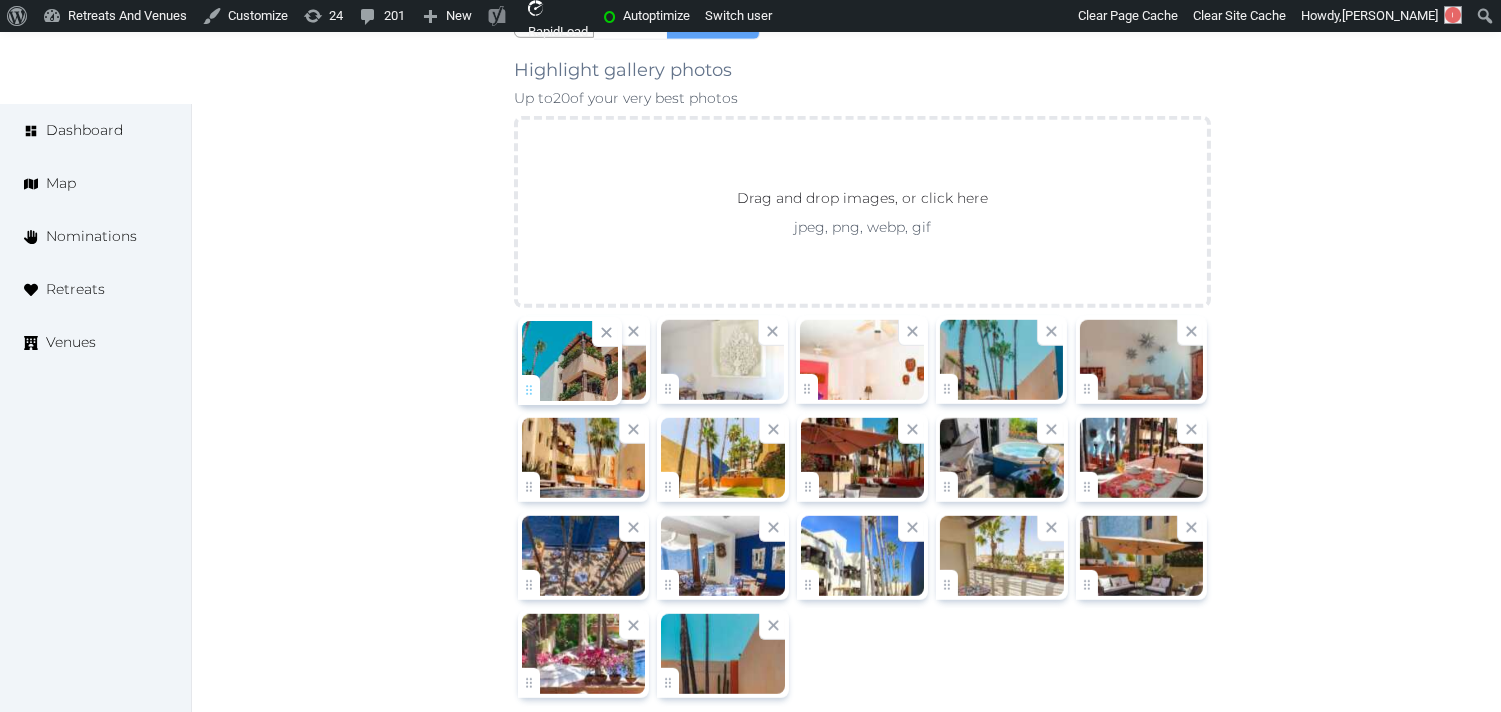 click on "Irene Gonzales   Account My Venue Listings My Retreats Logout      Dashboard Map Nominations Retreats Venues Edit venue 14 %  complete Fill out all the fields in your listing to increase its completion percentage.   A higher completion percentage will make your listing more attractive and result in better matches. Casa Natalia Hotel   (Draft) Preview  listing   Open    Close CRM Lead Basic details Pricing and policies Retreat spaces Meeting spaces Accommodations Amenities Food and dining Activities and experiences Location Environment Types of retreats Brochures Notes Ownership Administration Activity Publish Fill all the fields on this page and save in order to   publish Archive Venue owned by RetreatsAndVenues Manager c.o.r.e.y.sanford@retreatsandvenues.com Copy ownership transfer link Share this link with any user to transfer ownership of this venue. Users without accounts will be directed to register. Copy update link Name * * 33  words" at bounding box center [750, -620] 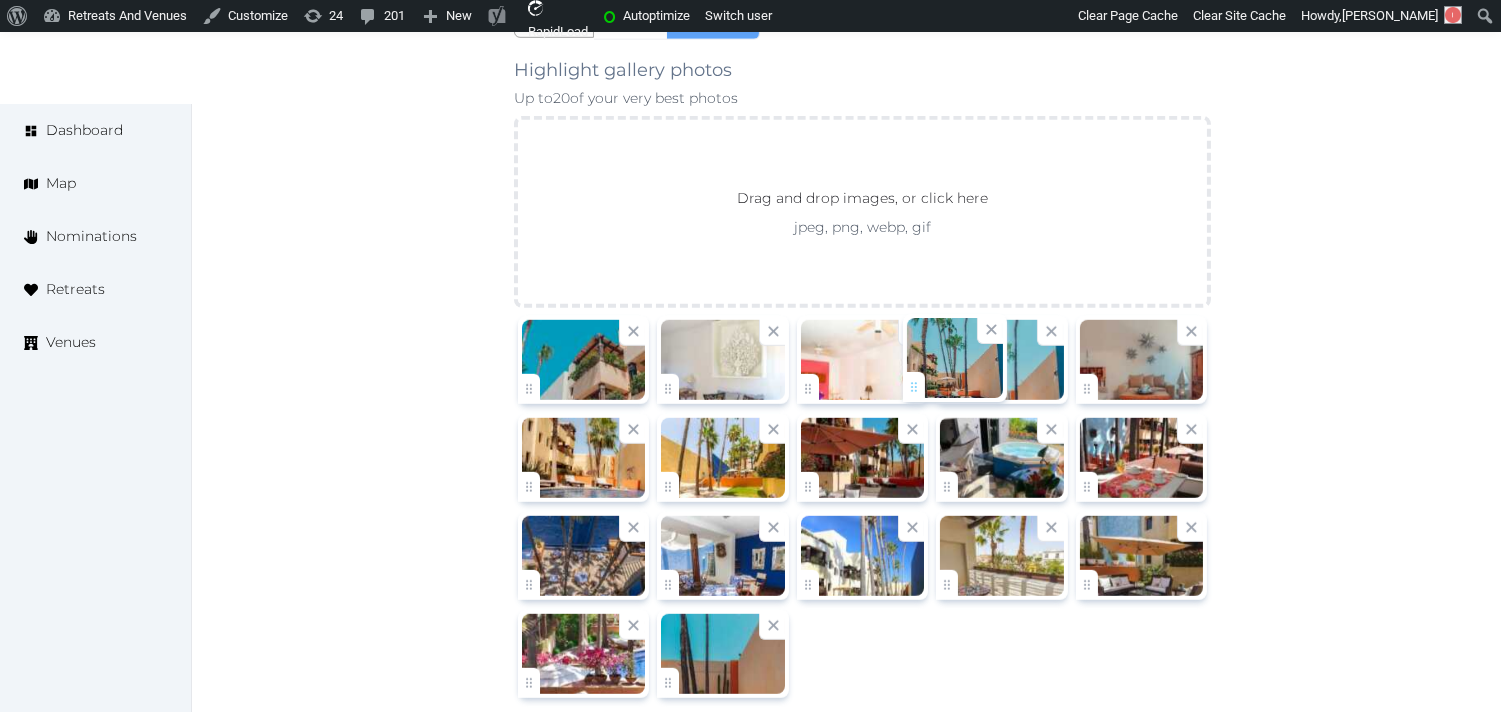 drag, startPoint x: 952, startPoint y: 378, endPoint x: 918, endPoint y: 375, distance: 34.132095 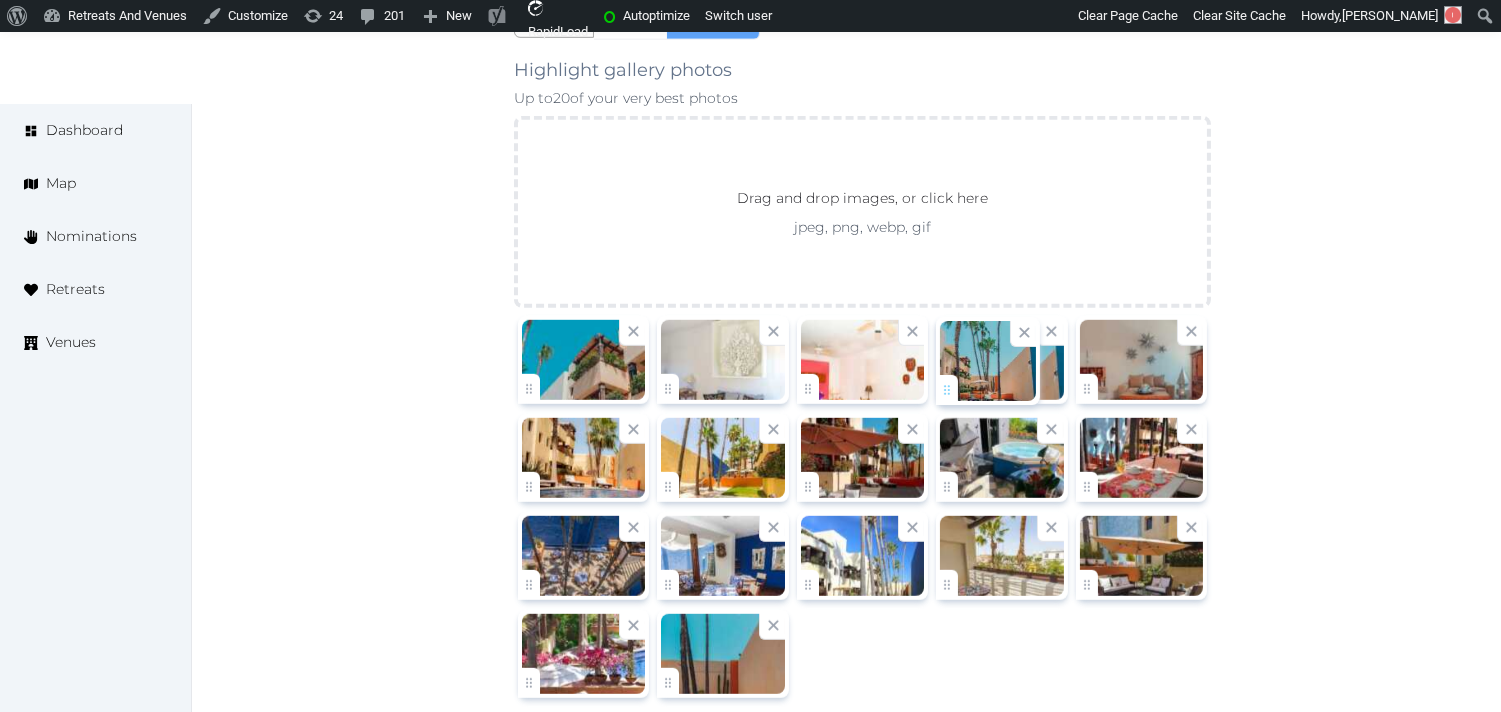 click on "Irene Gonzales   Account My Venue Listings My Retreats Logout      Dashboard Map Nominations Retreats Venues Edit venue 14 %  complete Fill out all the fields in your listing to increase its completion percentage.   A higher completion percentage will make your listing more attractive and result in better matches. Casa Natalia Hotel   (Draft) Preview  listing   Open    Close CRM Lead Basic details Pricing and policies Retreat spaces Meeting spaces Accommodations Amenities Food and dining Activities and experiences Location Environment Types of retreats Brochures Notes Ownership Administration Activity Publish Fill all the fields on this page and save in order to   publish Archive Venue owned by RetreatsAndVenues Manager c.o.r.e.y.sanford@retreatsandvenues.com Copy ownership transfer link Share this link with any user to transfer ownership of this venue. Users without accounts will be directed to register. Copy update link Name * * 33  words" at bounding box center (750, -620) 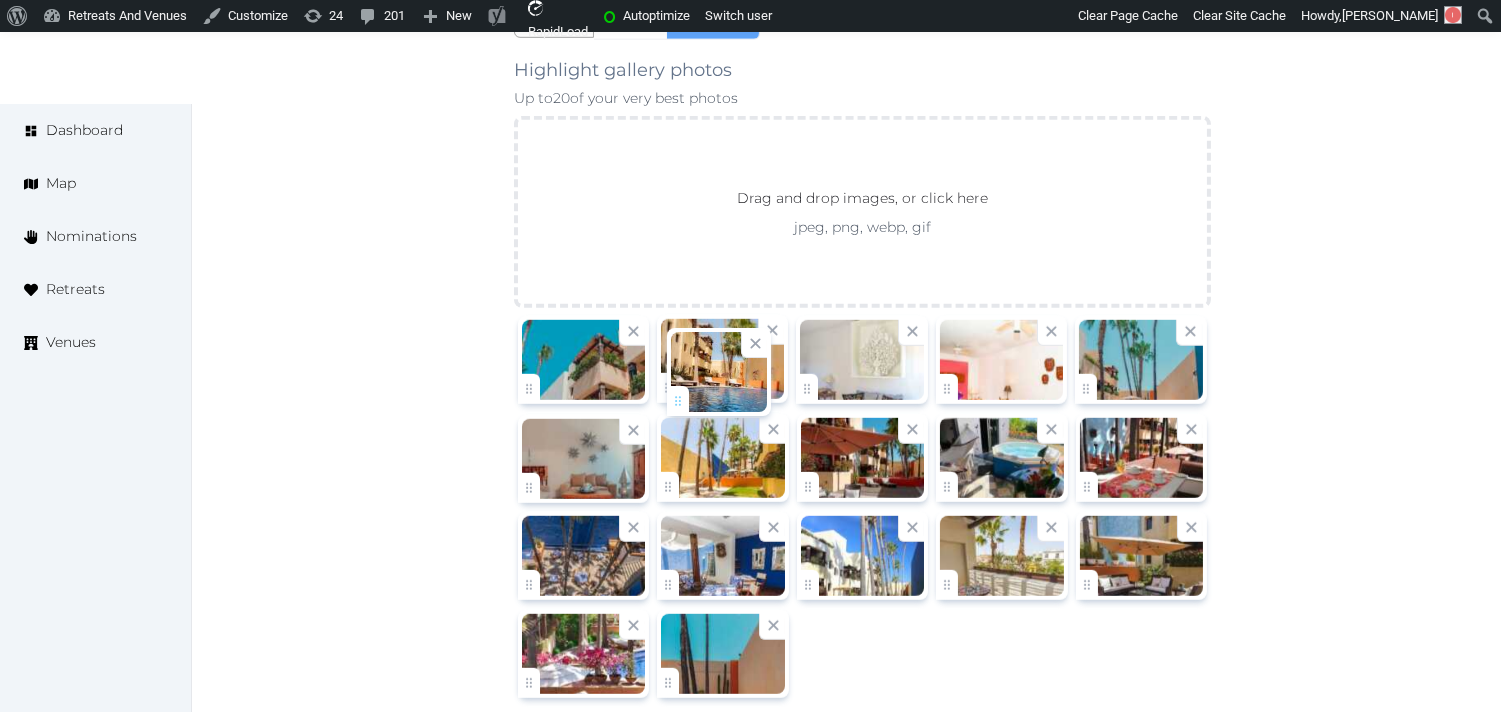 drag, startPoint x: 528, startPoint y: 494, endPoint x: 677, endPoint y: 406, distance: 173.04623 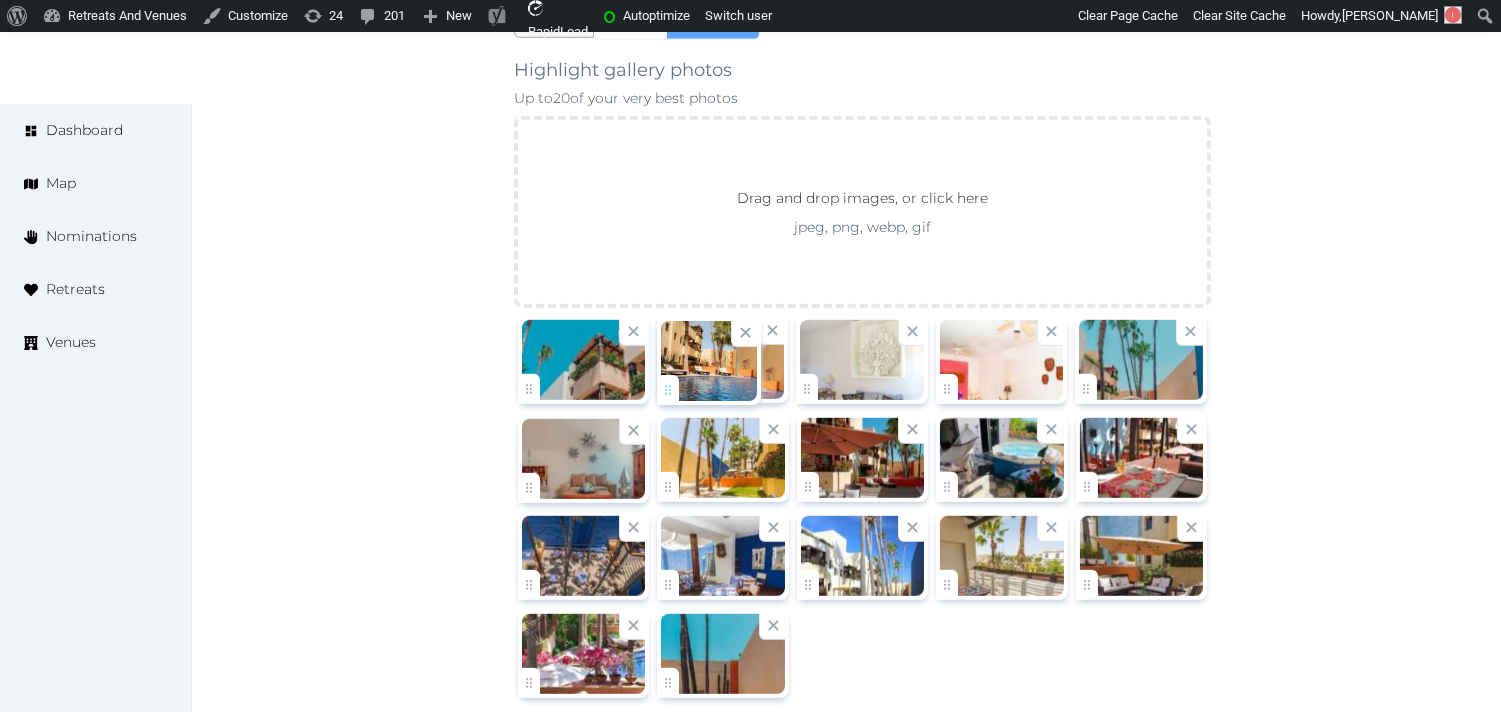 click on "Irene Gonzales   Account My Venue Listings My Retreats Logout      Dashboard Map Nominations Retreats Venues Edit venue 14 %  complete Fill out all the fields in your listing to increase its completion percentage.   A higher completion percentage will make your listing more attractive and result in better matches. Casa Natalia Hotel   (Draft) Preview  listing   Open    Close CRM Lead Basic details Pricing and policies Retreat spaces Meeting spaces Accommodations Amenities Food and dining Activities and experiences Location Environment Types of retreats Brochures Notes Ownership Administration Activity Publish Fill all the fields on this page and save in order to   publish Archive Venue owned by RetreatsAndVenues Manager c.o.r.e.y.sanford@retreatsandvenues.com Copy ownership transfer link Share this link with any user to transfer ownership of this venue. Users without accounts will be directed to register. Copy update link Name * * 33  words" at bounding box center (750, -620) 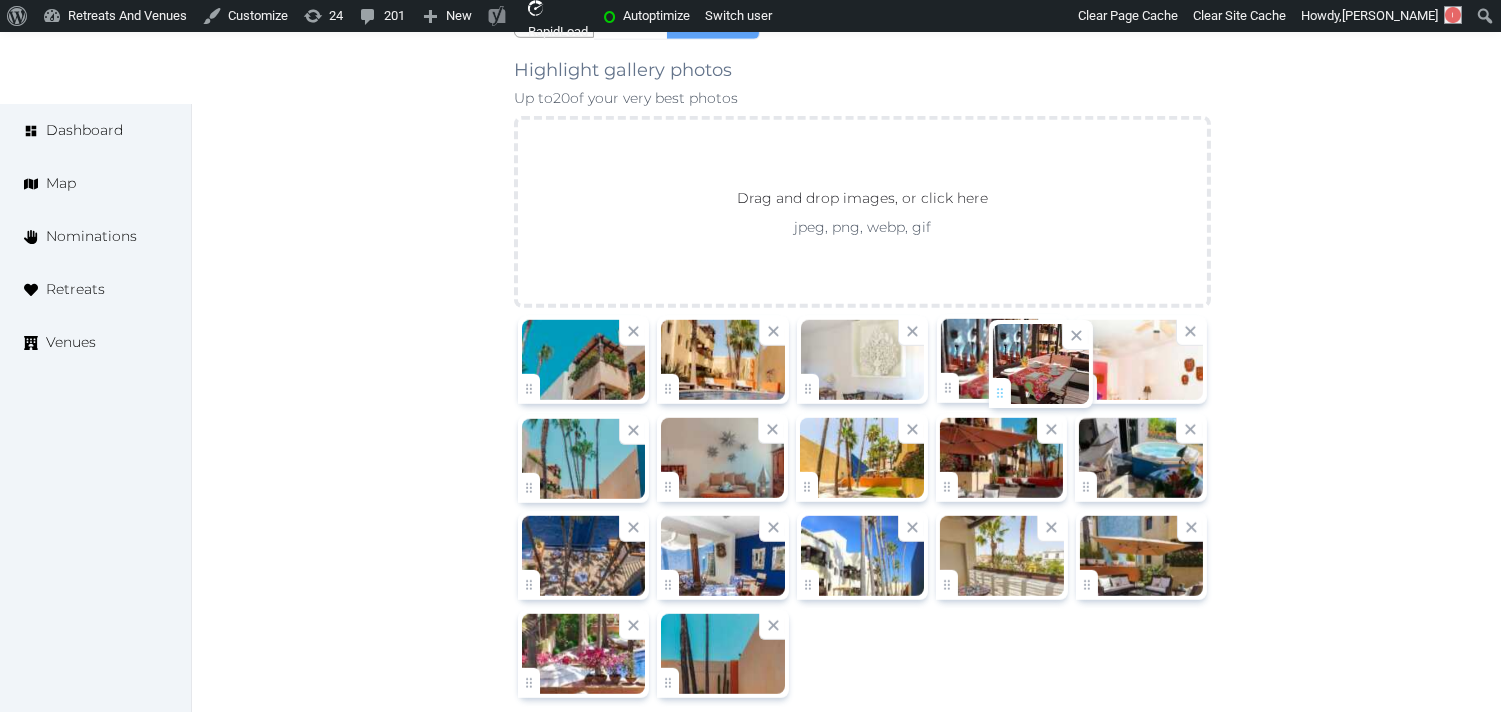 drag, startPoint x: 1098, startPoint y: 485, endPoint x: 1012, endPoint y: 390, distance: 128.14445 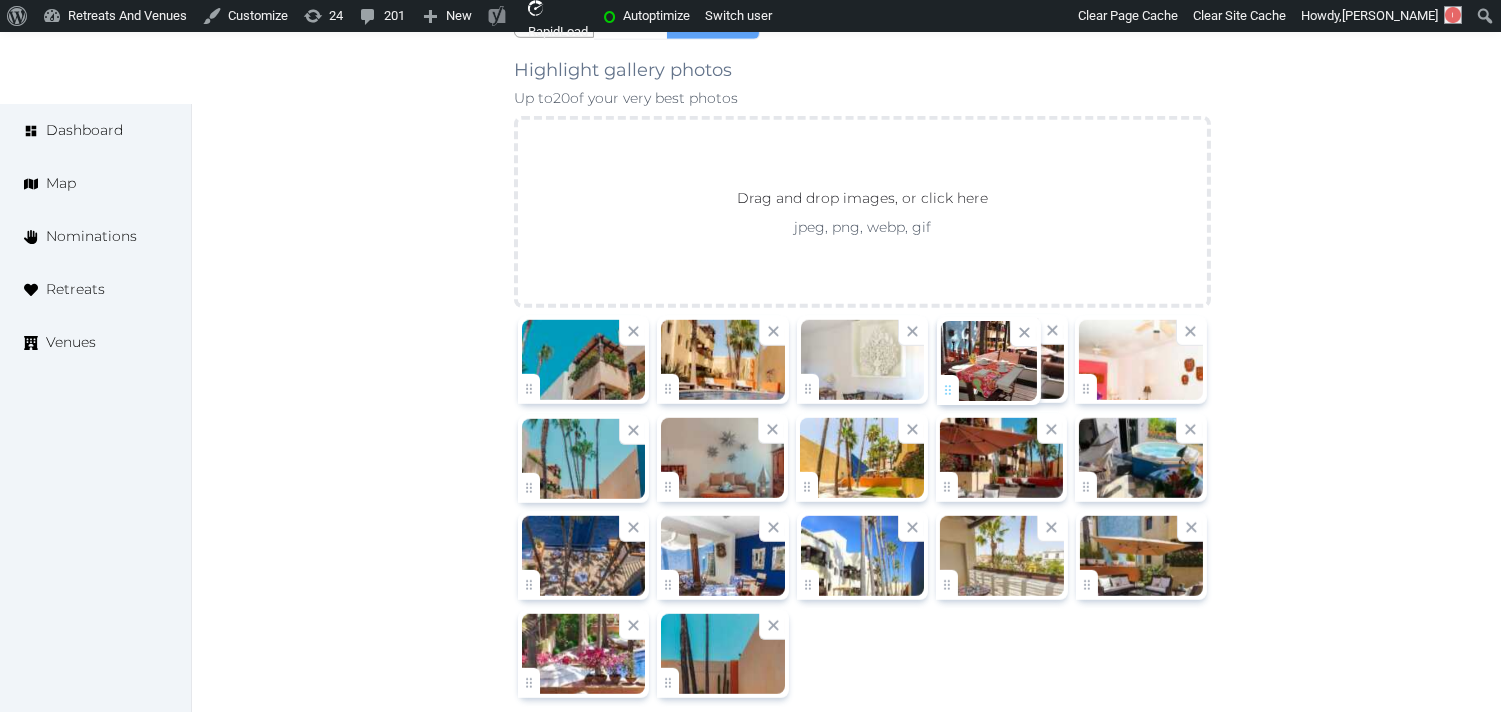 click on "Irene Gonzales   Account My Venue Listings My Retreats Logout      Dashboard Map Nominations Retreats Venues Edit venue 14 %  complete Fill out all the fields in your listing to increase its completion percentage.   A higher completion percentage will make your listing more attractive and result in better matches. Casa Natalia Hotel   (Draft) Preview  listing   Open    Close CRM Lead Basic details Pricing and policies Retreat spaces Meeting spaces Accommodations Amenities Food and dining Activities and experiences Location Environment Types of retreats Brochures Notes Ownership Administration Activity Publish Fill all the fields on this page and save in order to   publish Archive Venue owned by RetreatsAndVenues Manager c.o.r.e.y.sanford@retreatsandvenues.com Copy ownership transfer link Share this link with any user to transfer ownership of this venue. Users without accounts will be directed to register. Copy update link Name * * 33  words" at bounding box center (750, -620) 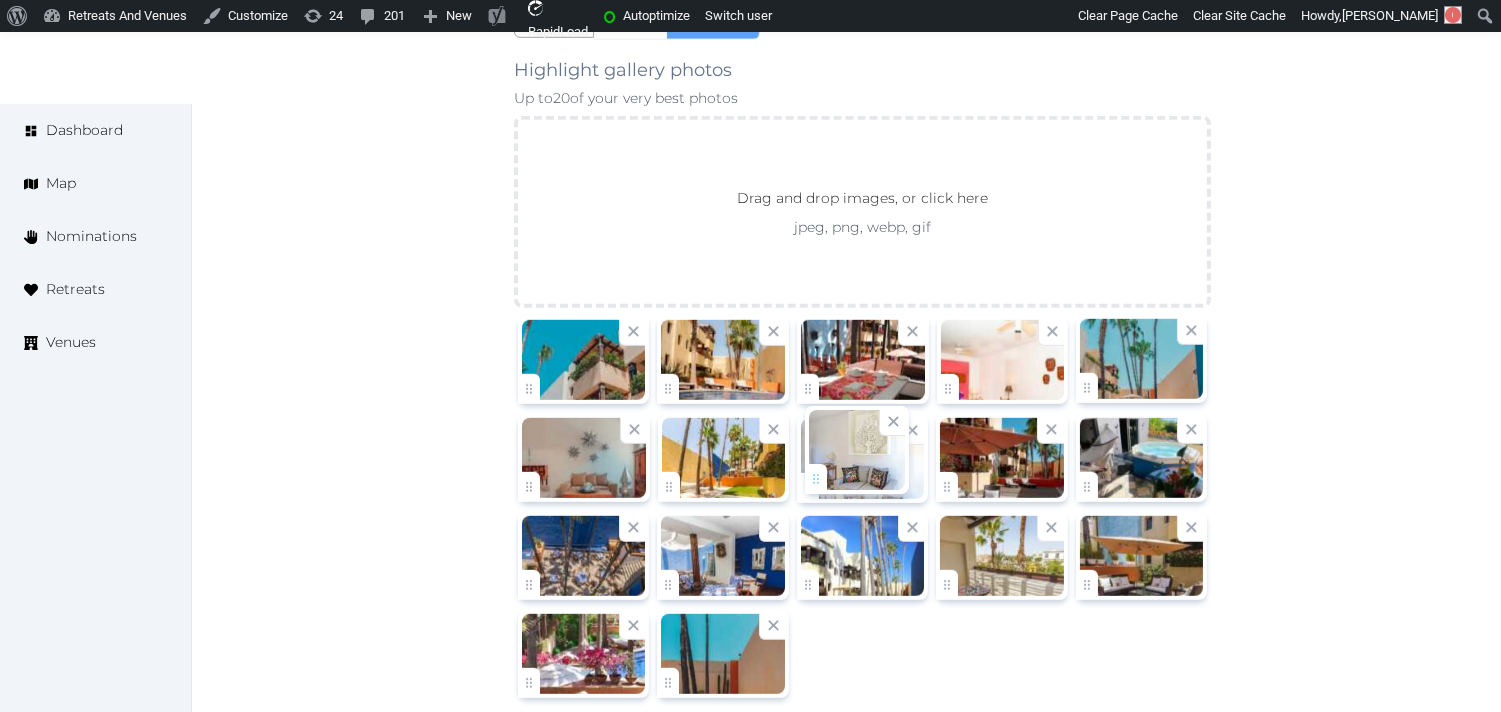 drag, startPoint x: 796, startPoint y: 382, endPoint x: 803, endPoint y: 474, distance: 92.26592 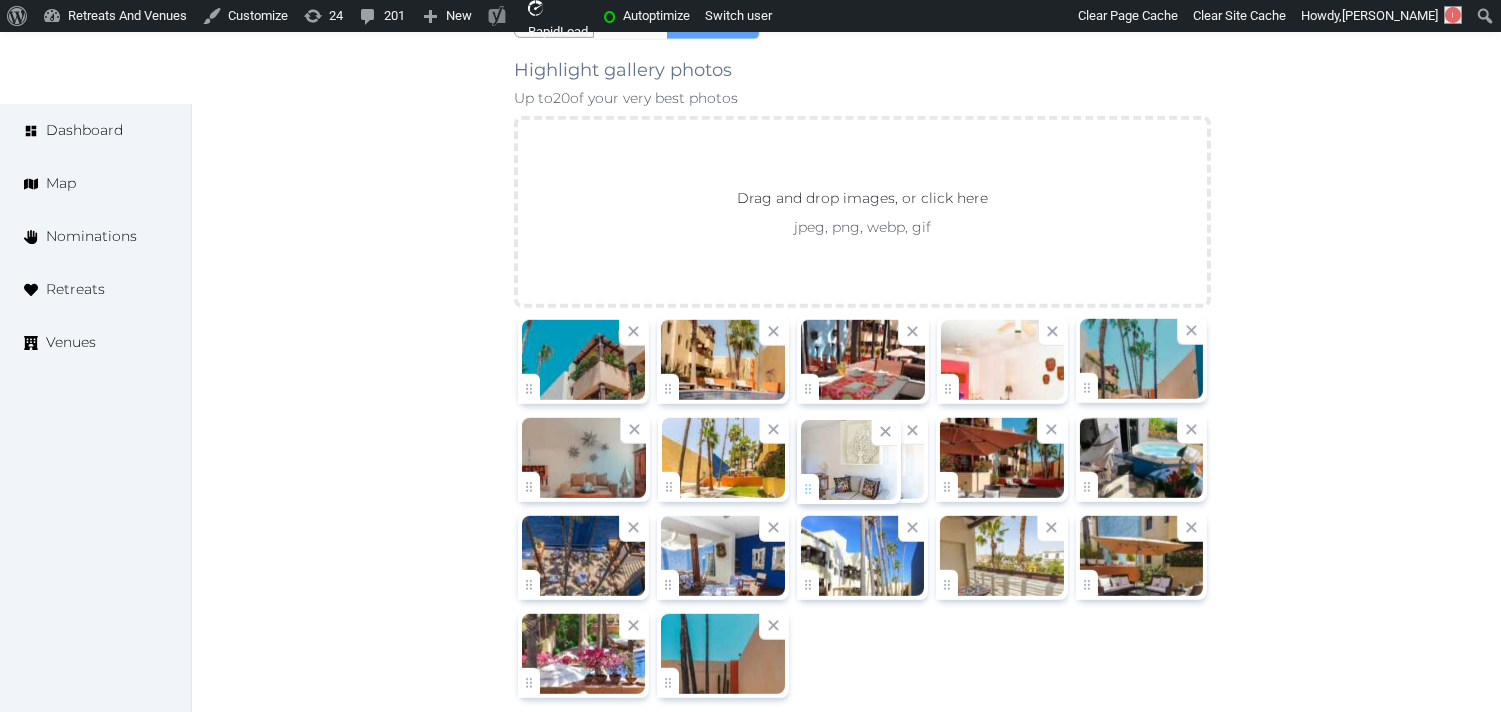 click on "Irene Gonzales   Account My Venue Listings My Retreats Logout      Dashboard Map Nominations Retreats Venues Edit venue 14 %  complete Fill out all the fields in your listing to increase its completion percentage.   A higher completion percentage will make your listing more attractive and result in better matches. Casa Natalia Hotel   (Draft) Preview  listing   Open    Close CRM Lead Basic details Pricing and policies Retreat spaces Meeting spaces Accommodations Amenities Food and dining Activities and experiences Location Environment Types of retreats Brochures Notes Ownership Administration Activity Publish Fill all the fields on this page and save in order to   publish Archive Venue owned by RetreatsAndVenues Manager c.o.r.e.y.sanford@retreatsandvenues.com Copy ownership transfer link Share this link with any user to transfer ownership of this venue. Users without accounts will be directed to register. Copy update link Name * * 33  words" at bounding box center [750, -620] 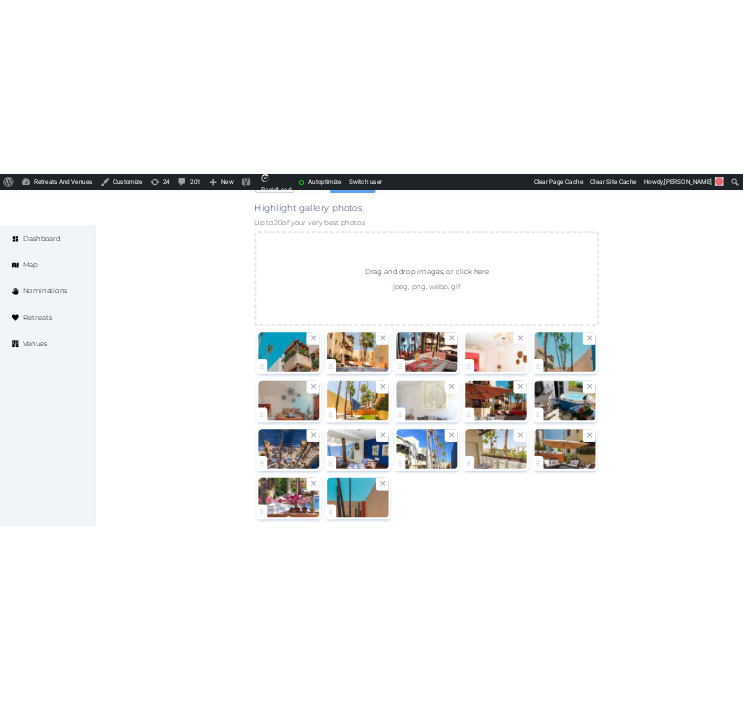 scroll, scrollTop: 2424, scrollLeft: 0, axis: vertical 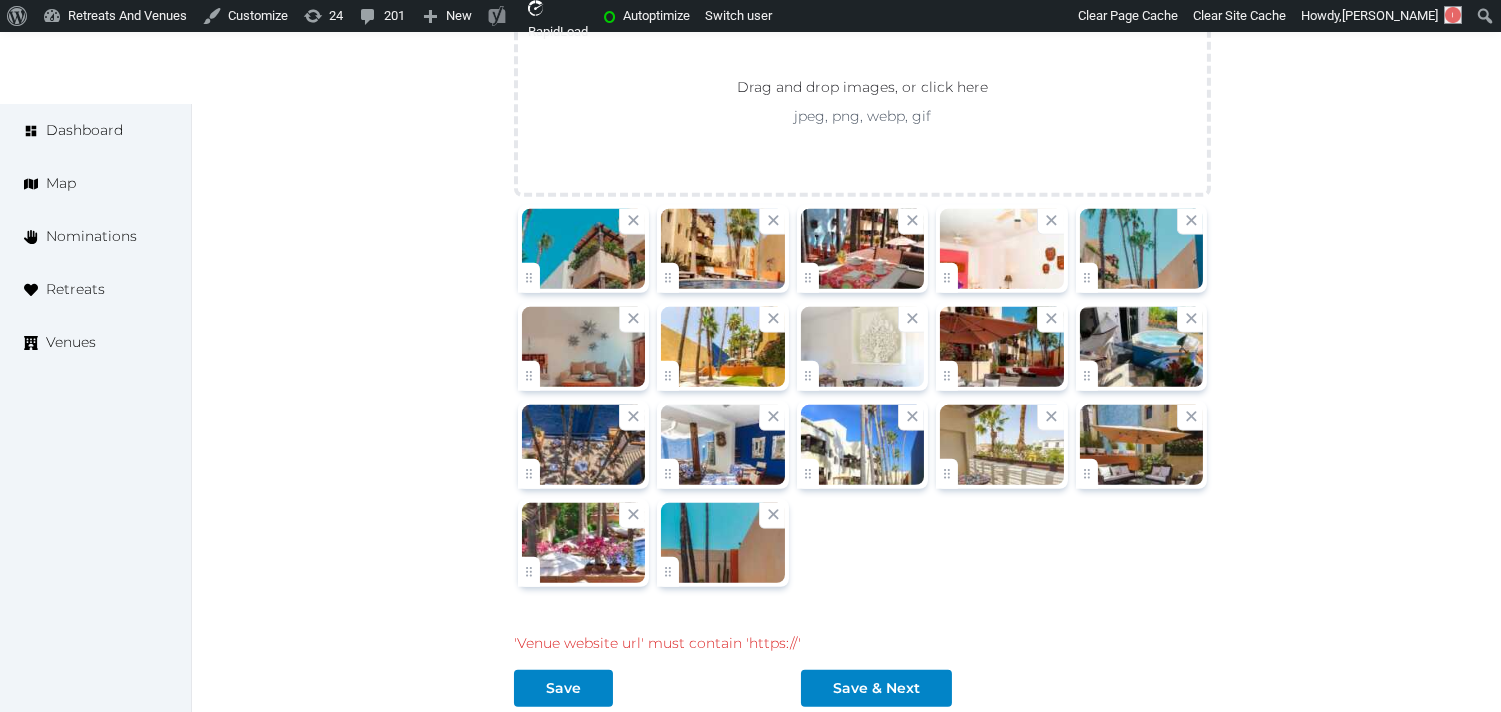 click at bounding box center [583, 347] 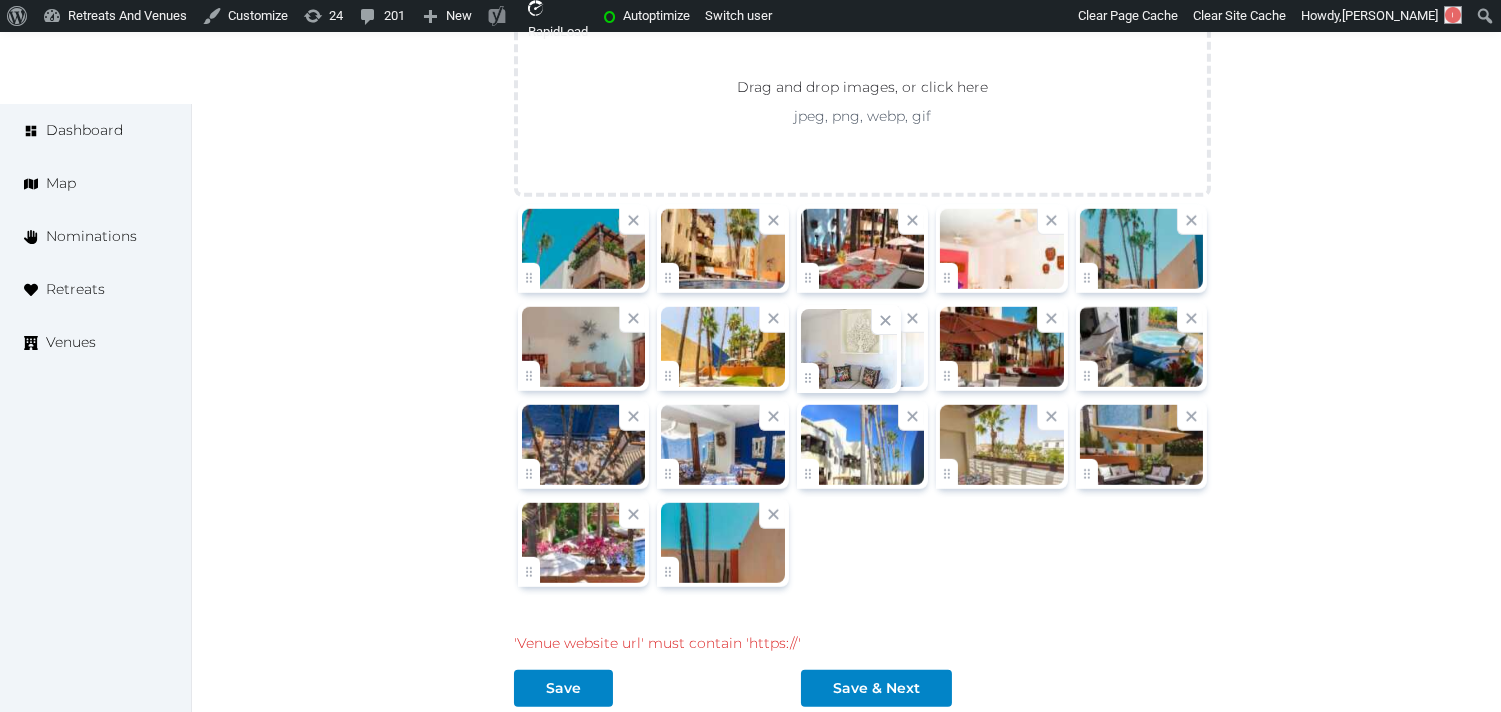 click on "Irene Gonzales   Account My Venue Listings My Retreats Logout      Dashboard Map Nominations Retreats Venues Edit venue 14 %  complete Fill out all the fields in your listing to increase its completion percentage.   A higher completion percentage will make your listing more attractive and result in better matches. Casa Natalia Hotel   (Draft) Preview  listing   Open    Close CRM Lead Basic details Pricing and policies Retreat spaces Meeting spaces Accommodations Amenities Food and dining Activities and experiences Location Environment Types of retreats Brochures Notes Ownership Administration Activity Publish Fill all the fields on this page and save in order to   publish Archive Venue owned by RetreatsAndVenues Manager c.o.r.e.y.sanford@retreatsandvenues.com Copy ownership transfer link Share this link with any user to transfer ownership of this venue. Users without accounts will be directed to register. Copy update link Name * * 33  words" at bounding box center (750, -731) 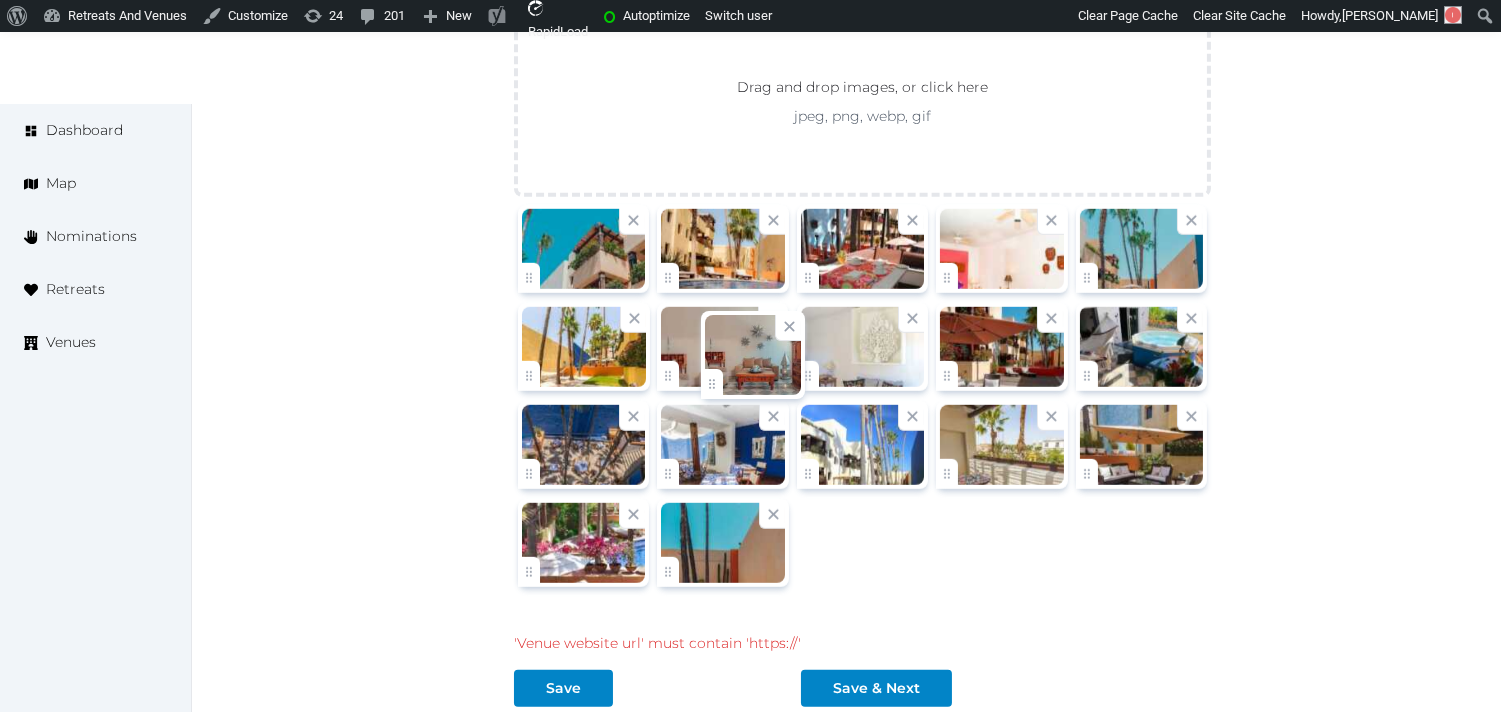 drag, startPoint x: 541, startPoint y: 377, endPoint x: 735, endPoint y: 384, distance: 194.12625 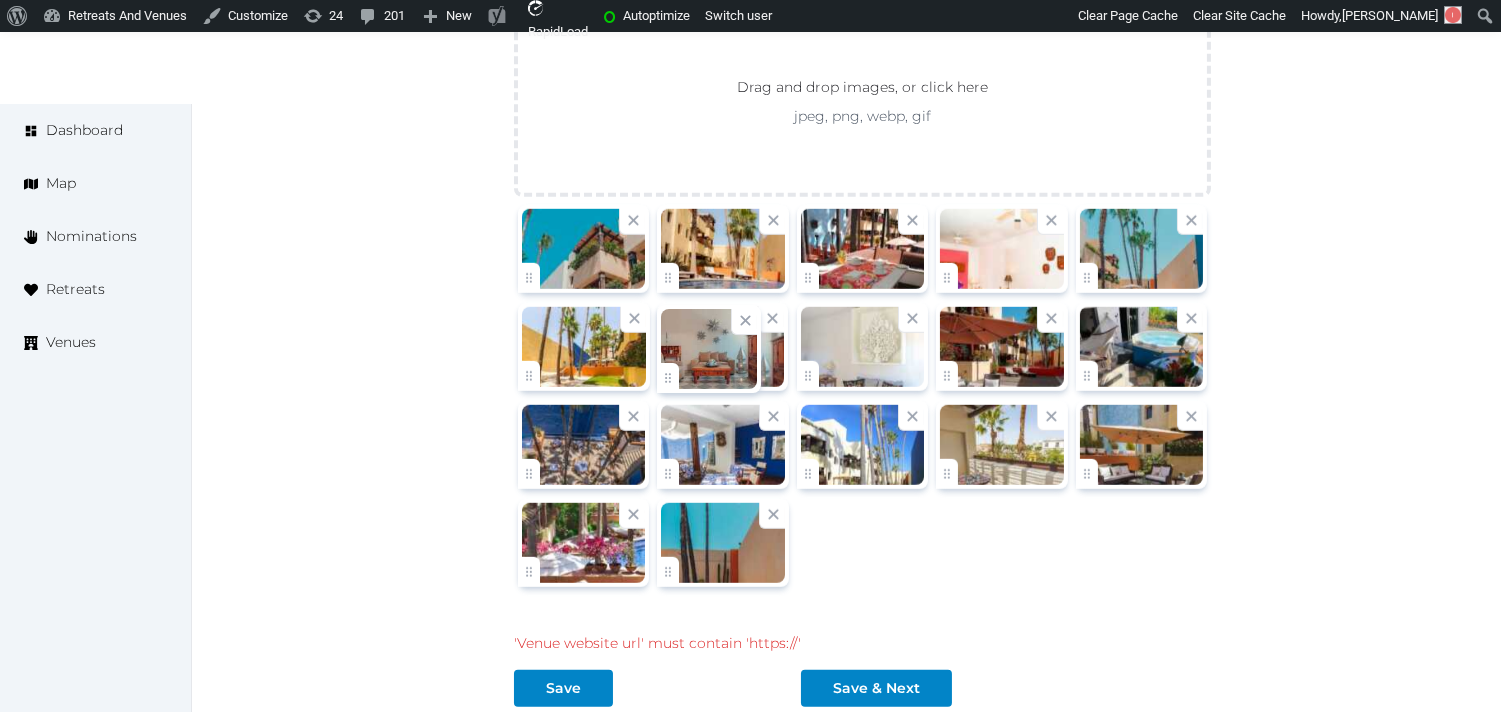 click on "Irene Gonzales   Account My Venue Listings My Retreats Logout      Dashboard Map Nominations Retreats Venues Edit venue 14 %  complete Fill out all the fields in your listing to increase its completion percentage.   A higher completion percentage will make your listing more attractive and result in better matches. Casa Natalia Hotel   (Draft) Preview  listing   Open    Close CRM Lead Basic details Pricing and policies Retreat spaces Meeting spaces Accommodations Amenities Food and dining Activities and experiences Location Environment Types of retreats Brochures Notes Ownership Administration Activity Publish Fill all the fields on this page and save in order to   publish Archive Venue owned by RetreatsAndVenues Manager c.o.r.e.y.sanford@retreatsandvenues.com Copy ownership transfer link Share this link with any user to transfer ownership of this venue. Users without accounts will be directed to register. Copy update link Name * * 33  words" at bounding box center (750, -731) 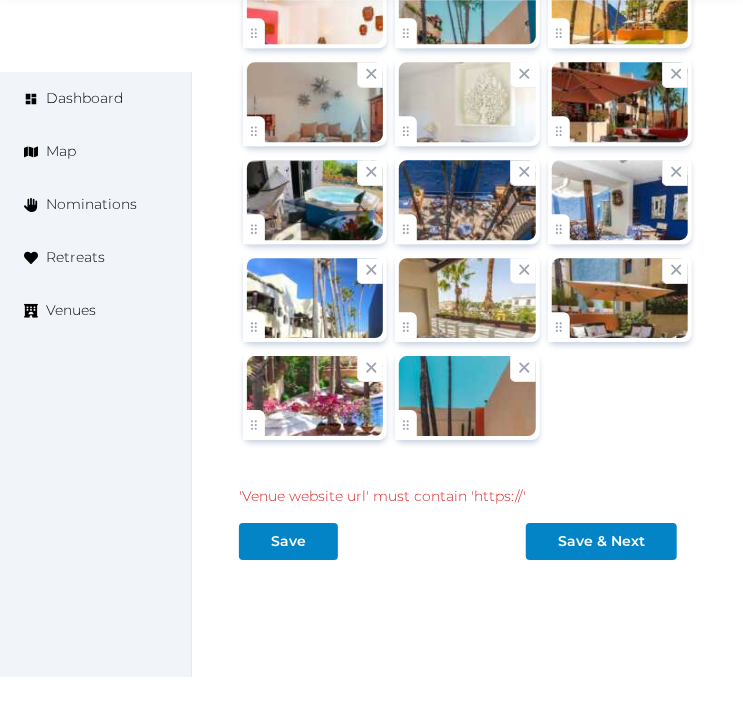 scroll, scrollTop: 4375, scrollLeft: 0, axis: vertical 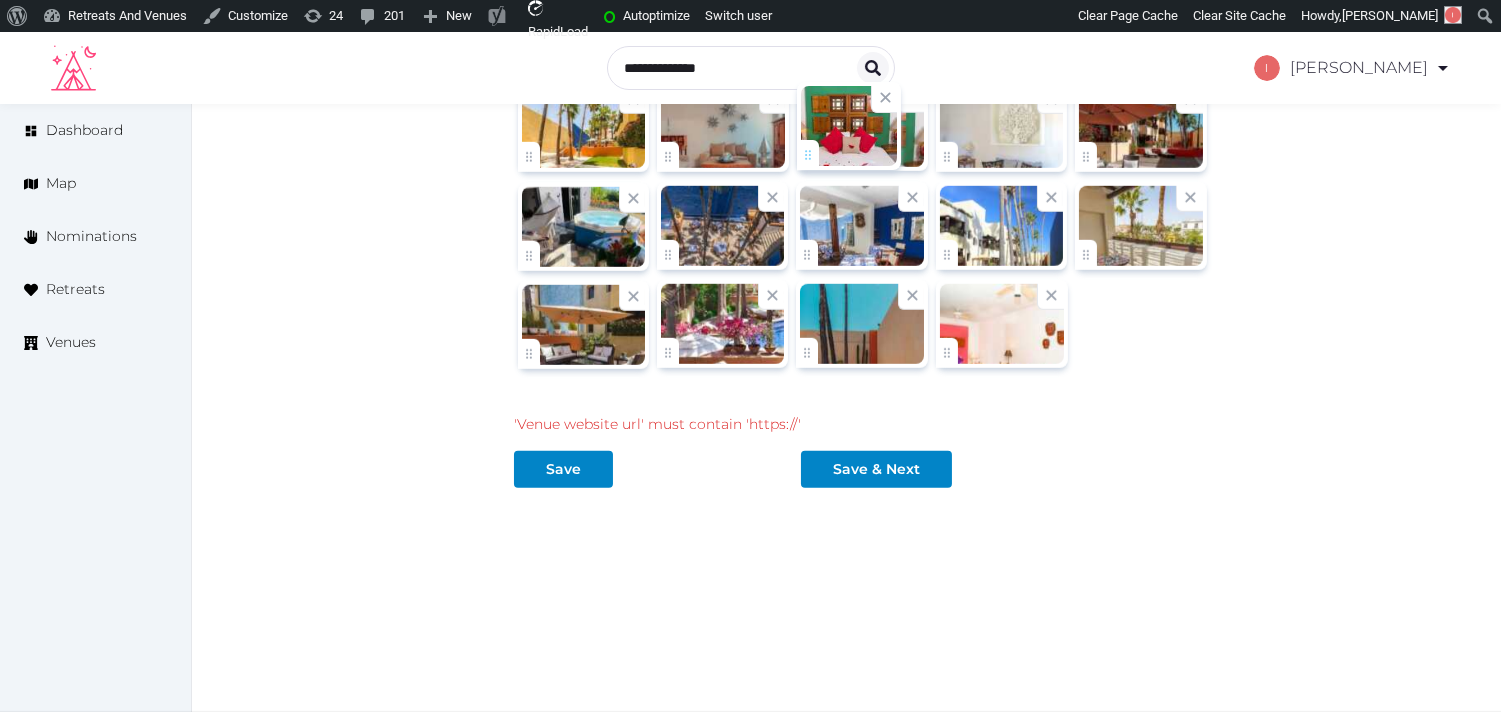 drag, startPoint x: 813, startPoint y: 568, endPoint x: 824, endPoint y: 152, distance: 416.14542 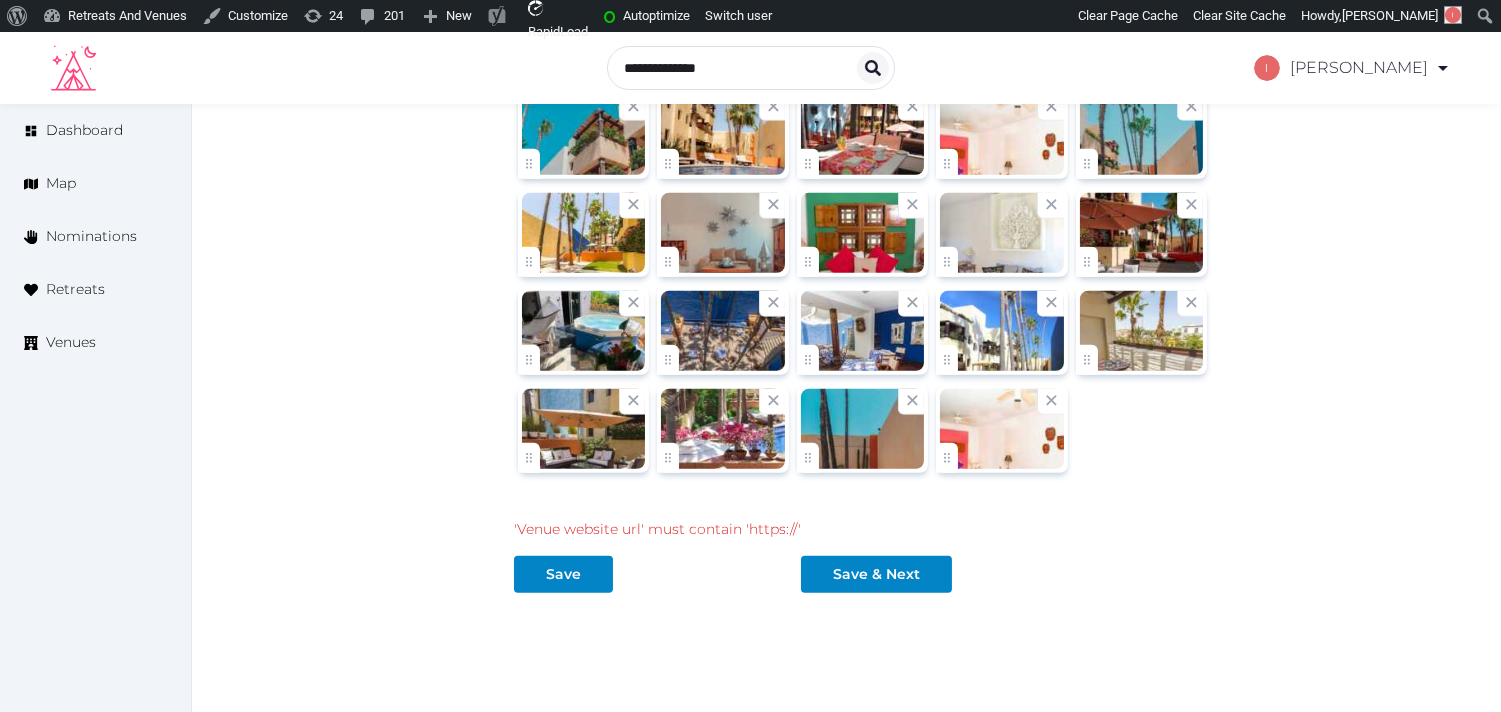 scroll, scrollTop: 2424, scrollLeft: 0, axis: vertical 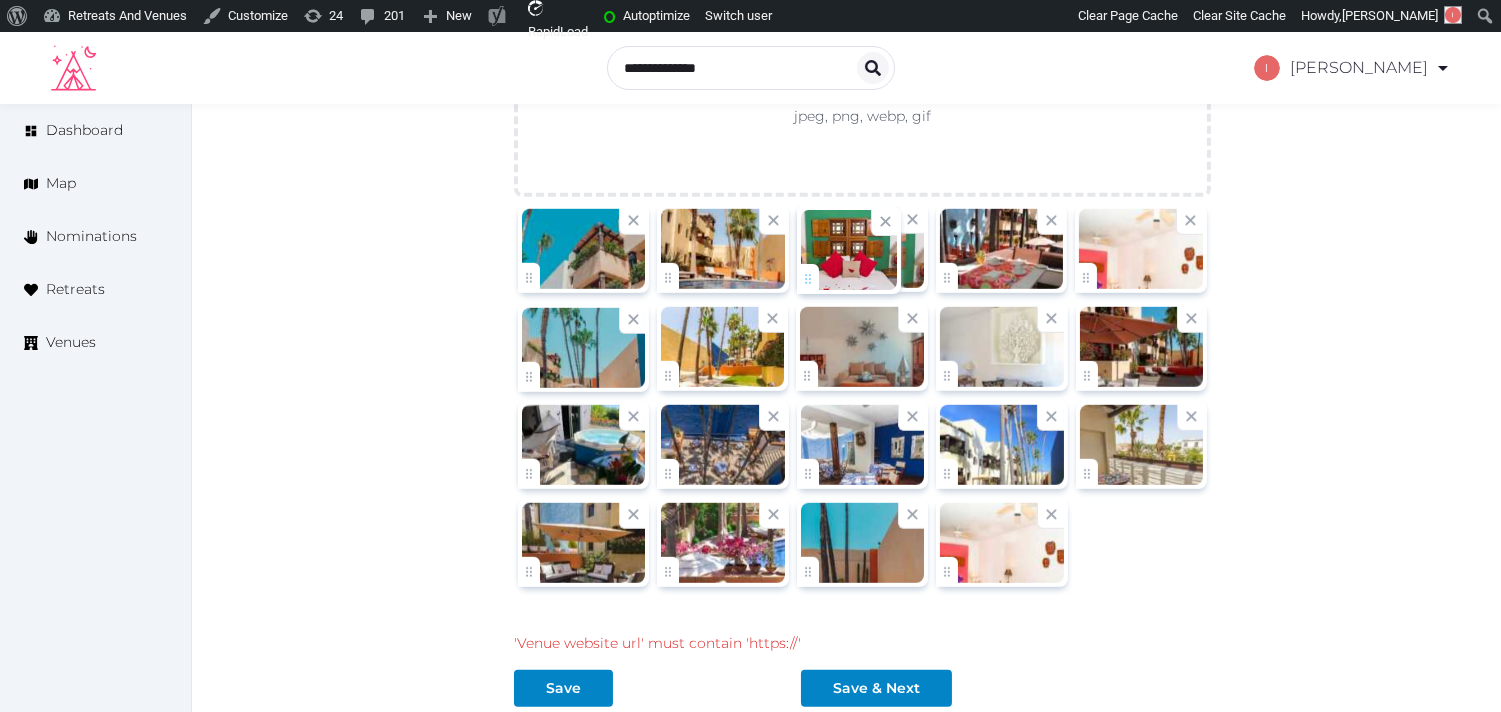 drag, startPoint x: 817, startPoint y: 367, endPoint x: 823, endPoint y: 283, distance: 84.21401 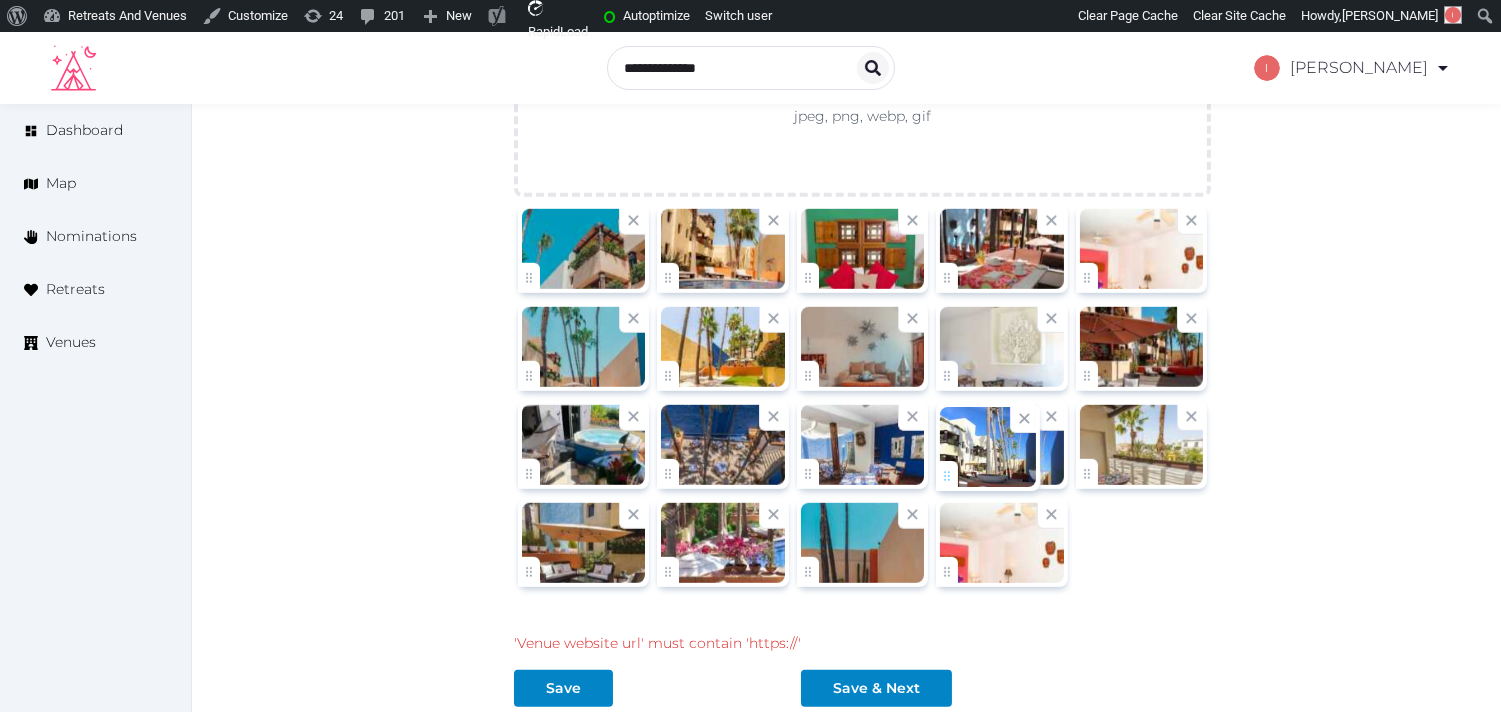 click on "Irene Gonzales   Account My Venue Listings My Retreats Logout      Dashboard Map Nominations Retreats Venues Edit venue 14 %  complete Fill out all the fields in your listing to increase its completion percentage.   A higher completion percentage will make your listing more attractive and result in better matches. Casa Natalia Hotel   (Draft) Preview  listing   Open    Close CRM Lead Basic details Pricing and policies Retreat spaces Meeting spaces Accommodations Amenities Food and dining Activities and experiences Location Environment Types of retreats Brochures Notes Ownership Administration Activity Publish Fill all the fields on this page and save in order to   publish Archive Venue owned by RetreatsAndVenues Manager c.o.r.e.y.sanford@retreatsandvenues.com Copy ownership transfer link Share this link with any user to transfer ownership of this venue. Users without accounts will be directed to register. Copy update link Name * * 33  words" at bounding box center [750, -731] 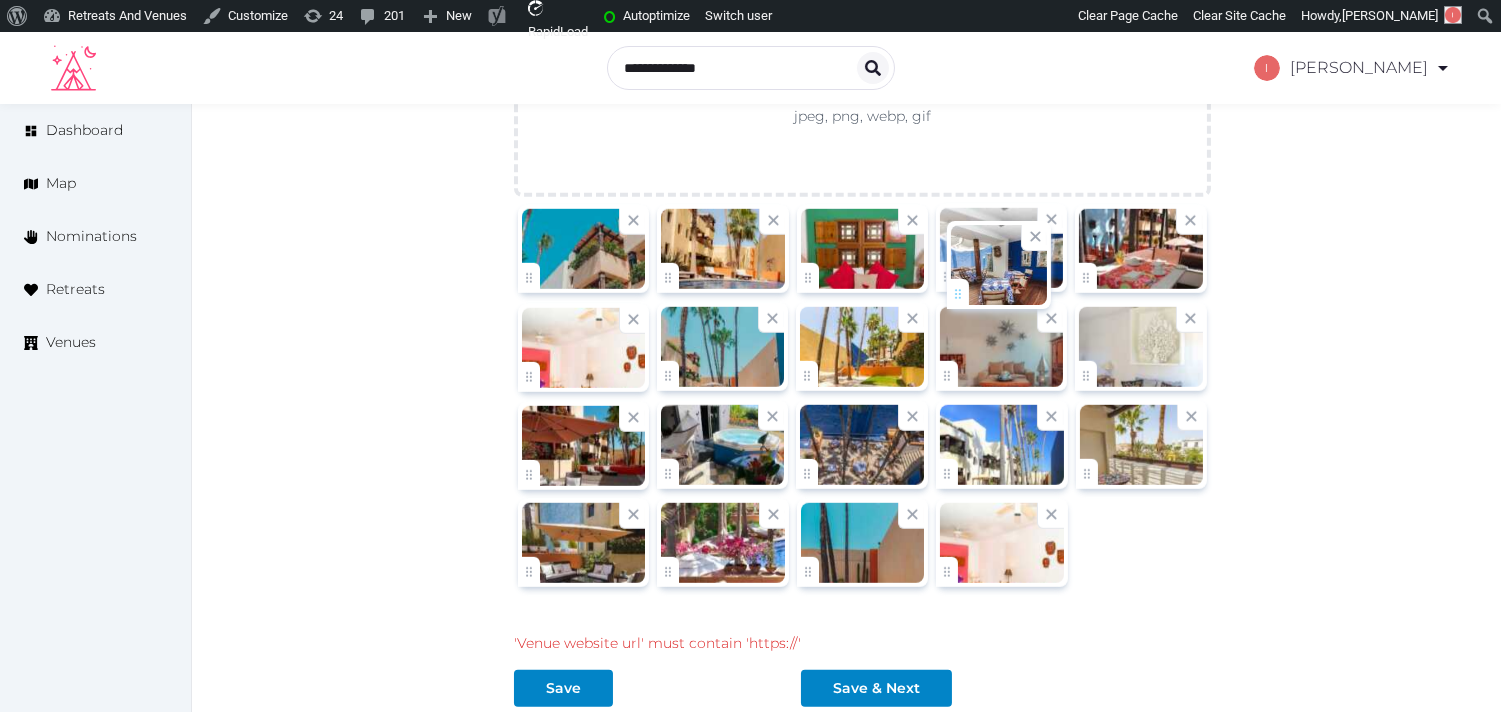 drag, startPoint x: 817, startPoint y: 475, endPoint x: 967, endPoint y: 293, distance: 235.84741 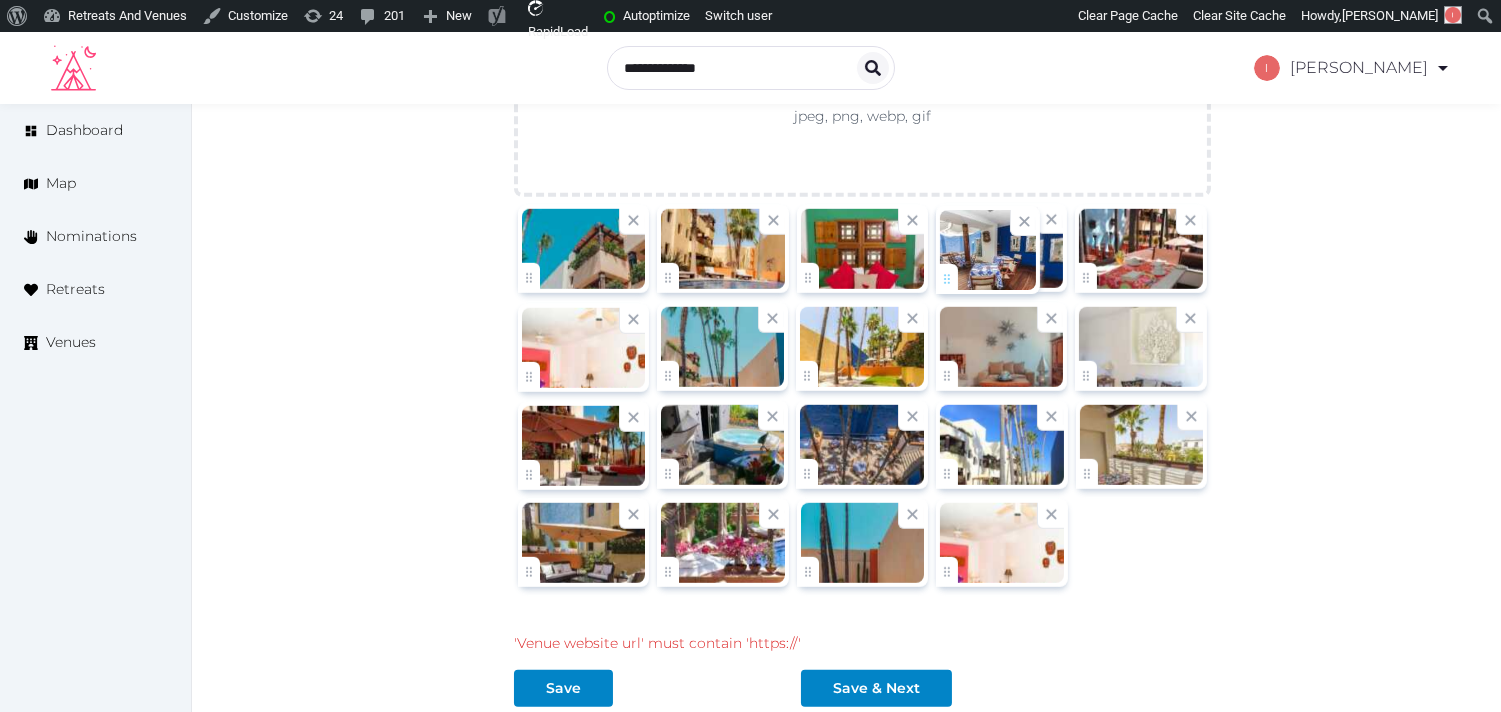 click on "Irene Gonzales   Account My Venue Listings My Retreats Logout      Dashboard Map Nominations Retreats Venues Edit venue 14 %  complete Fill out all the fields in your listing to increase its completion percentage.   A higher completion percentage will make your listing more attractive and result in better matches. Casa Natalia Hotel   (Draft) Preview  listing   Open    Close CRM Lead Basic details Pricing and policies Retreat spaces Meeting spaces Accommodations Amenities Food and dining Activities and experiences Location Environment Types of retreats Brochures Notes Ownership Administration Activity Publish Fill all the fields on this page and save in order to   publish Archive Venue owned by RetreatsAndVenues Manager c.o.r.e.y.sanford@retreatsandvenues.com Copy ownership transfer link Share this link with any user to transfer ownership of this venue. Users without accounts will be directed to register. Copy update link Name * * 33  words" at bounding box center [750, -731] 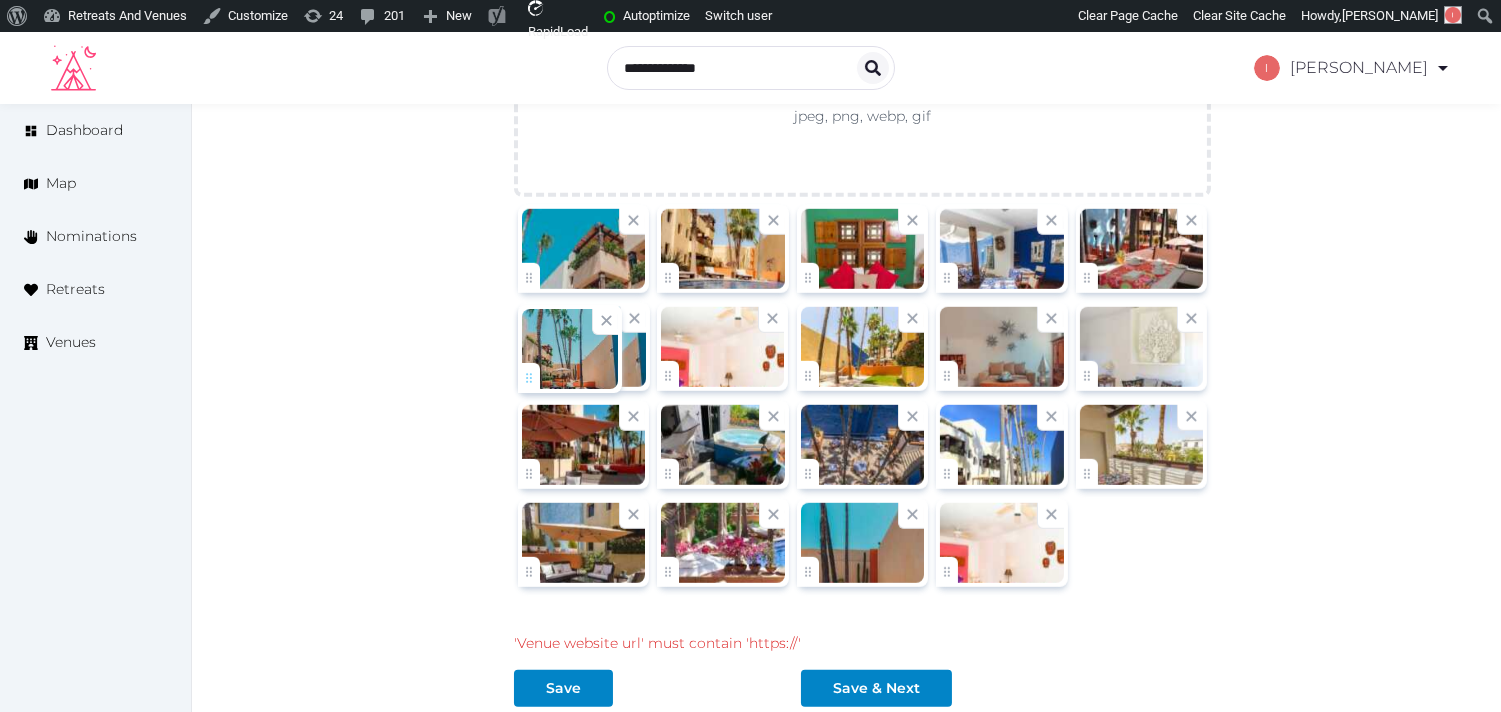 drag, startPoint x: 666, startPoint y: 376, endPoint x: 528, endPoint y: 384, distance: 138.23169 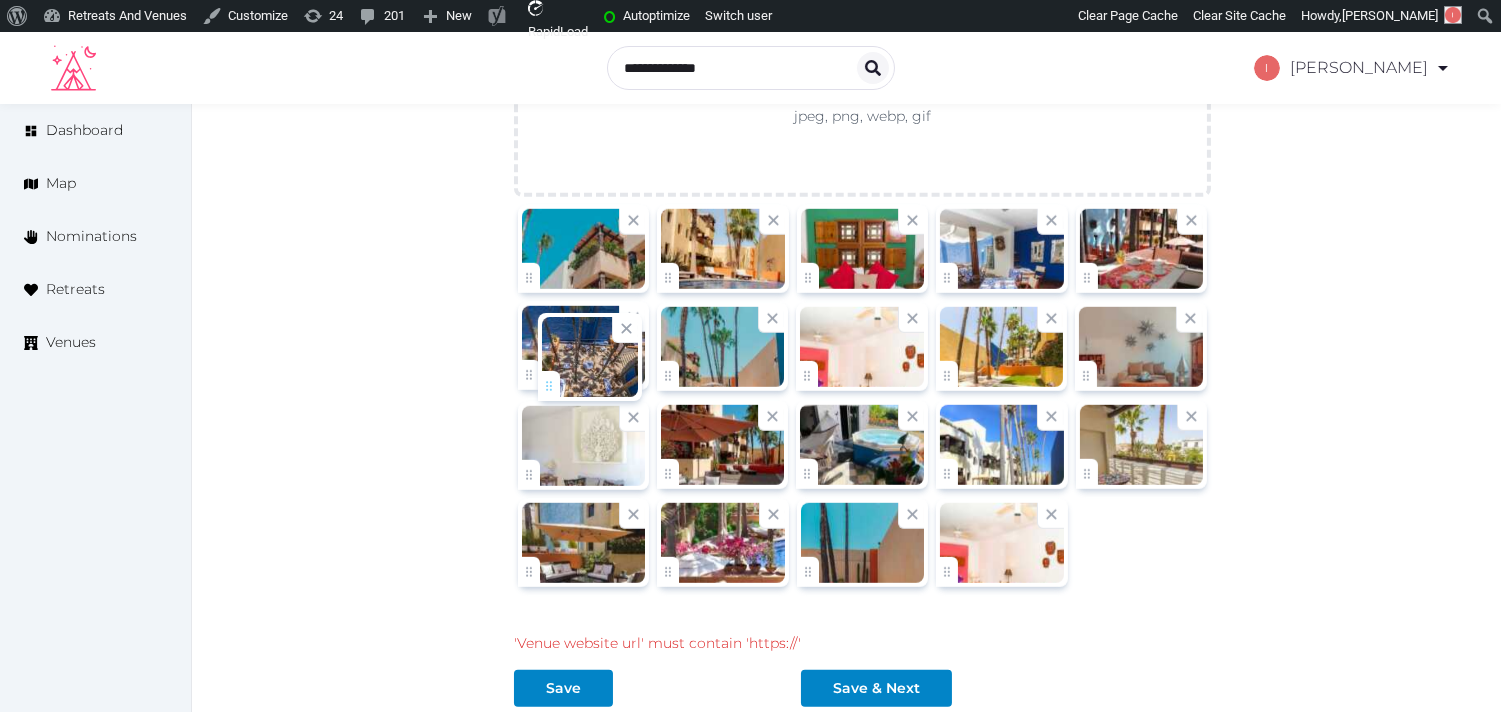 drag, startPoint x: 811, startPoint y: 465, endPoint x: 545, endPoint y: 376, distance: 280.4942 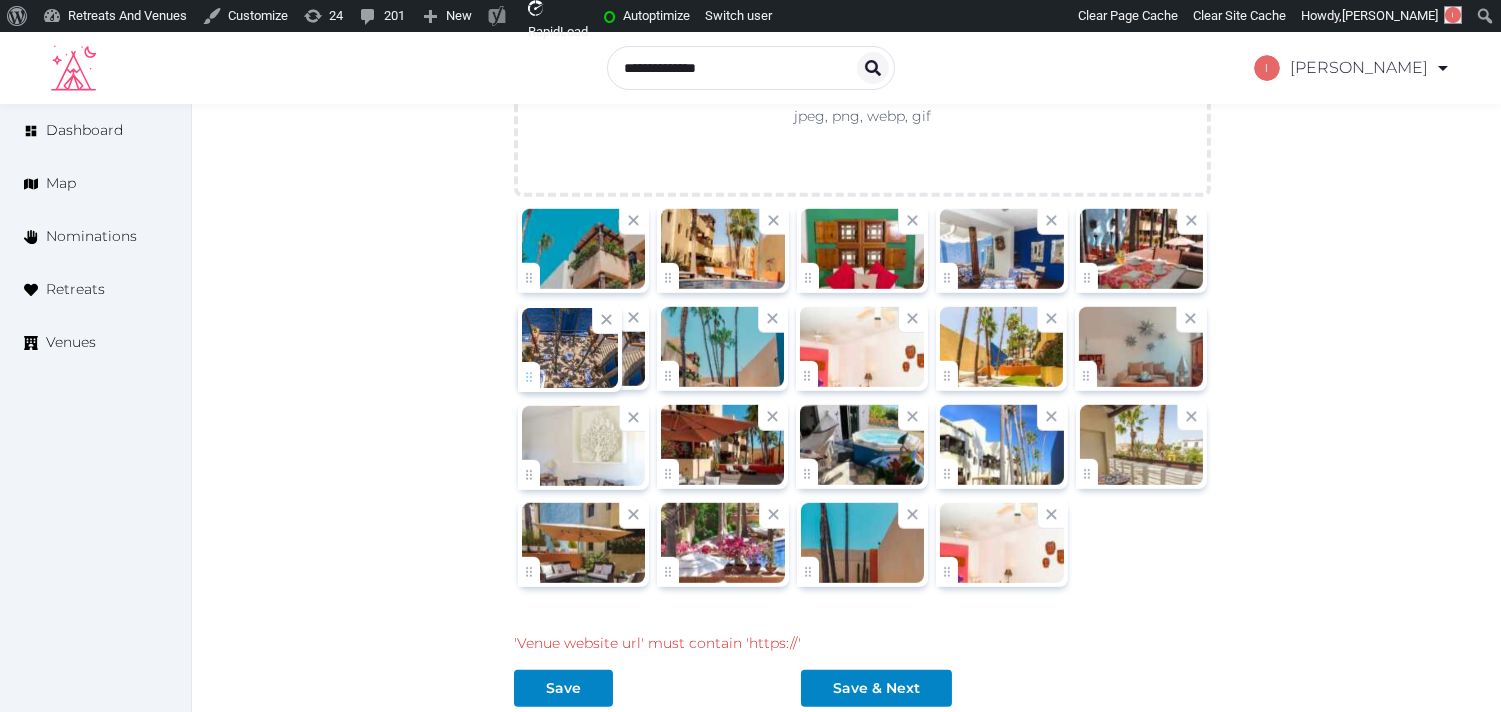 click on "Irene Gonzales   Account My Venue Listings My Retreats Logout      Dashboard Map Nominations Retreats Venues Edit venue 14 %  complete Fill out all the fields in your listing to increase its completion percentage.   A higher completion percentage will make your listing more attractive and result in better matches. Casa Natalia Hotel   (Draft) Preview  listing   Open    Close CRM Lead Basic details Pricing and policies Retreat spaces Meeting spaces Accommodations Amenities Food and dining Activities and experiences Location Environment Types of retreats Brochures Notes Ownership Administration Activity Publish Fill all the fields on this page and save in order to   publish Archive Venue owned by RetreatsAndVenues Manager c.o.r.e.y.sanford@retreatsandvenues.com Copy ownership transfer link Share this link with any user to transfer ownership of this venue. Users without accounts will be directed to register. Copy update link Name * * 33  words" at bounding box center (750, -731) 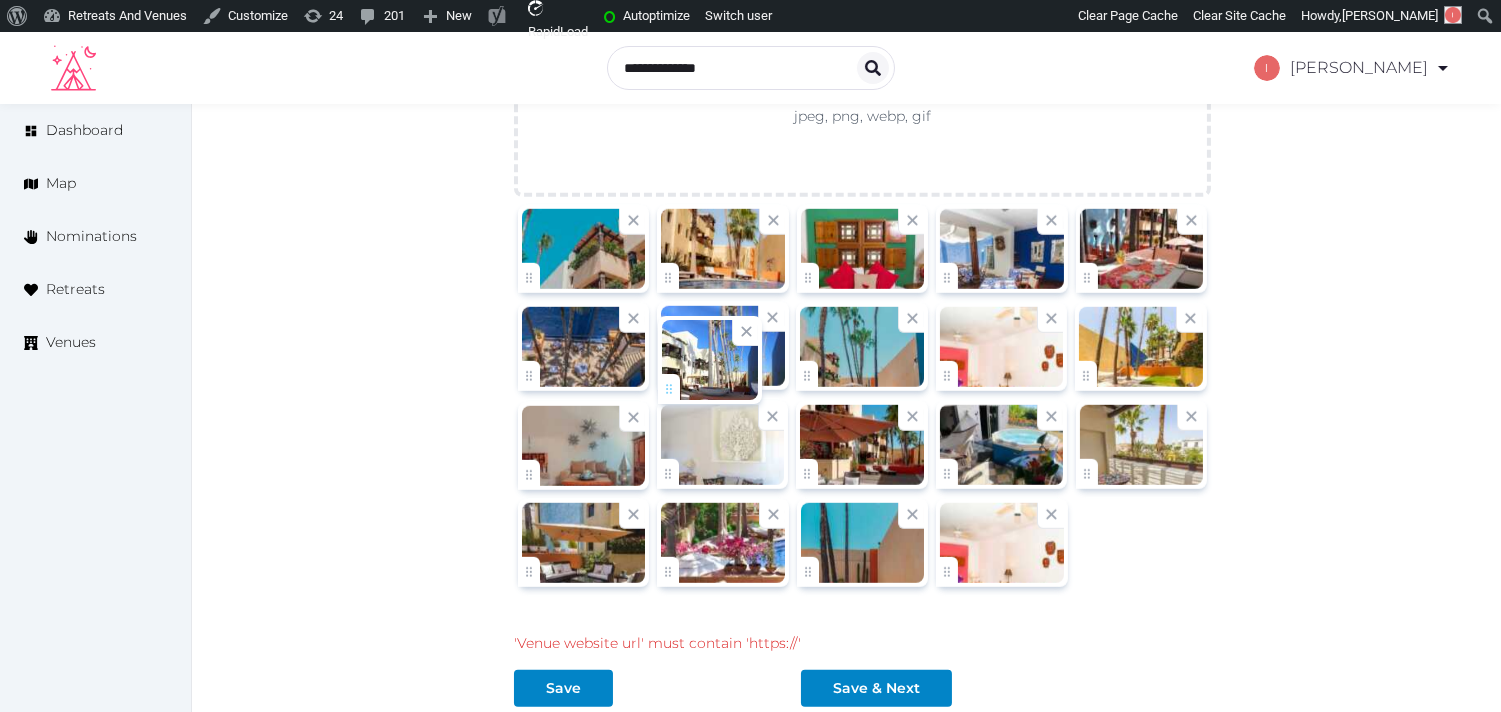 drag, startPoint x: 944, startPoint y: 464, endPoint x: 666, endPoint y: 377, distance: 291.29538 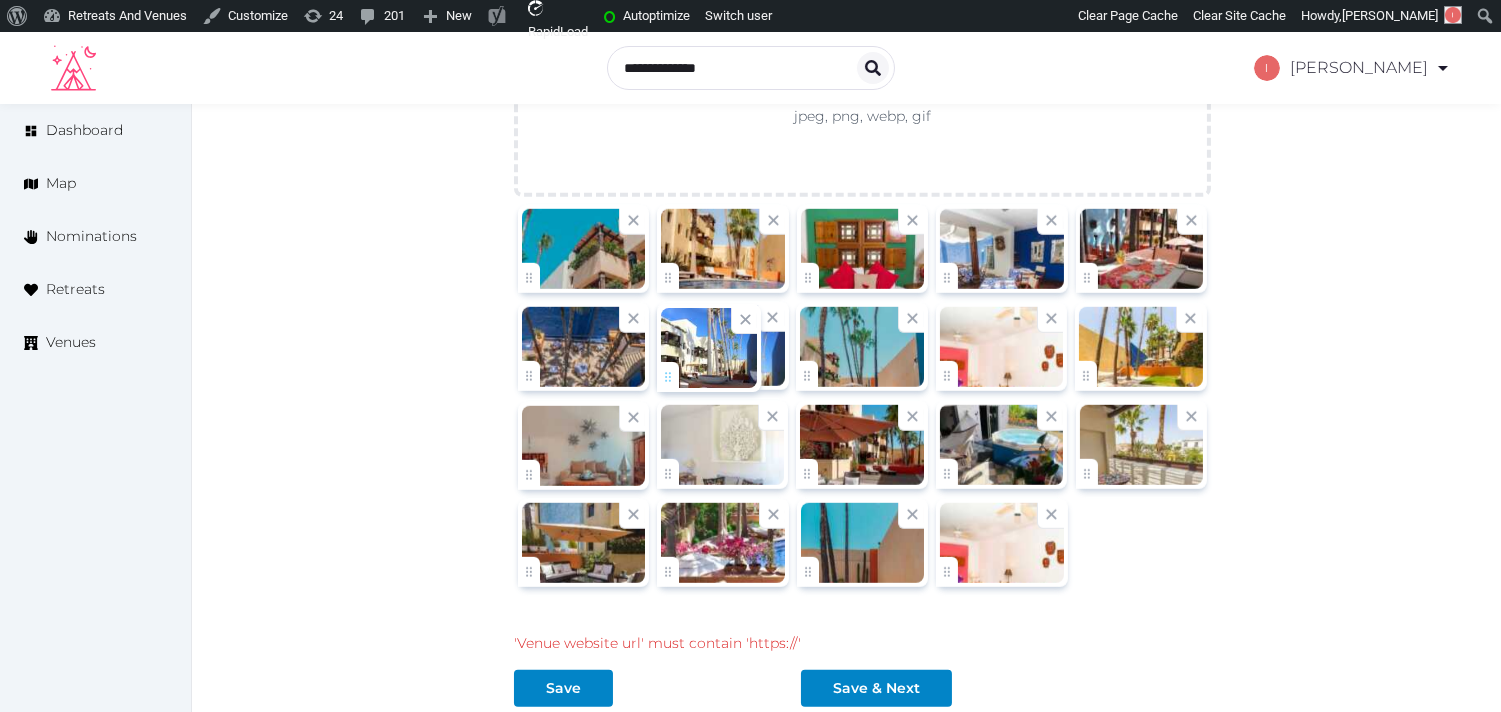 click on "Irene Gonzales   Account My Venue Listings My Retreats Logout      Dashboard Map Nominations Retreats Venues Edit venue 14 %  complete Fill out all the fields in your listing to increase its completion percentage.   A higher completion percentage will make your listing more attractive and result in better matches. Casa Natalia Hotel   (Draft) Preview  listing   Open    Close CRM Lead Basic details Pricing and policies Retreat spaces Meeting spaces Accommodations Amenities Food and dining Activities and experiences Location Environment Types of retreats Brochures Notes Ownership Administration Activity Publish Fill all the fields on this page and save in order to   publish Archive Venue owned by RetreatsAndVenues Manager c.o.r.e.y.sanford@retreatsandvenues.com Copy ownership transfer link Share this link with any user to transfer ownership of this venue. Users without accounts will be directed to register. Copy update link Name * * 33  words" at bounding box center (750, -731) 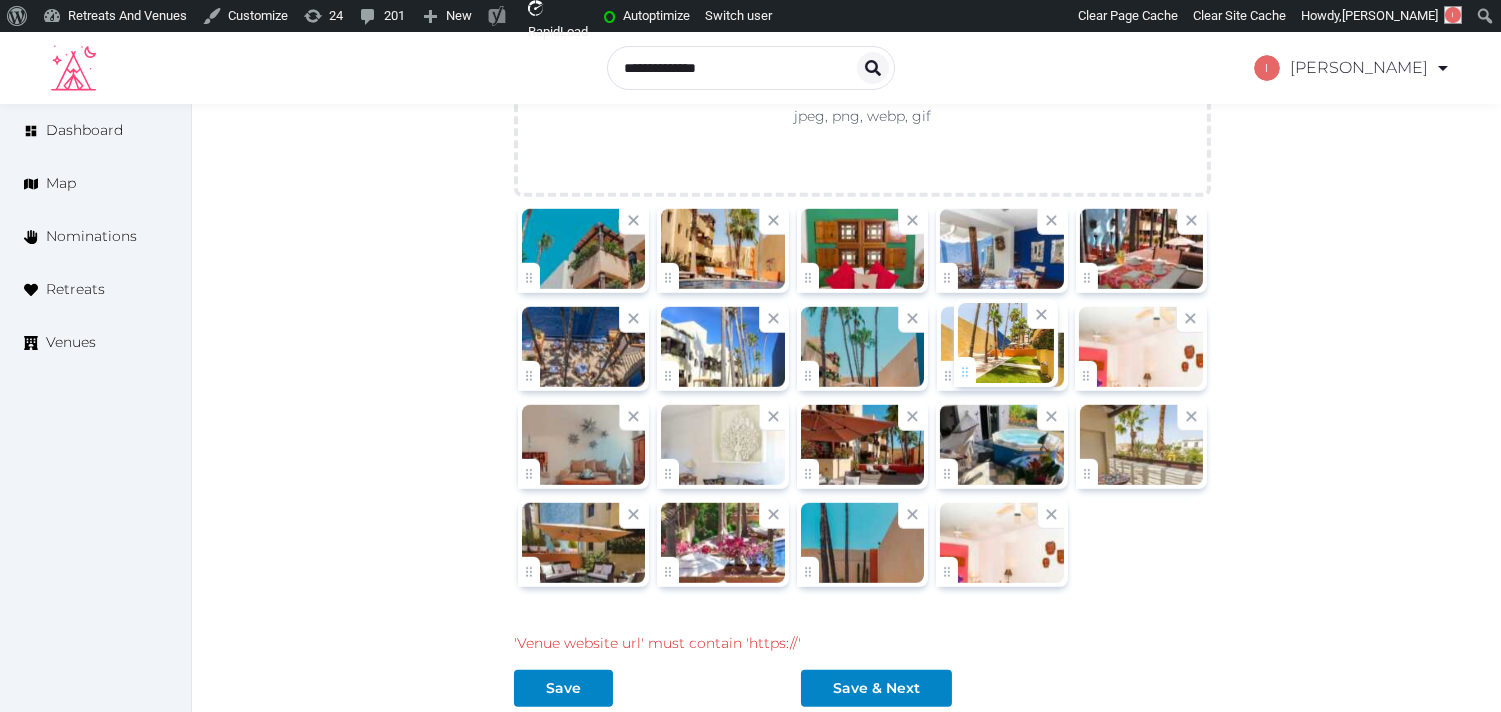 drag, startPoint x: 1085, startPoint y: 372, endPoint x: 963, endPoint y: 366, distance: 122.14745 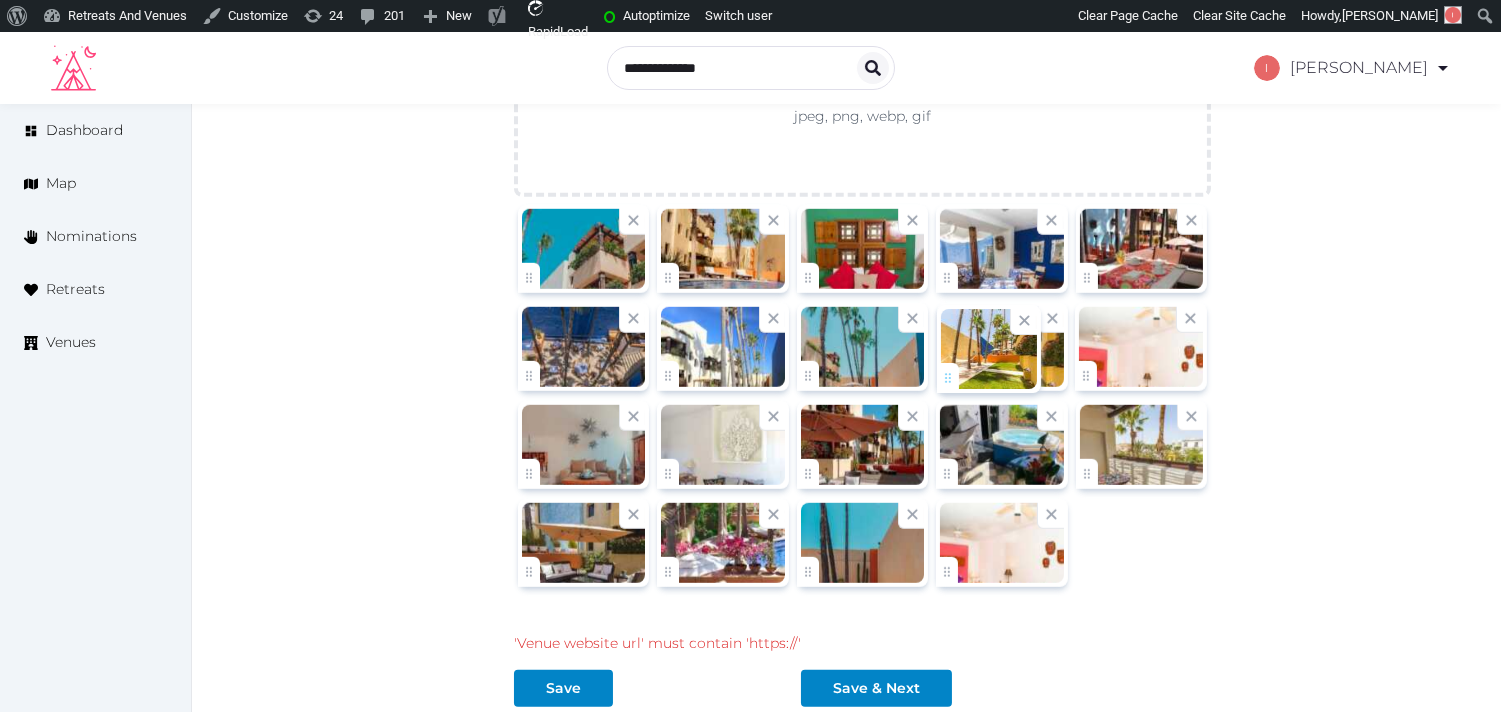 click on "Irene Gonzales   Account My Venue Listings My Retreats Logout      Dashboard Map Nominations Retreats Venues Edit venue 14 %  complete Fill out all the fields in your listing to increase its completion percentage.   A higher completion percentage will make your listing more attractive and result in better matches. Casa Natalia Hotel   (Draft) Preview  listing   Open    Close CRM Lead Basic details Pricing and policies Retreat spaces Meeting spaces Accommodations Amenities Food and dining Activities and experiences Location Environment Types of retreats Brochures Notes Ownership Administration Activity Publish Fill all the fields on this page and save in order to   publish Archive Venue owned by RetreatsAndVenues Manager c.o.r.e.y.sanford@retreatsandvenues.com Copy ownership transfer link Share this link with any user to transfer ownership of this venue. Users without accounts will be directed to register. Copy update link Name * * 33  words" at bounding box center (750, -731) 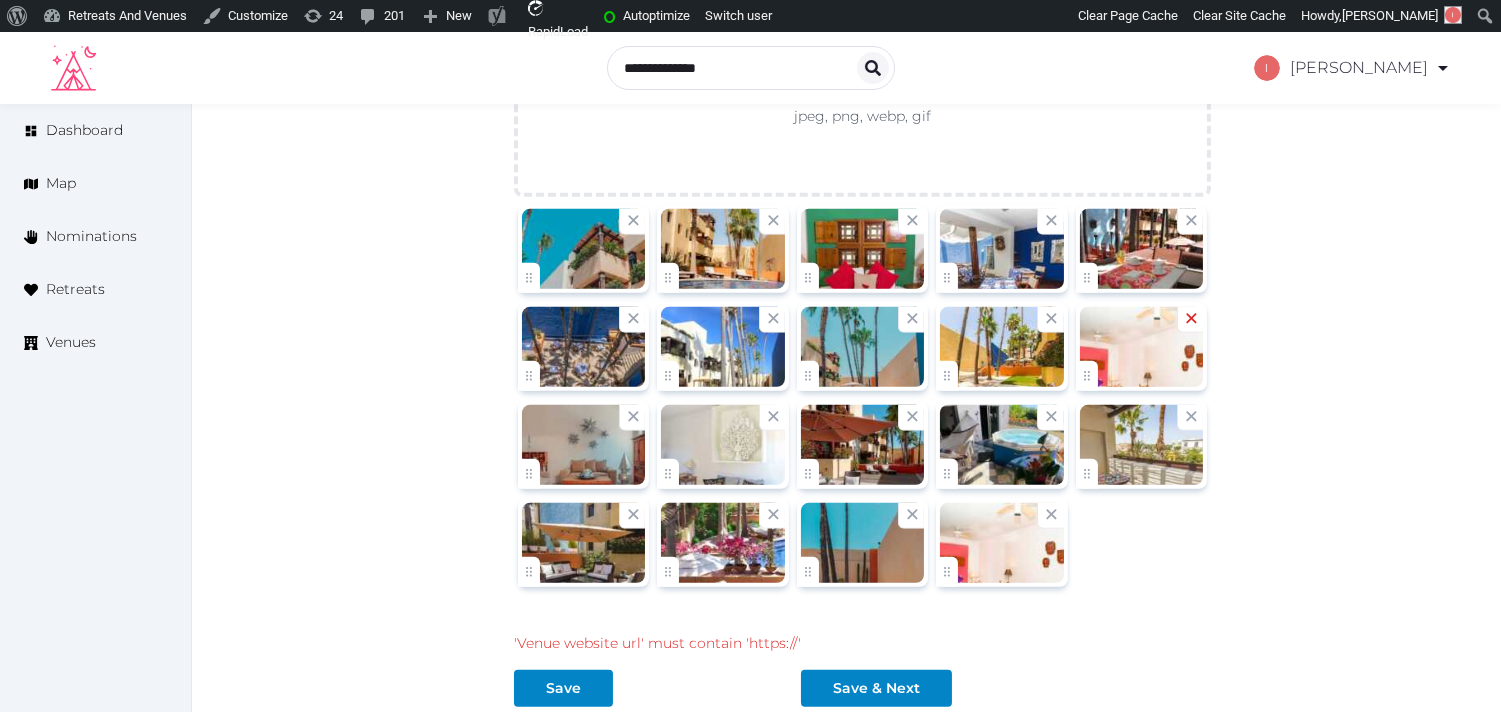 click 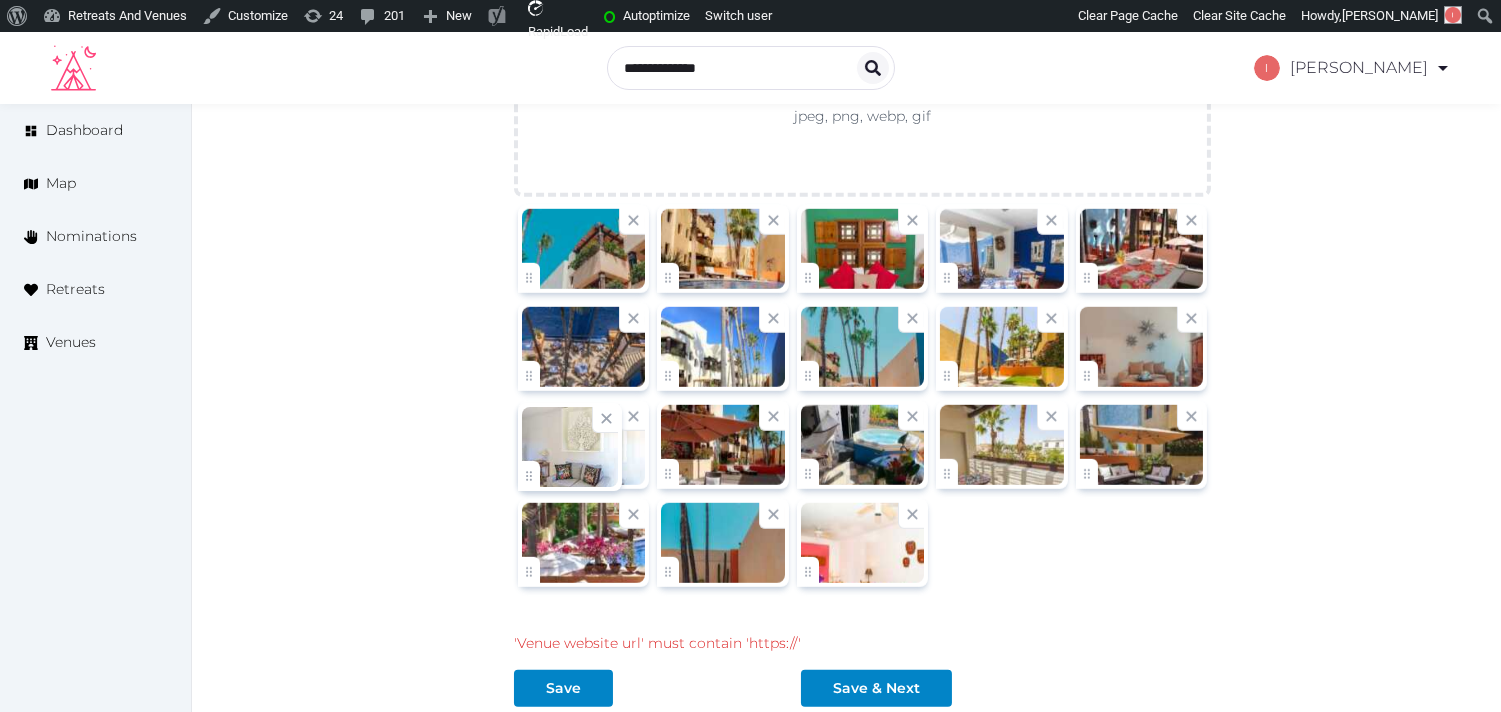 click on "Irene Gonzales   Account My Venue Listings My Retreats Logout      Dashboard Map Nominations Retreats Venues Edit venue 14 %  complete Fill out all the fields in your listing to increase its completion percentage.   A higher completion percentage will make your listing more attractive and result in better matches. Casa Natalia Hotel   (Draft) Preview  listing   Open    Close CRM Lead Basic details Pricing and policies Retreat spaces Meeting spaces Accommodations Amenities Food and dining Activities and experiences Location Environment Types of retreats Brochures Notes Ownership Administration Activity Publish Fill all the fields on this page and save in order to   publish Archive Venue owned by RetreatsAndVenues Manager c.o.r.e.y.sanford@retreatsandvenues.com Copy ownership transfer link Share this link with any user to transfer ownership of this venue. Users without accounts will be directed to register. Copy update link Name * * 33  words" at bounding box center (750, -731) 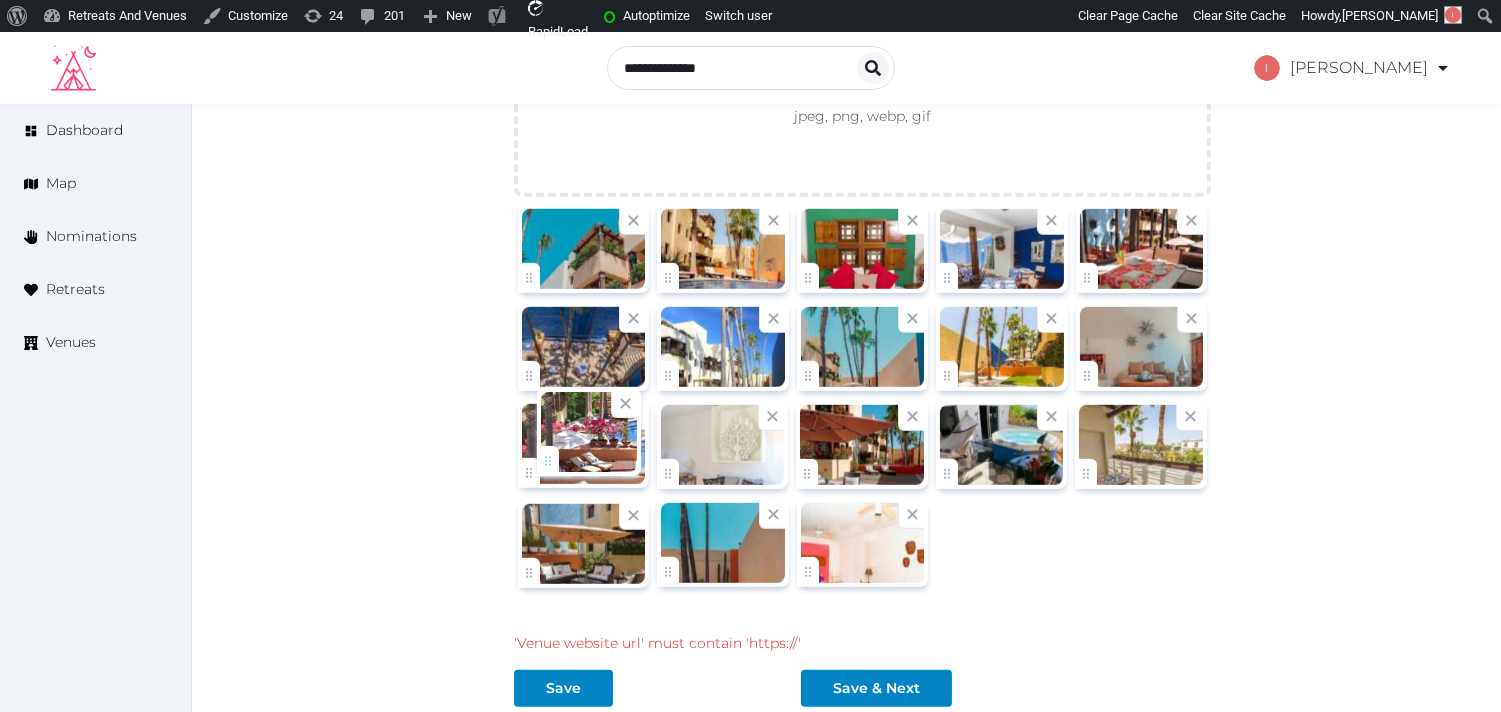 drag, startPoint x: 525, startPoint y: 560, endPoint x: 544, endPoint y: 445, distance: 116.559 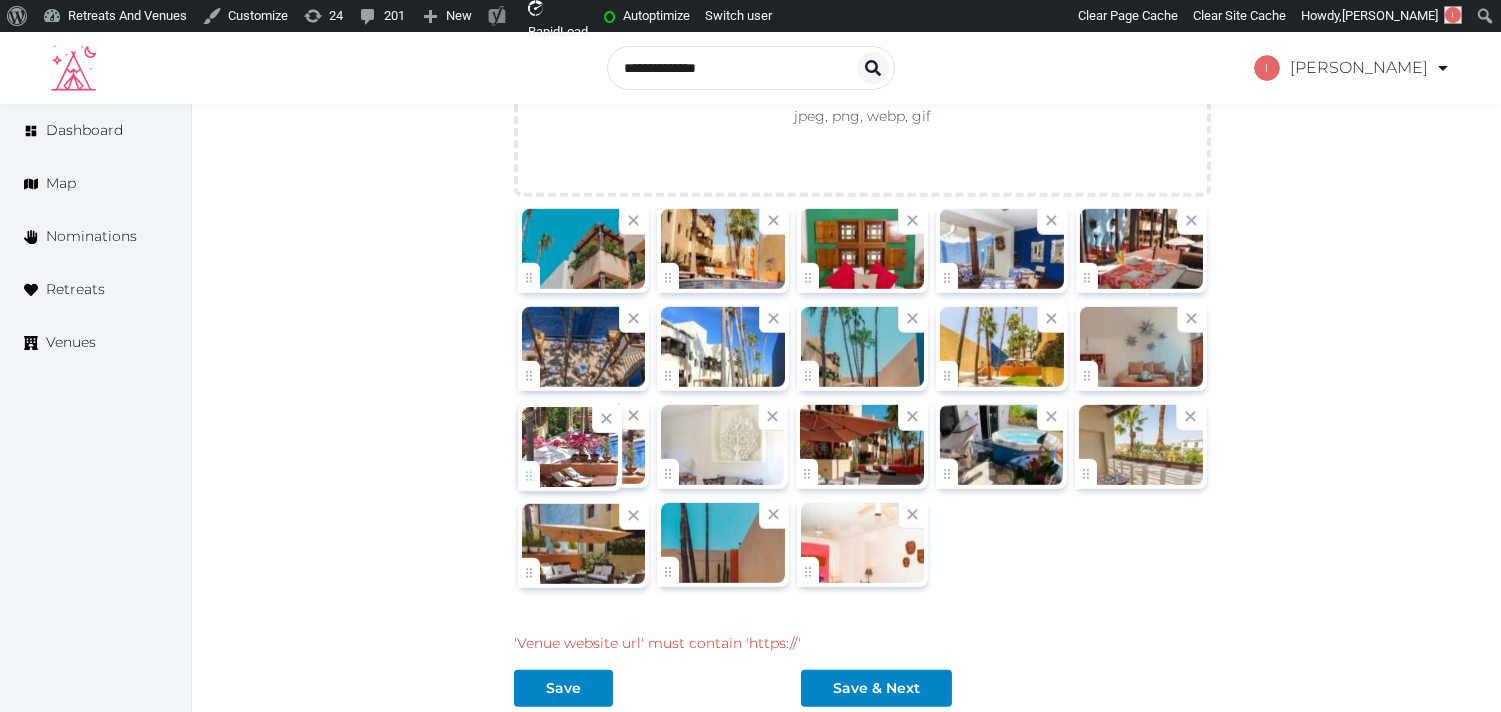 click on "Irene Gonzales   Account My Venue Listings My Retreats Logout      Dashboard Map Nominations Retreats Venues Edit venue 14 %  complete Fill out all the fields in your listing to increase its completion percentage.   A higher completion percentage will make your listing more attractive and result in better matches. Casa Natalia Hotel   (Draft) Preview  listing   Open    Close CRM Lead Basic details Pricing and policies Retreat spaces Meeting spaces Accommodations Amenities Food and dining Activities and experiences Location Environment Types of retreats Brochures Notes Ownership Administration Activity Publish Fill all the fields on this page and save in order to   publish Archive Venue owned by RetreatsAndVenues Manager c.o.r.e.y.sanford@retreatsandvenues.com Copy ownership transfer link Share this link with any user to transfer ownership of this venue. Users without accounts will be directed to register. Copy update link Name * * 33  words" at bounding box center [750, -731] 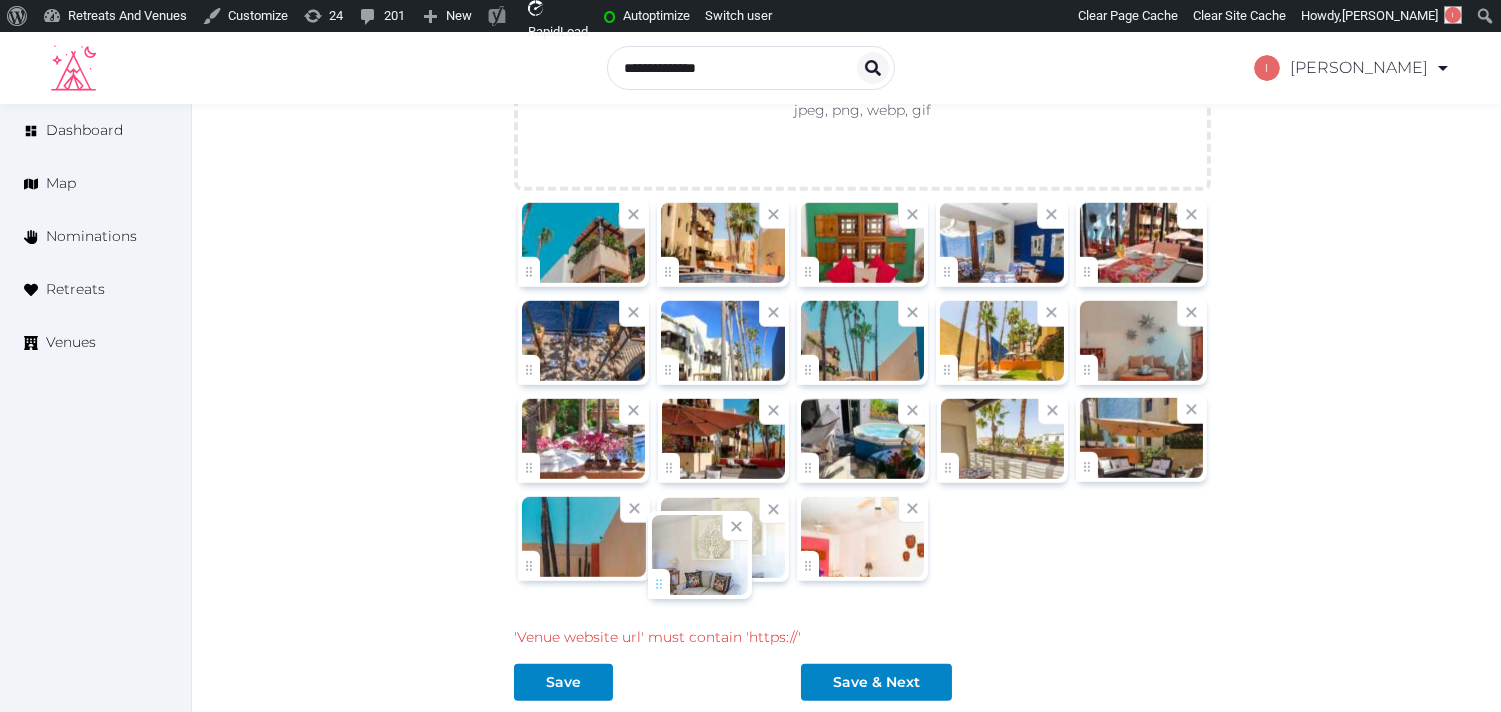 drag, startPoint x: 670, startPoint y: 470, endPoint x: 658, endPoint y: 580, distance: 110.65261 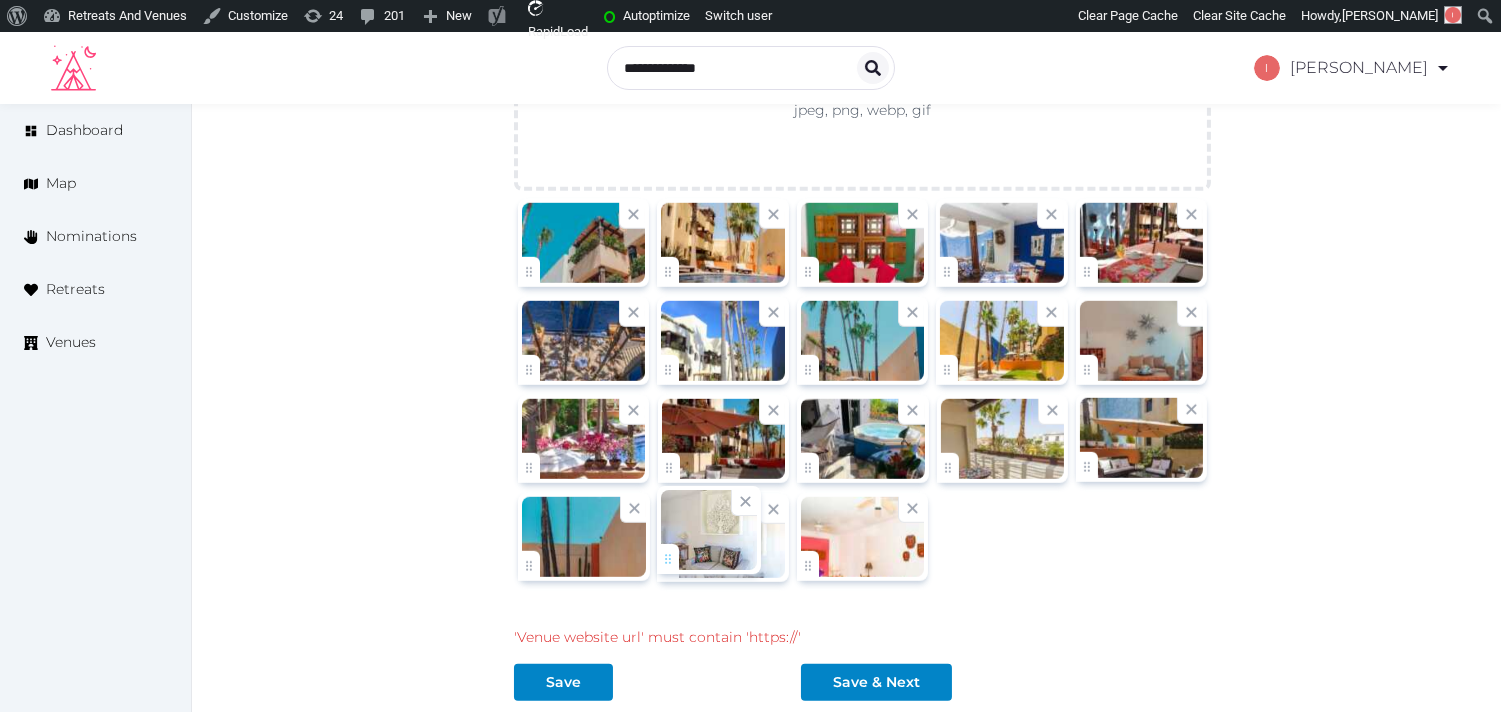 click on "Irene Gonzales   Account My Venue Listings My Retreats Logout      Dashboard Map Nominations Retreats Venues Edit venue 14 %  complete Fill out all the fields in your listing to increase its completion percentage.   A higher completion percentage will make your listing more attractive and result in better matches. Casa Natalia Hotel   (Draft) Preview  listing   Open    Close CRM Lead Basic details Pricing and policies Retreat spaces Meeting spaces Accommodations Amenities Food and dining Activities and experiences Location Environment Types of retreats Brochures Notes Ownership Administration Activity Publish Fill all the fields on this page and save in order to   publish Archive Venue owned by RetreatsAndVenues Manager c.o.r.e.y.sanford@retreatsandvenues.com Copy ownership transfer link Share this link with any user to transfer ownership of this venue. Users without accounts will be directed to register. Copy update link Name * * 33  words" at bounding box center [750, -737] 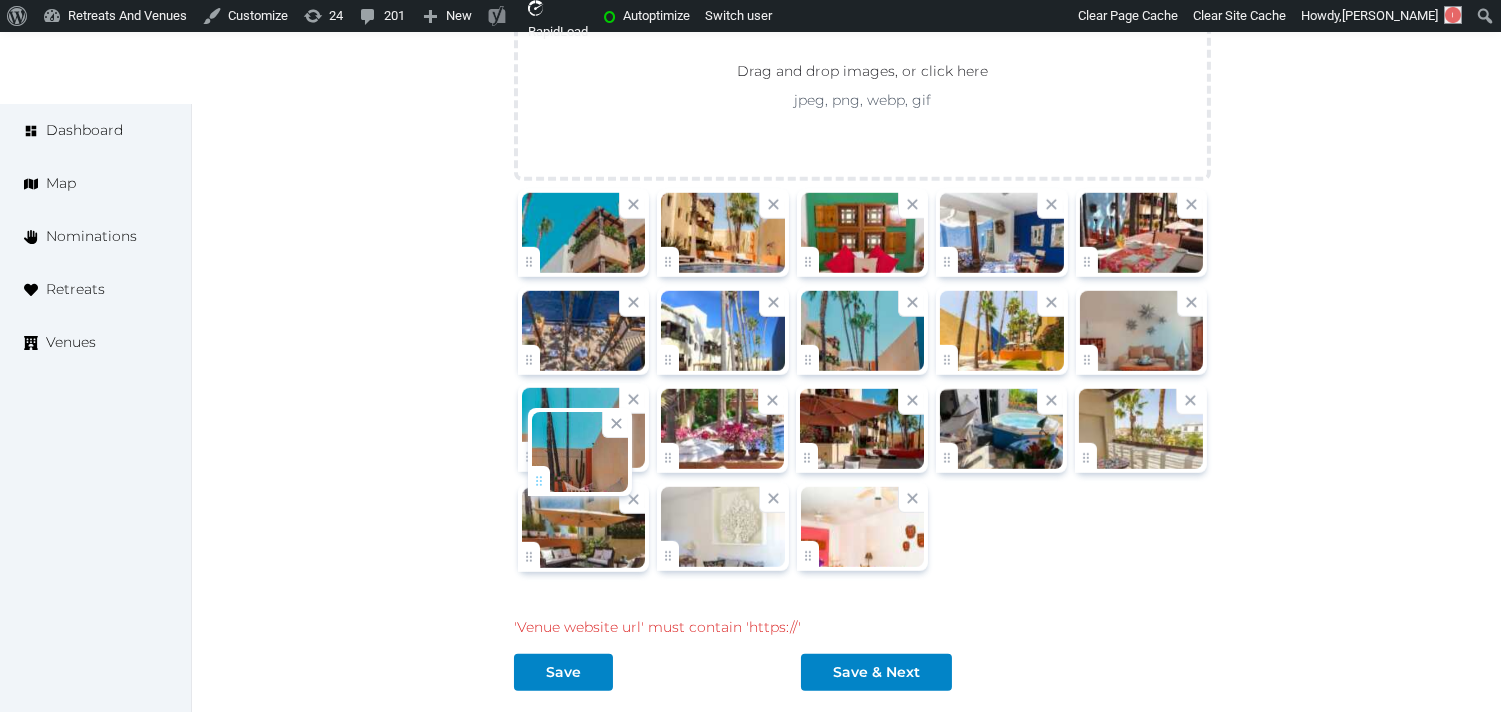 drag, startPoint x: 542, startPoint y: 565, endPoint x: 554, endPoint y: 481, distance: 84.85281 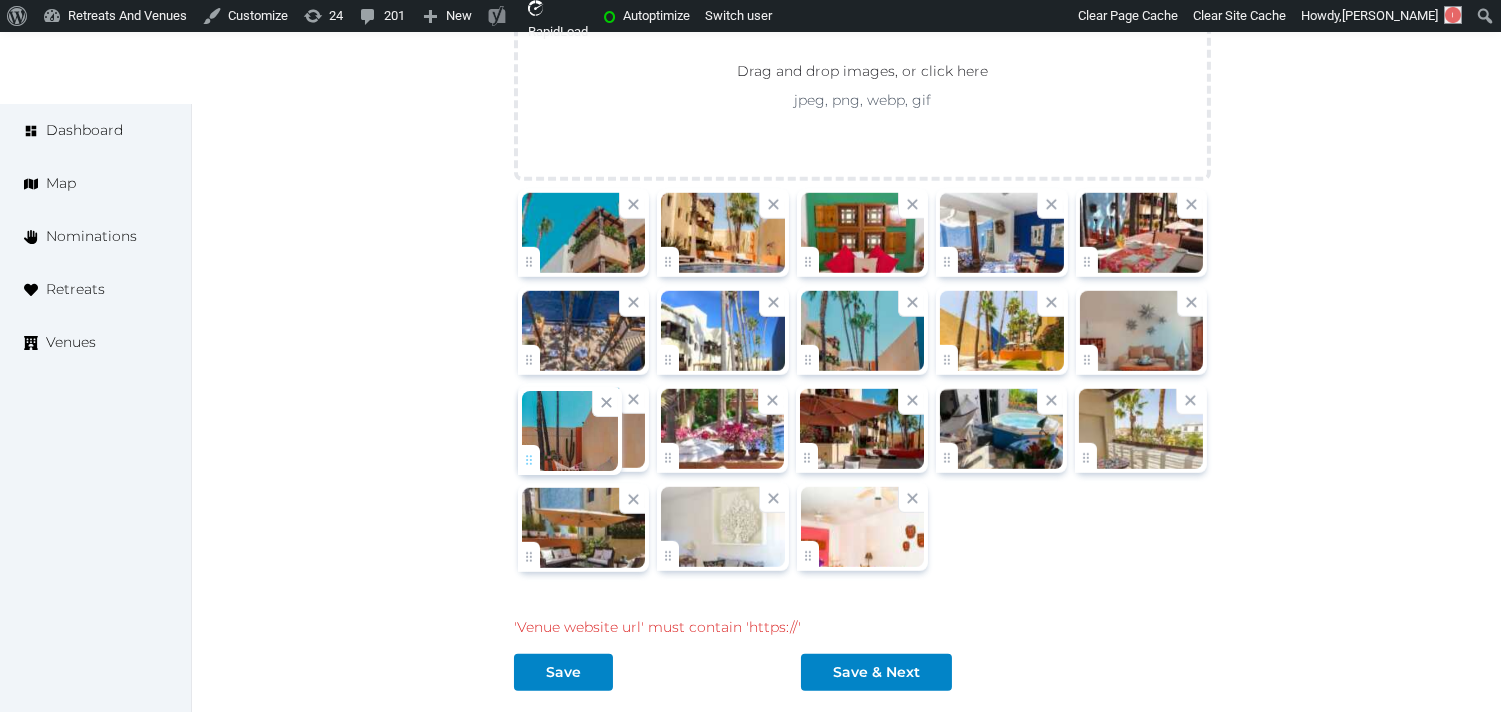 click on "Irene Gonzales   Account My Venue Listings My Retreats Logout      Dashboard Map Nominations Retreats Venues Edit venue 14 %  complete Fill out all the fields in your listing to increase its completion percentage.   A higher completion percentage will make your listing more attractive and result in better matches. Casa Natalia Hotel   (Draft) Preview  listing   Open    Close CRM Lead Basic details Pricing and policies Retreat spaces Meeting spaces Accommodations Amenities Food and dining Activities and experiences Location Environment Types of retreats Brochures Notes Ownership Administration Activity Publish Fill all the fields on this page and save in order to   publish Archive Venue owned by RetreatsAndVenues Manager c.o.r.e.y.sanford@retreatsandvenues.com Copy ownership transfer link Share this link with any user to transfer ownership of this venue. Users without accounts will be directed to register. Copy update link Name * * 33  words" at bounding box center [750, -747] 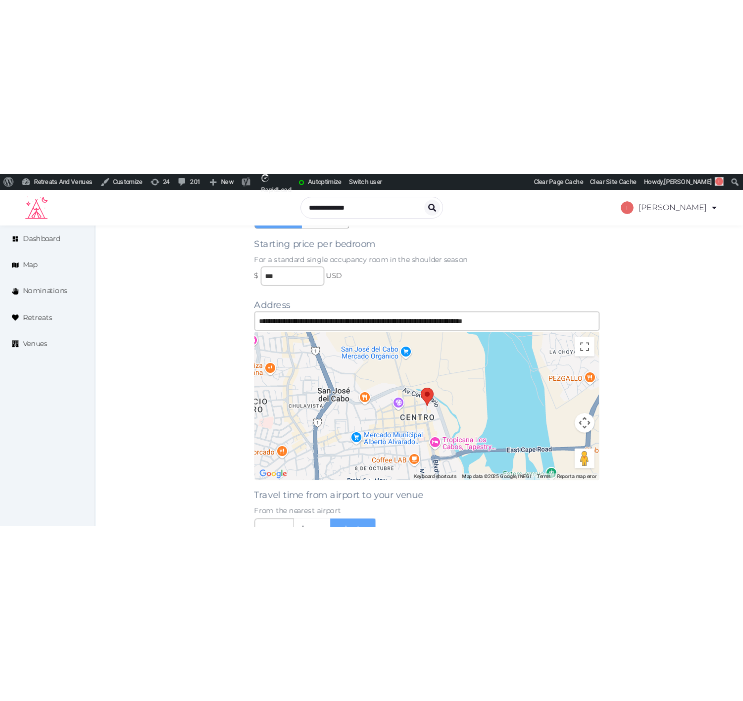 scroll, scrollTop: 1773, scrollLeft: 0, axis: vertical 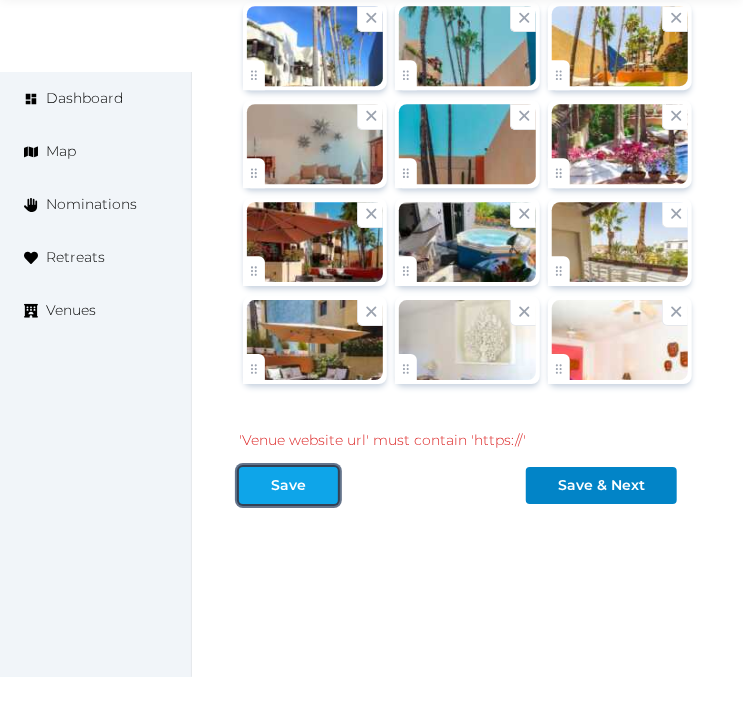 click on "Save" at bounding box center (288, 485) 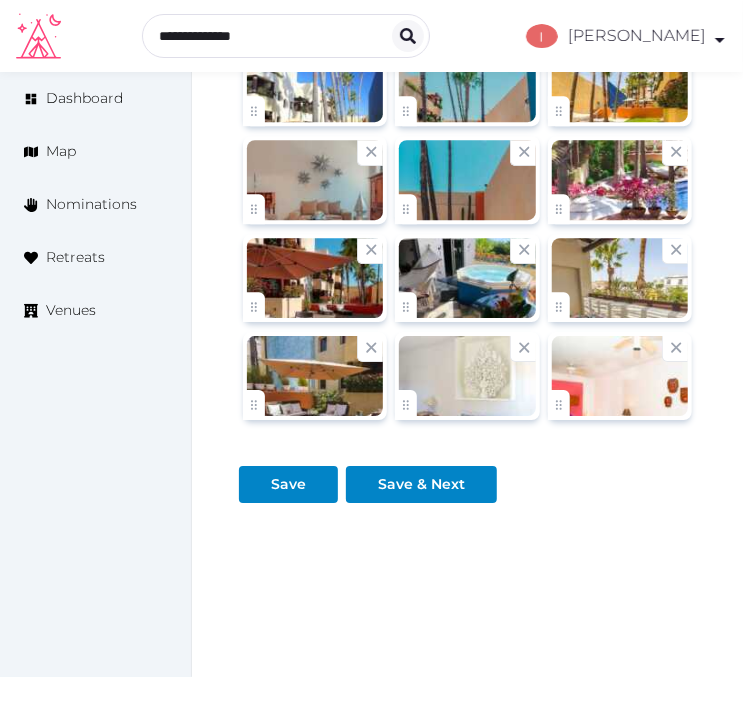 scroll, scrollTop: 3887, scrollLeft: 0, axis: vertical 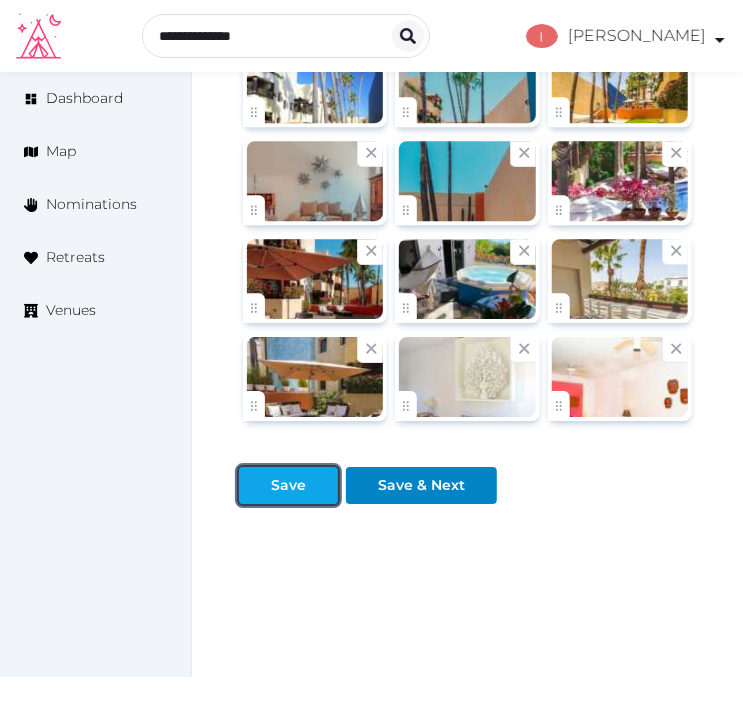 click at bounding box center [255, 485] 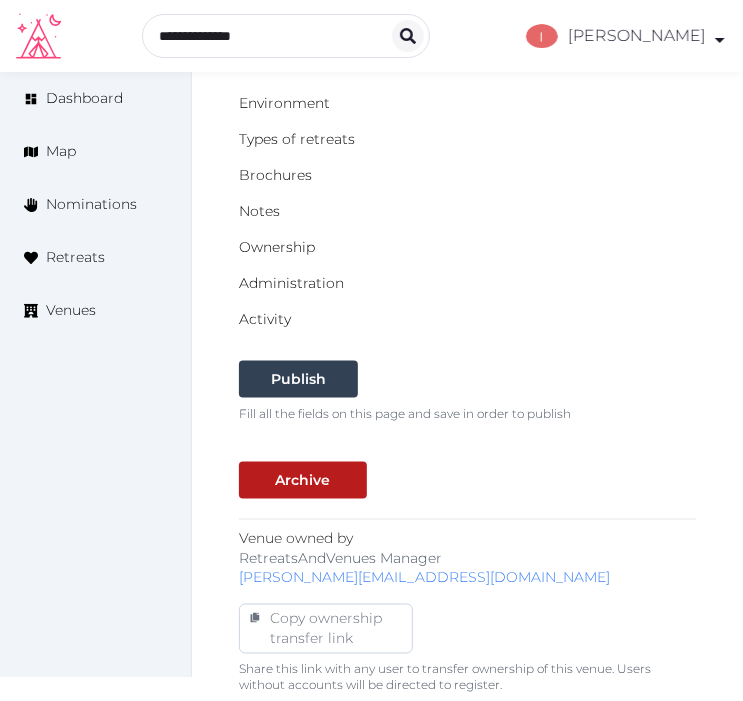 scroll, scrollTop: 332, scrollLeft: 0, axis: vertical 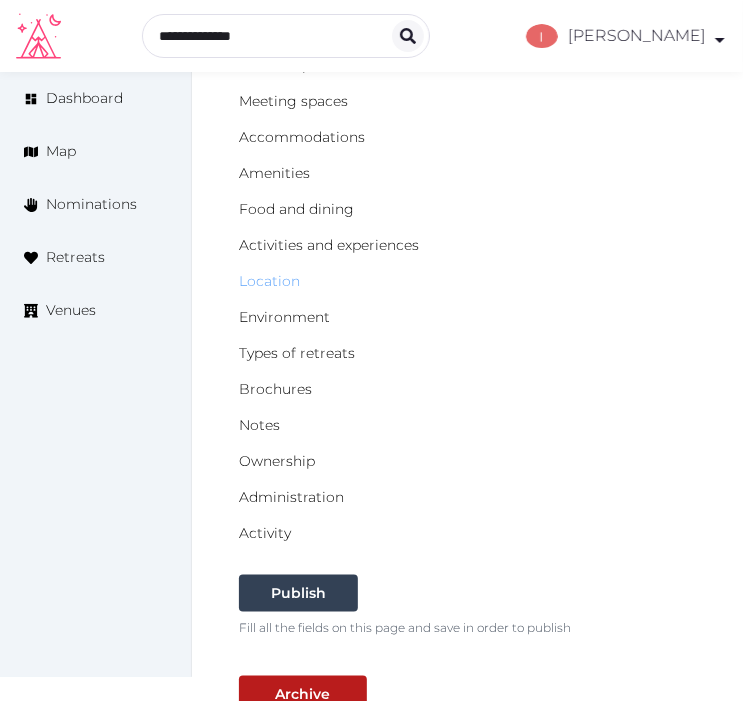 click on "Location" at bounding box center (269, 281) 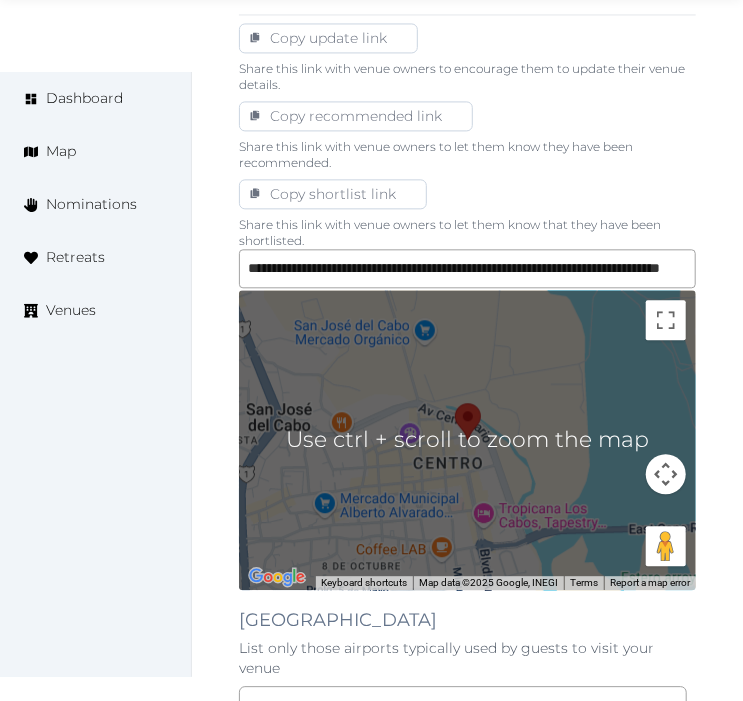 scroll, scrollTop: 1333, scrollLeft: 0, axis: vertical 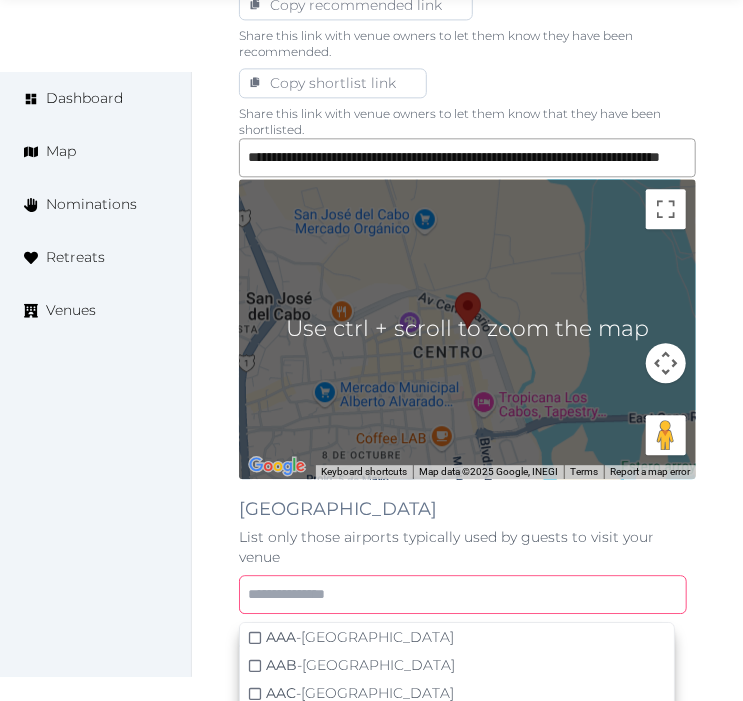 click at bounding box center (463, 594) 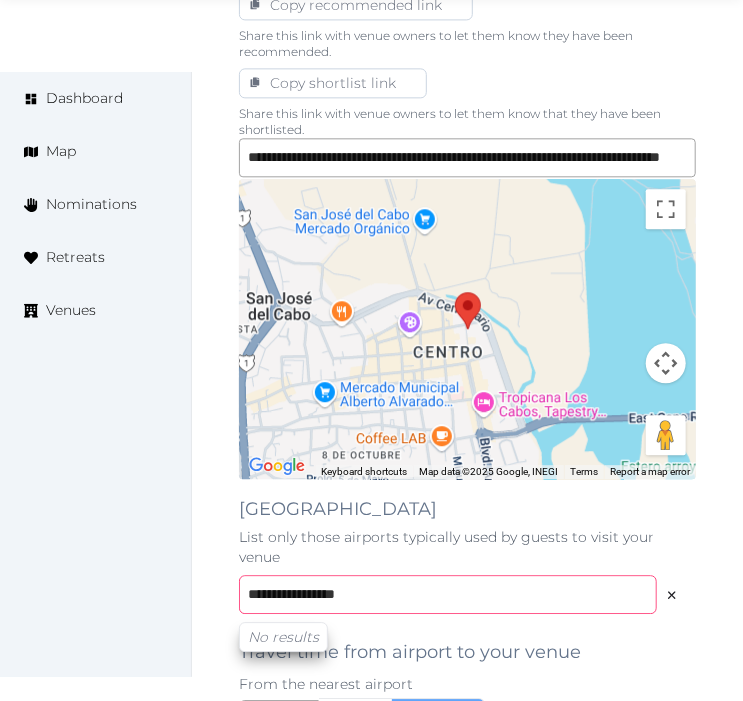 drag, startPoint x: 386, startPoint y: 542, endPoint x: 276, endPoint y: 544, distance: 110.01818 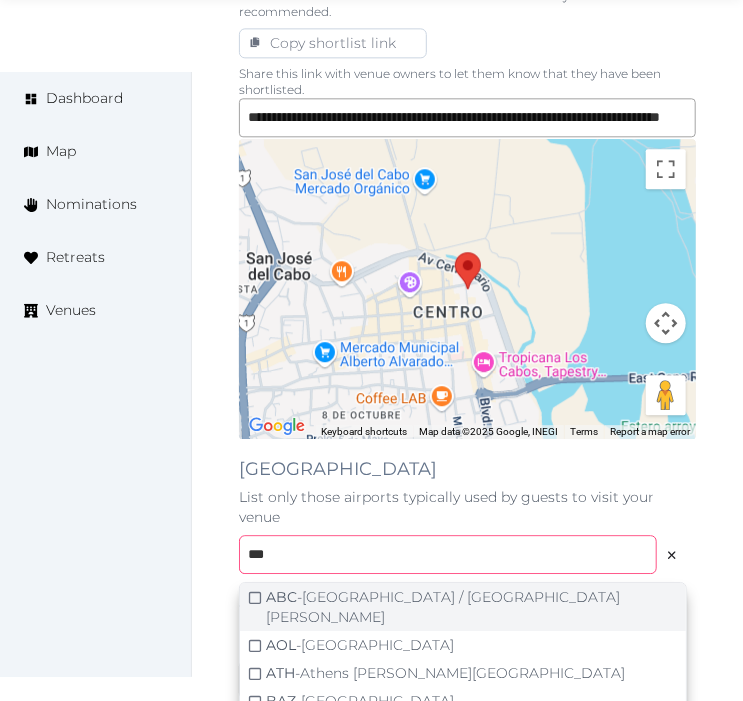 scroll, scrollTop: 1444, scrollLeft: 0, axis: vertical 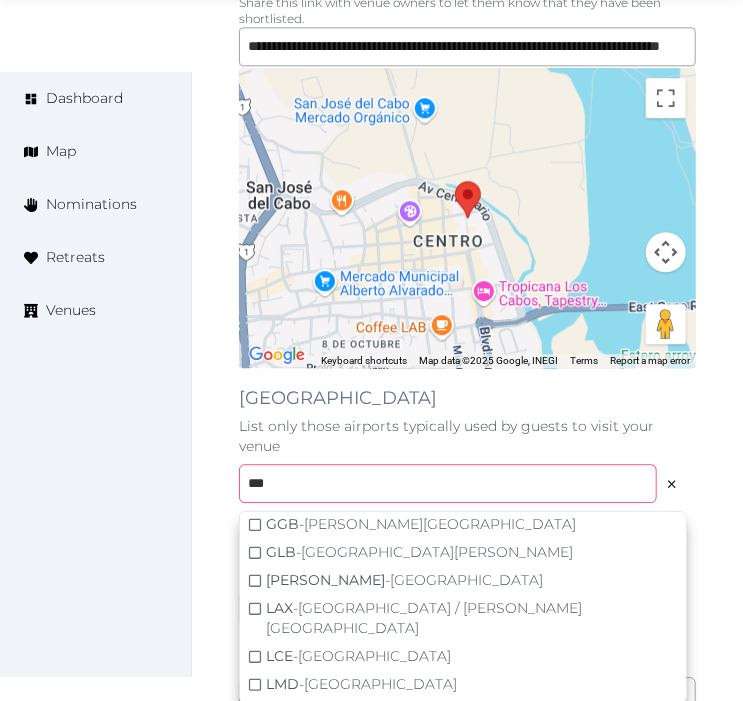 drag, startPoint x: 305, startPoint y: 423, endPoint x: 223, endPoint y: 430, distance: 82.29824 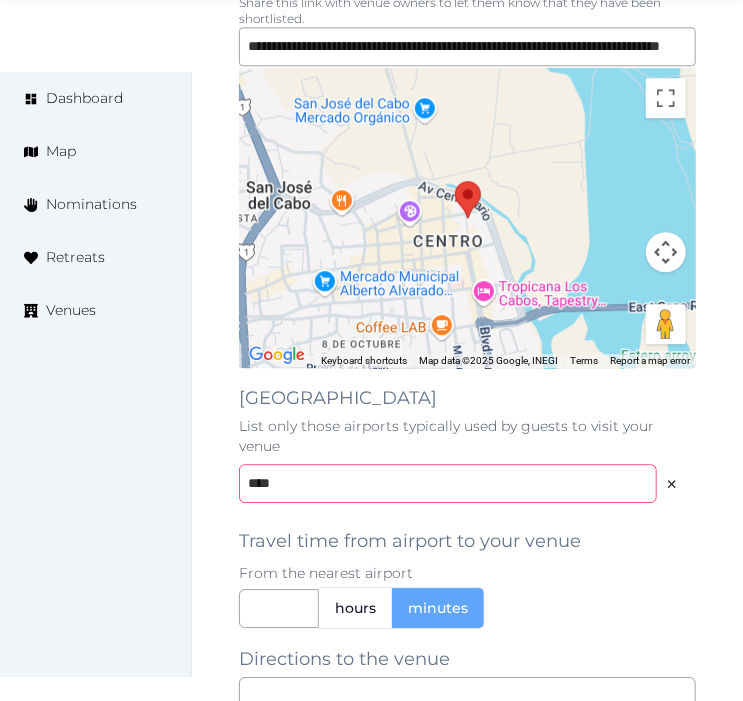 scroll, scrollTop: 140, scrollLeft: 0, axis: vertical 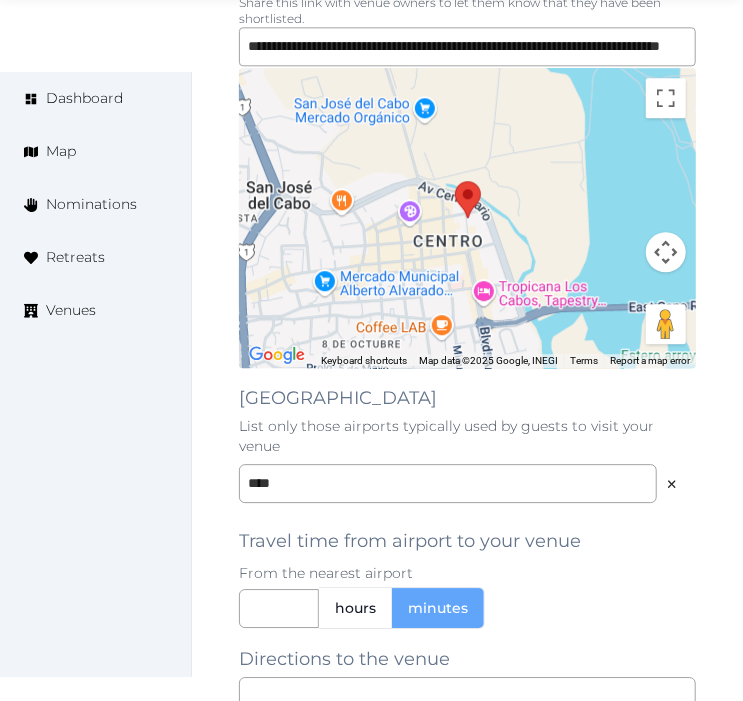 click 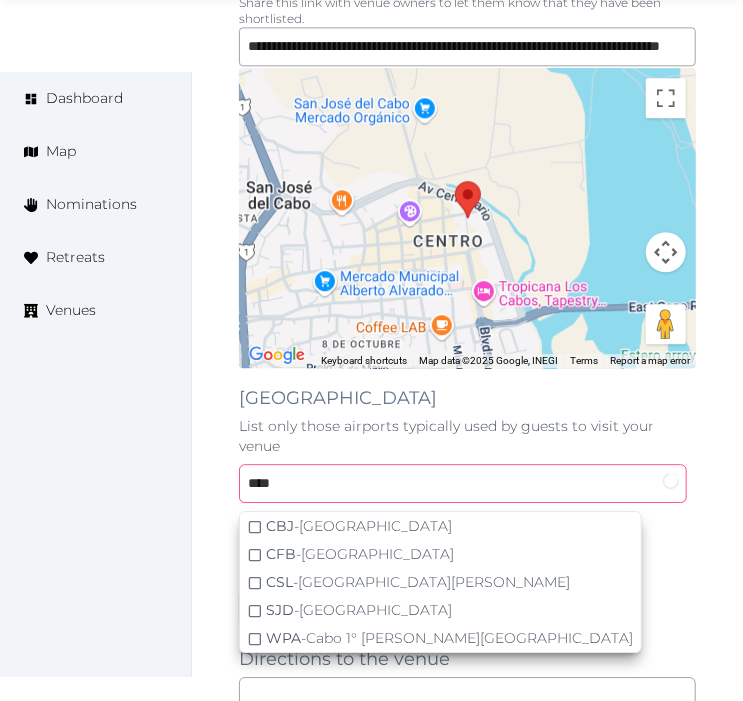 click on "****" at bounding box center [463, 483] 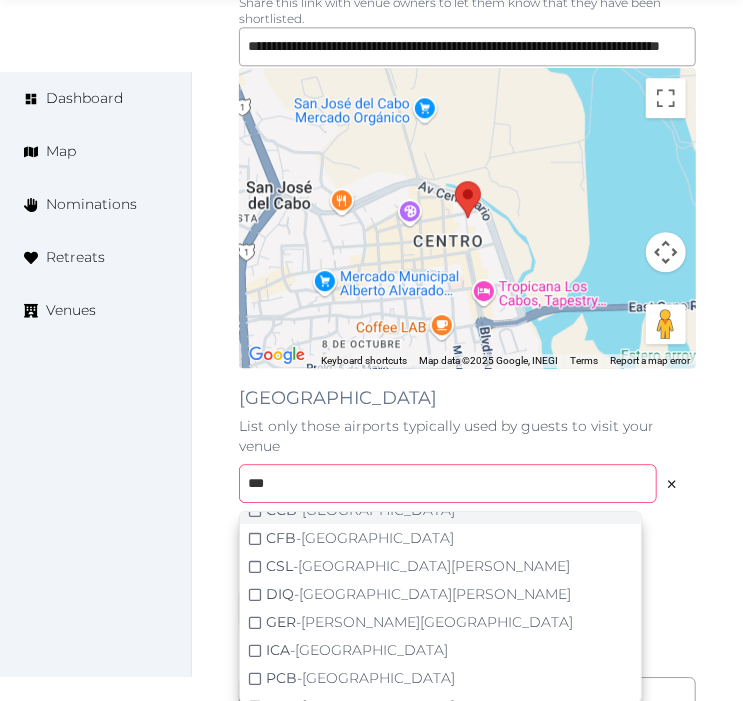 scroll, scrollTop: 111, scrollLeft: 0, axis: vertical 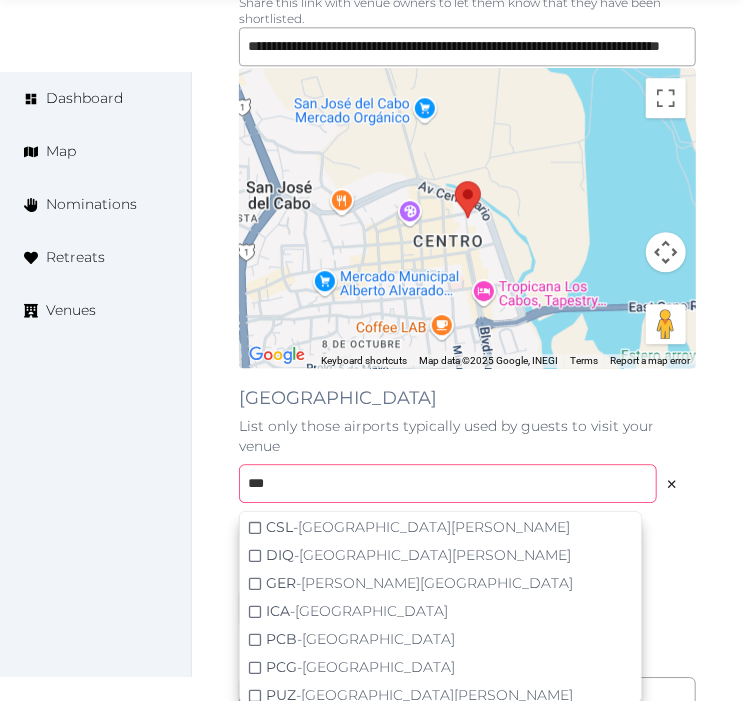 type on "***" 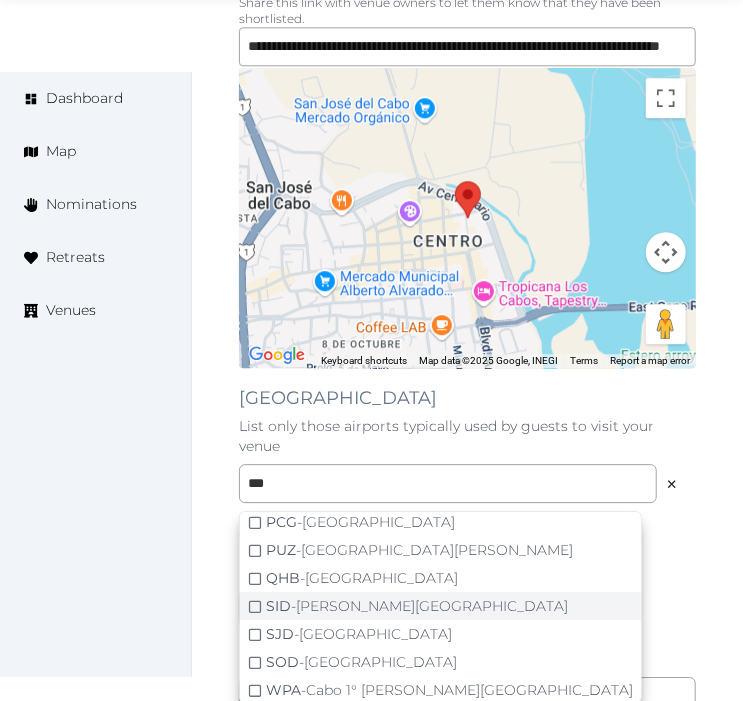 scroll, scrollTop: 274, scrollLeft: 0, axis: vertical 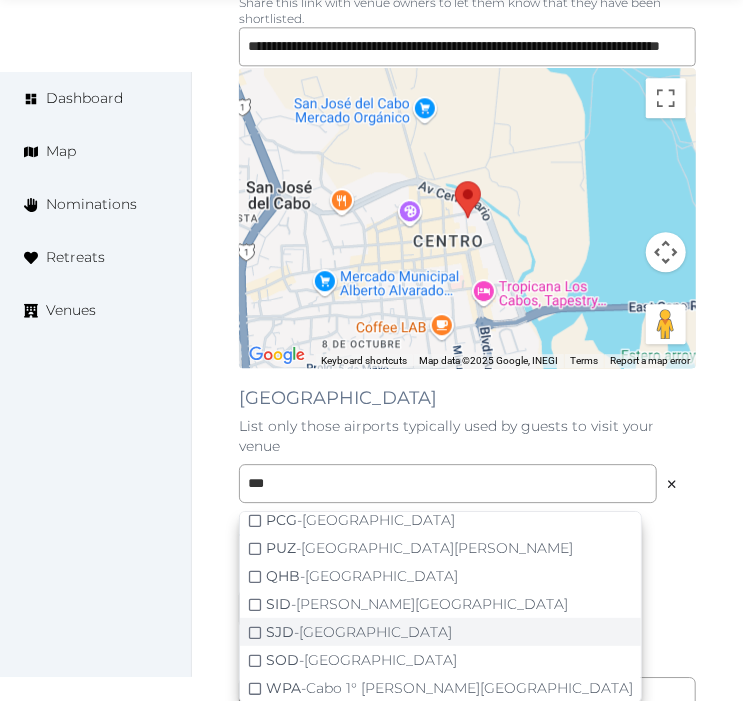click on "SJD  -  Aeropuerto Internacional de Los Cabos" at bounding box center [440, 632] 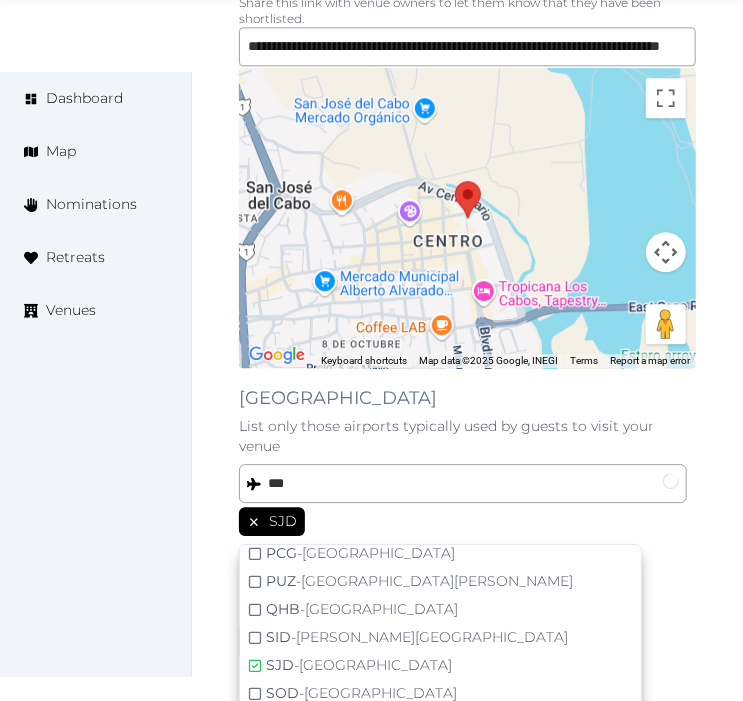 click on "Travel time from airport to your venue From the nearest airport hours minutes" at bounding box center (467, 603) 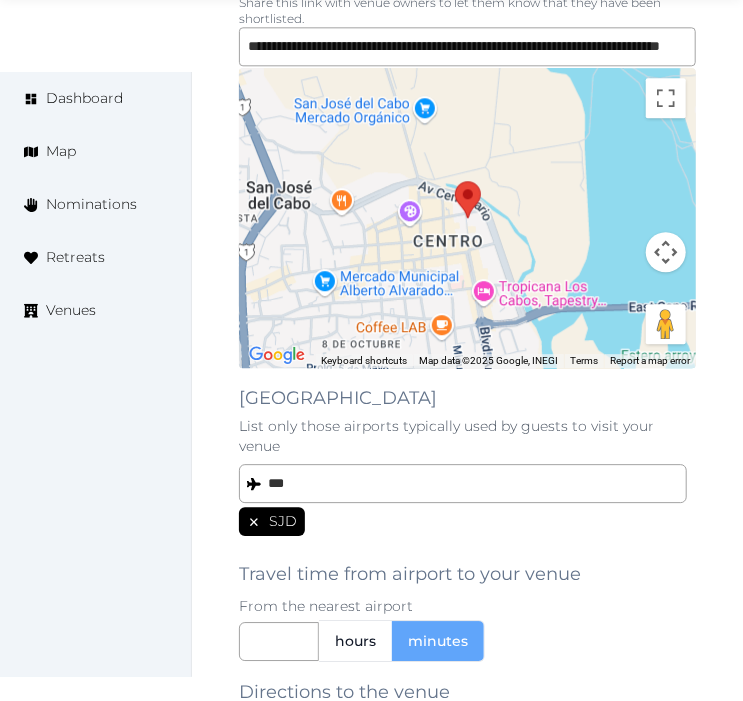 scroll, scrollTop: 273, scrollLeft: 0, axis: vertical 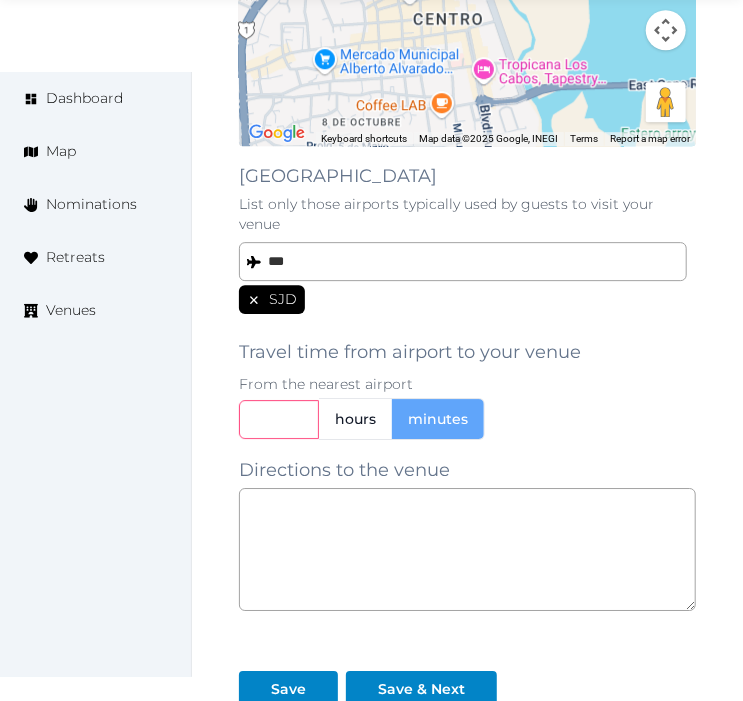 click at bounding box center [279, 419] 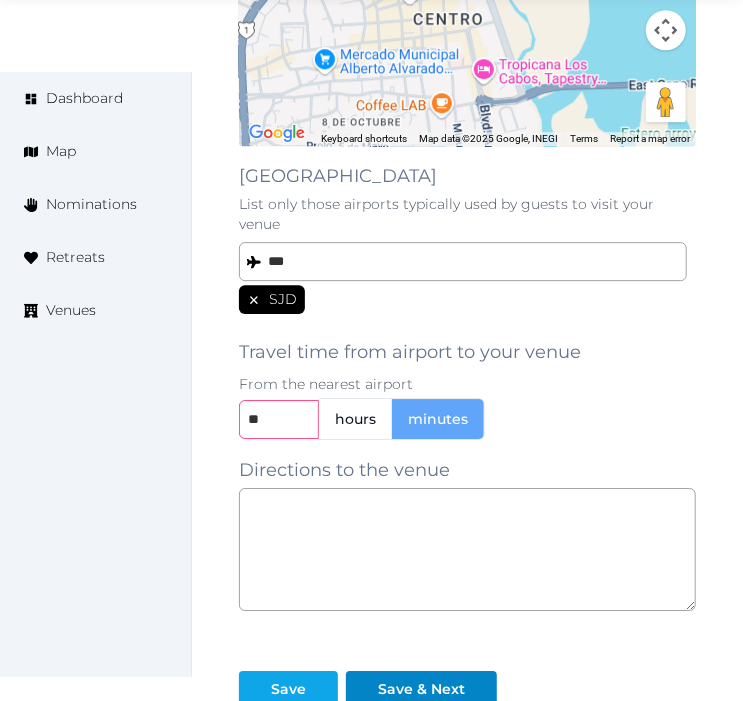type on "**" 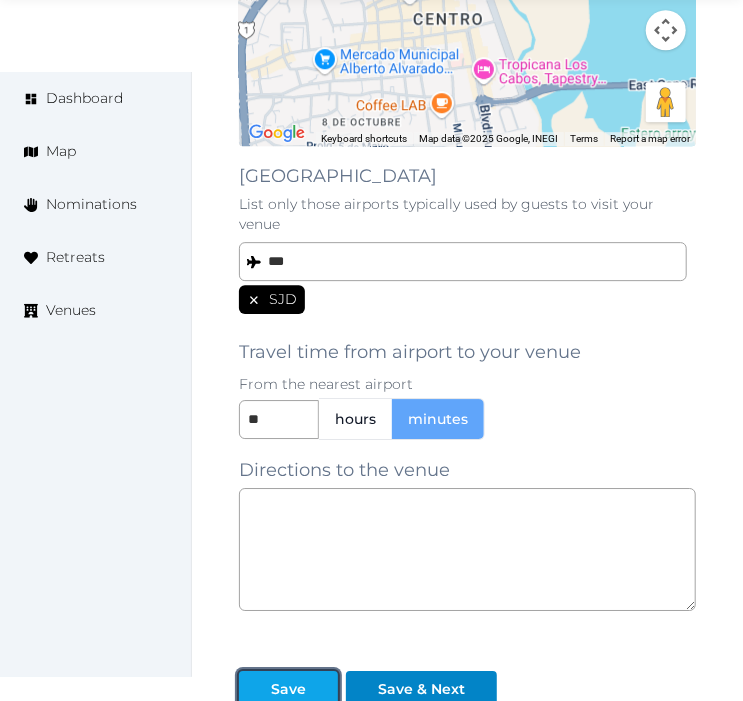 click on "Save" at bounding box center [288, 689] 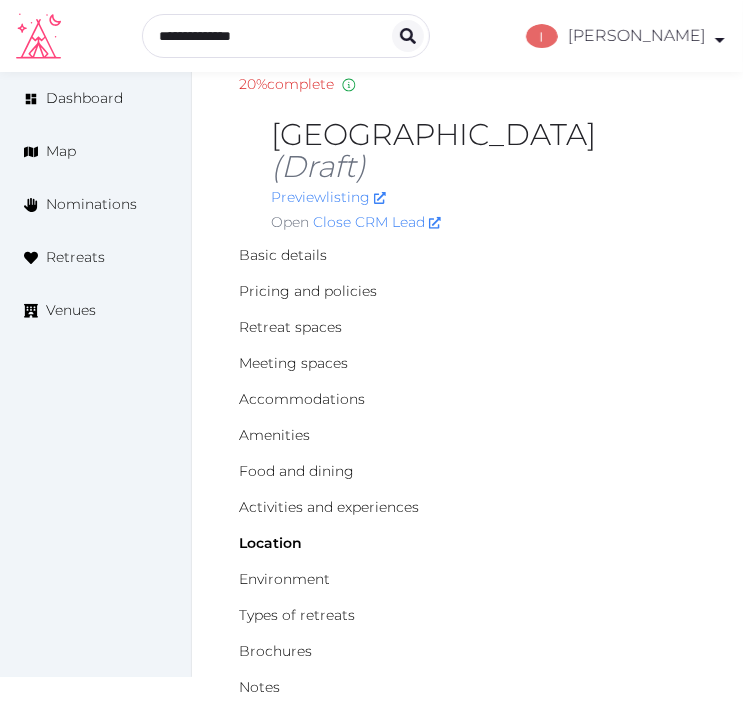 scroll, scrollTop: 0, scrollLeft: 0, axis: both 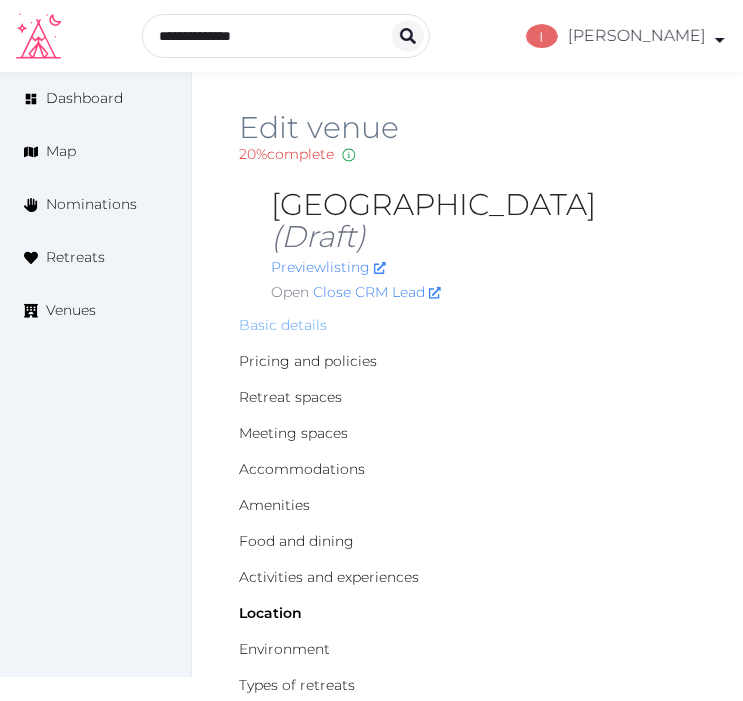 click on "Basic details" at bounding box center (283, 325) 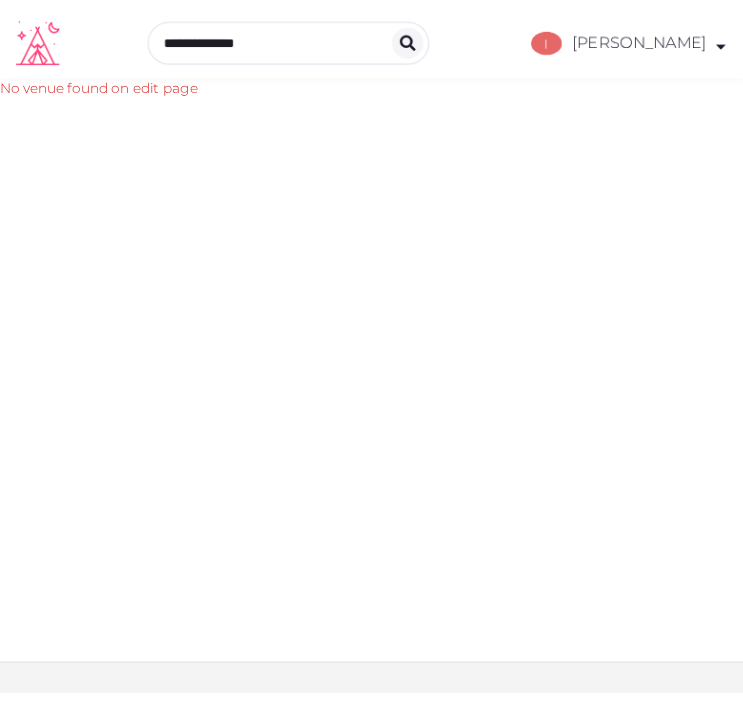 scroll, scrollTop: 0, scrollLeft: 0, axis: both 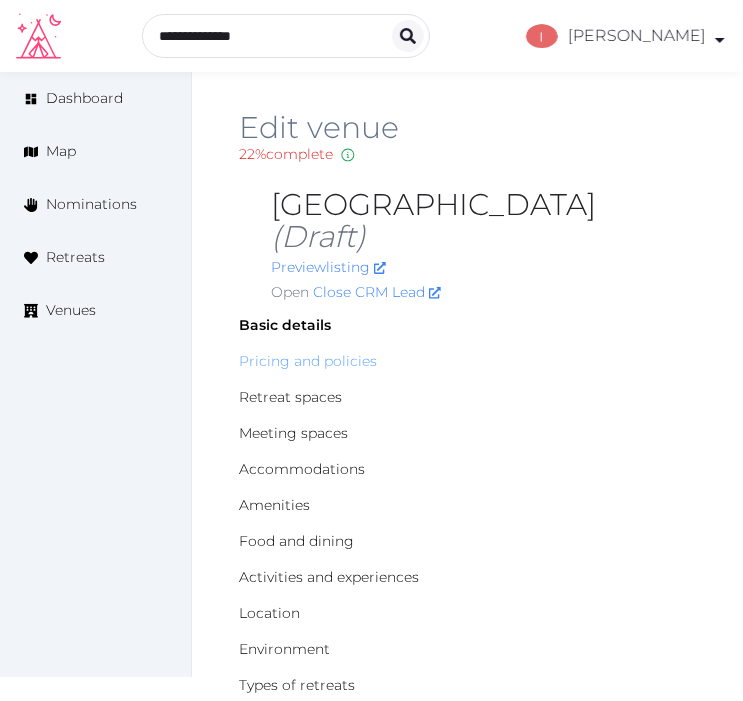 click on "Pricing and policies" at bounding box center [308, 361] 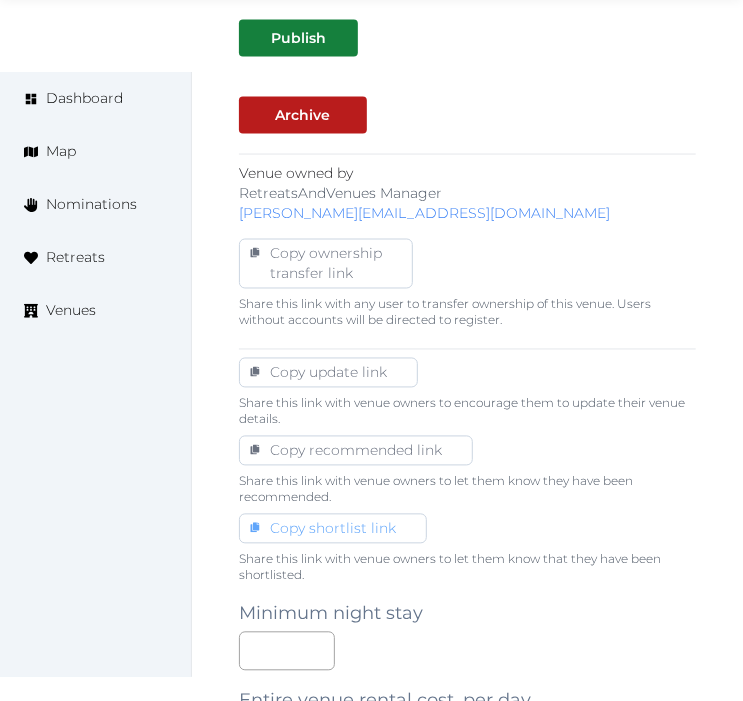 scroll, scrollTop: 888, scrollLeft: 0, axis: vertical 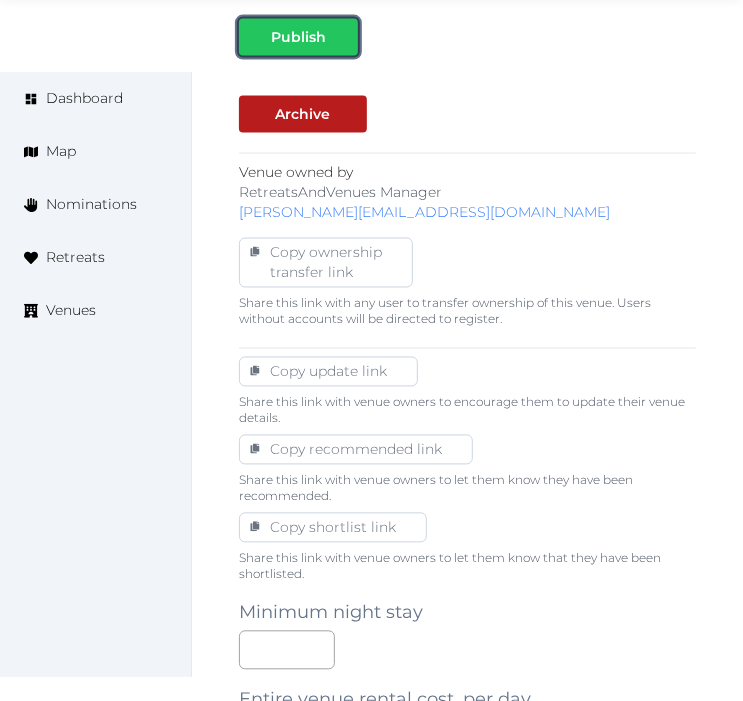 click on "Publish" at bounding box center (298, 37) 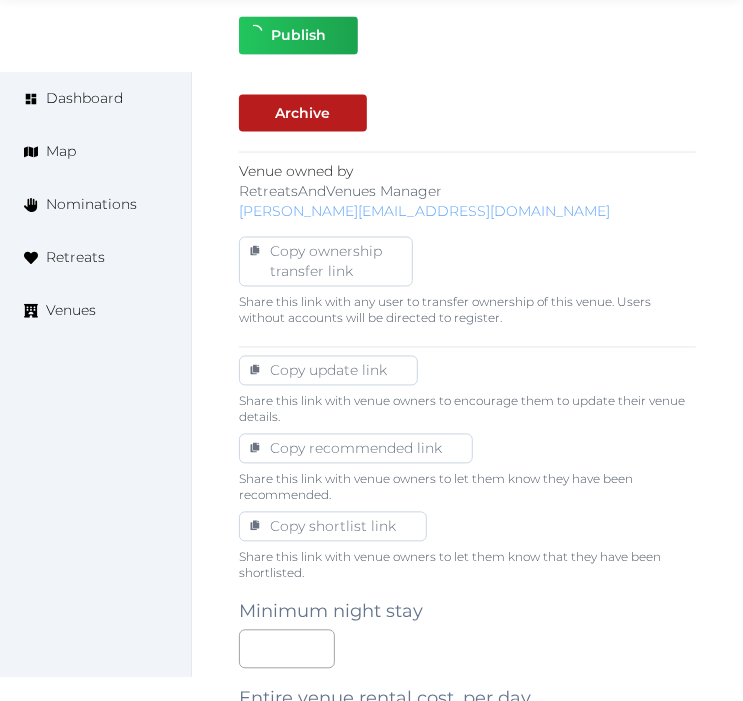 scroll, scrollTop: 888, scrollLeft: 0, axis: vertical 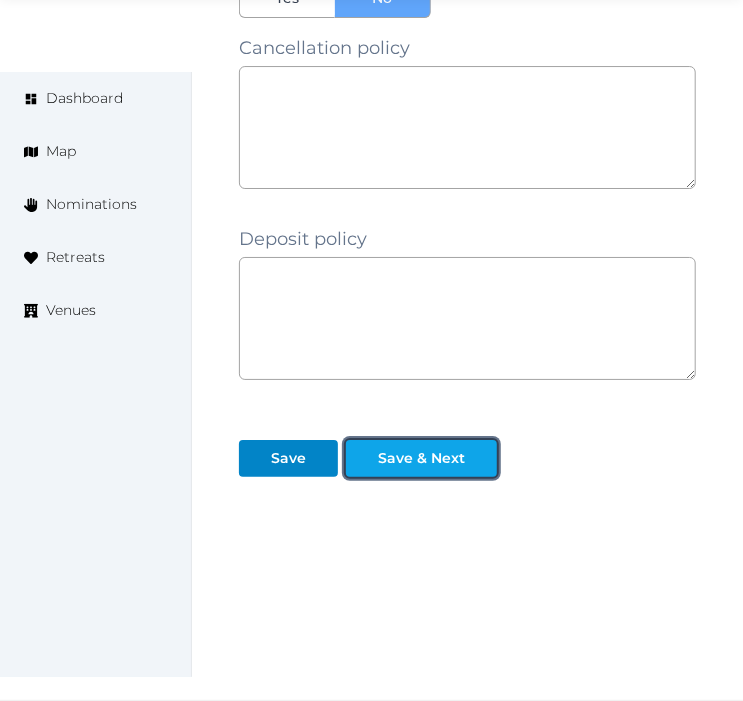 click on "Save & Next" at bounding box center (421, 458) 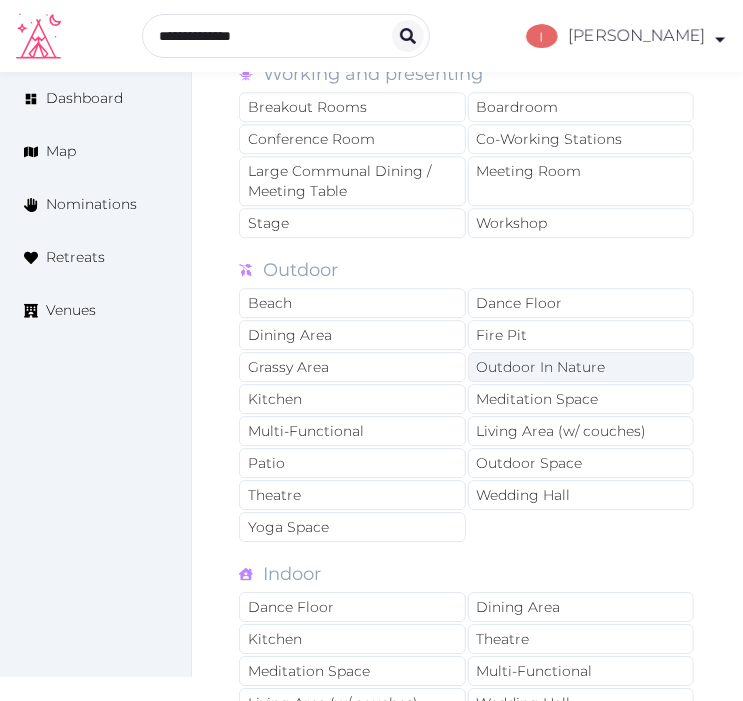 scroll, scrollTop: 1444, scrollLeft: 0, axis: vertical 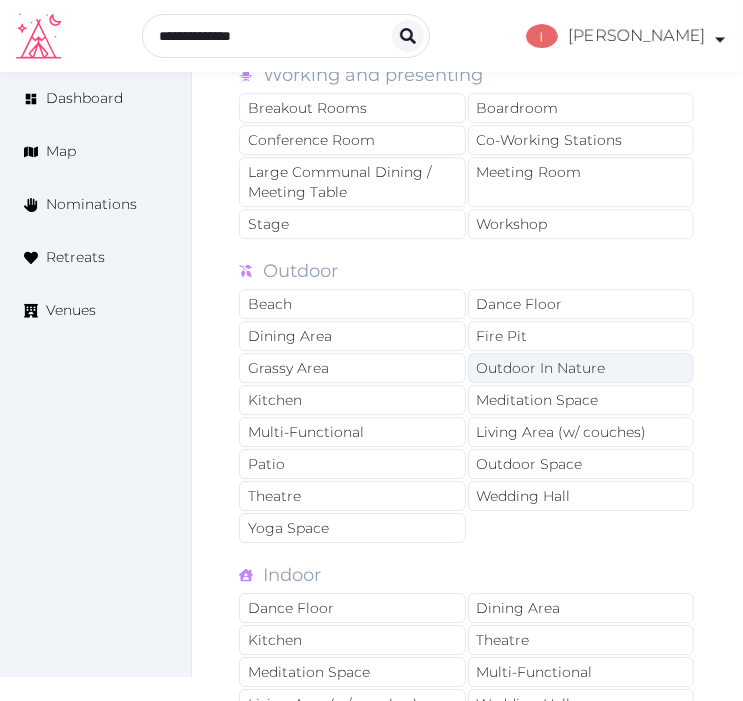 click on "Outdoor In Nature" at bounding box center (581, 368) 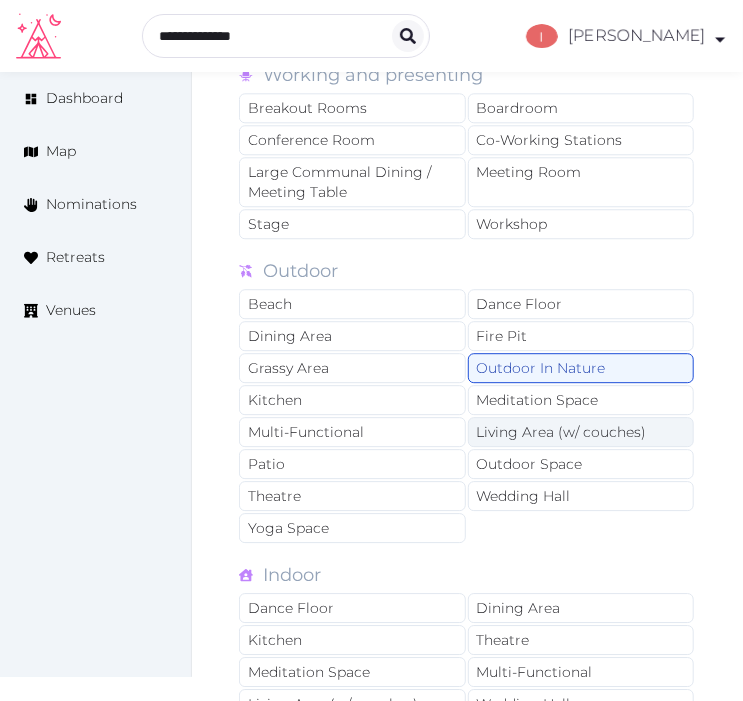 click on "Living Area (w/ couches)" at bounding box center (581, 432) 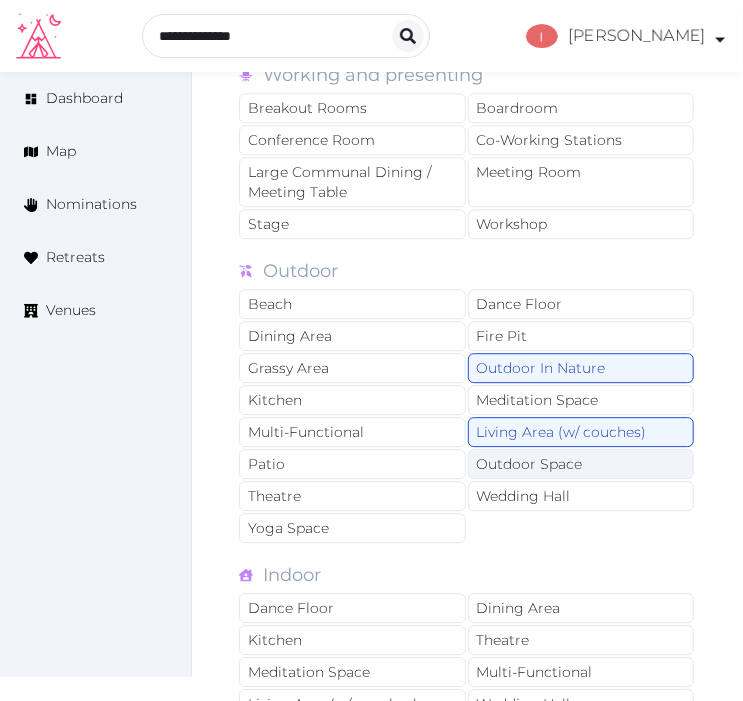drag, startPoint x: 574, startPoint y: 467, endPoint x: 545, endPoint y: 457, distance: 30.675724 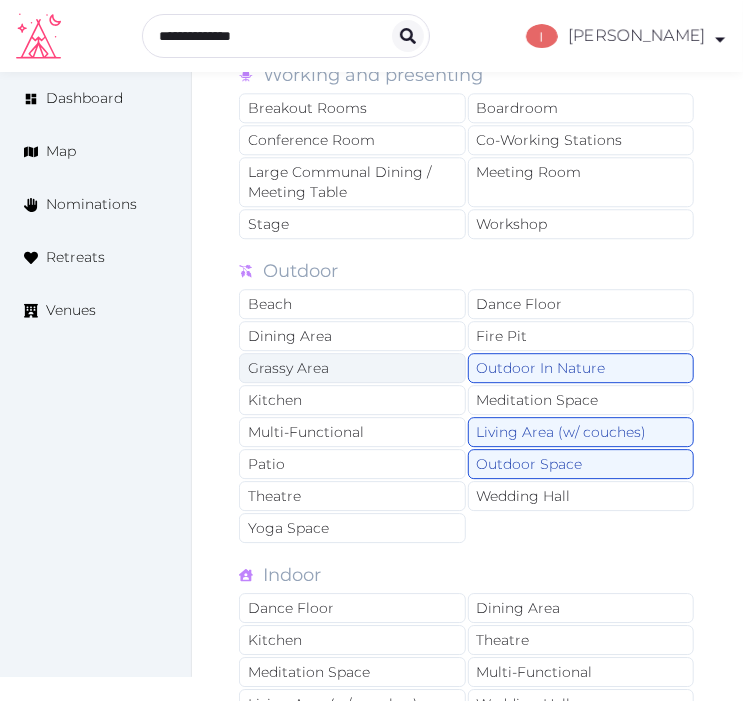 click on "Grassy Area" at bounding box center (352, 368) 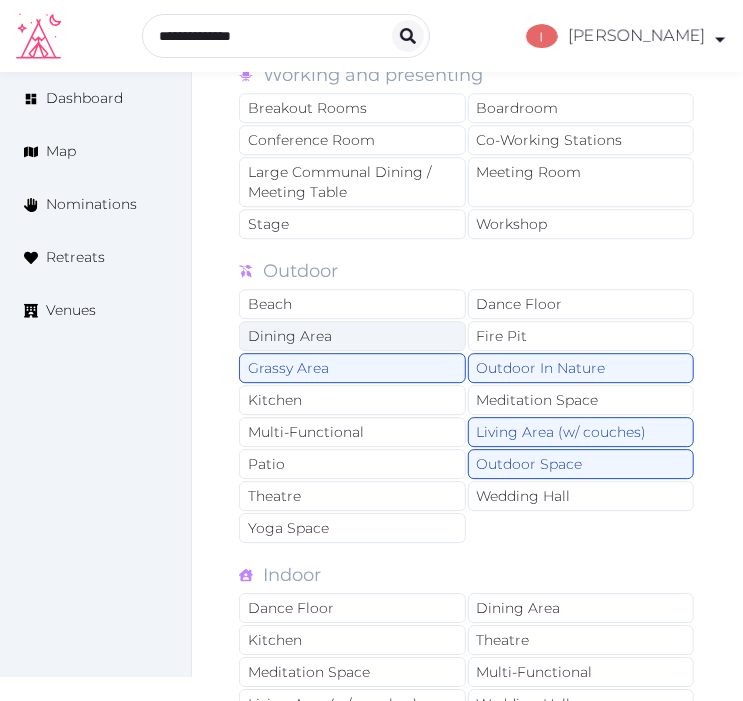 click on "Dining Area" at bounding box center (352, 336) 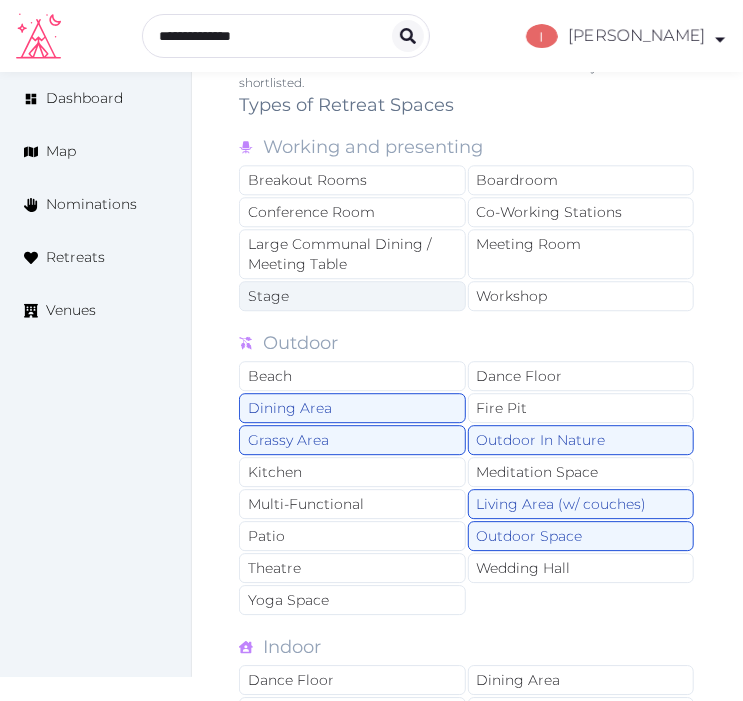 scroll, scrollTop: 1333, scrollLeft: 0, axis: vertical 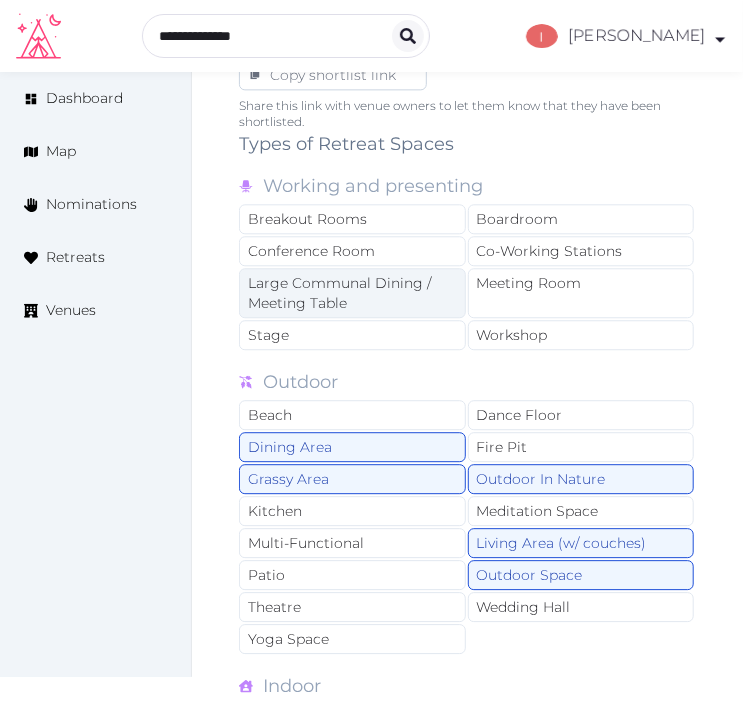 click on "Large Communal Dining / Meeting Table" at bounding box center [352, 293] 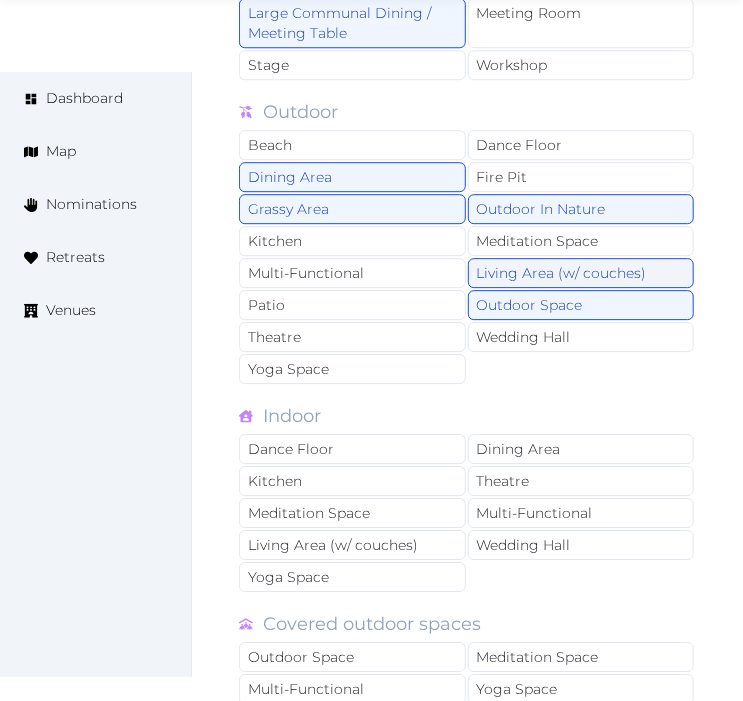 scroll, scrollTop: 1666, scrollLeft: 0, axis: vertical 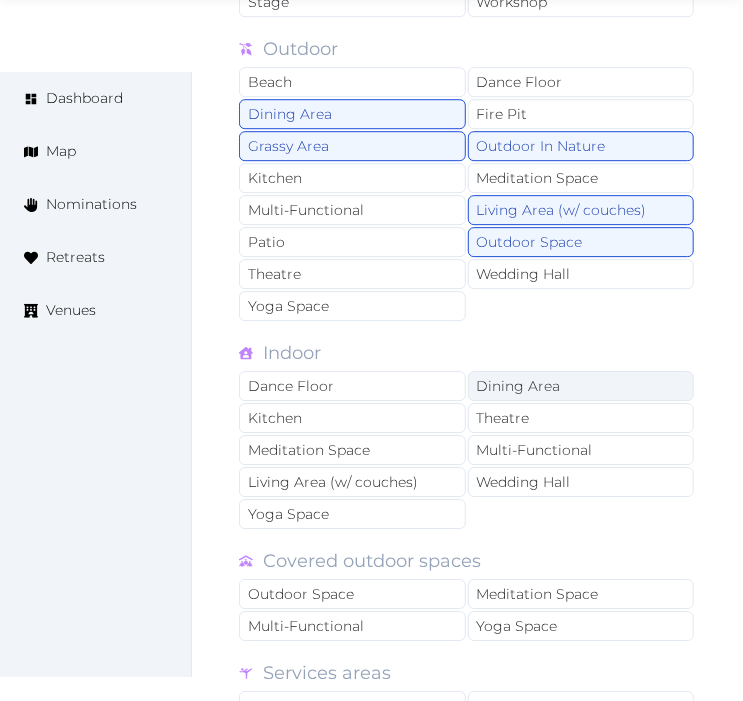 click on "Dining Area" at bounding box center (581, 386) 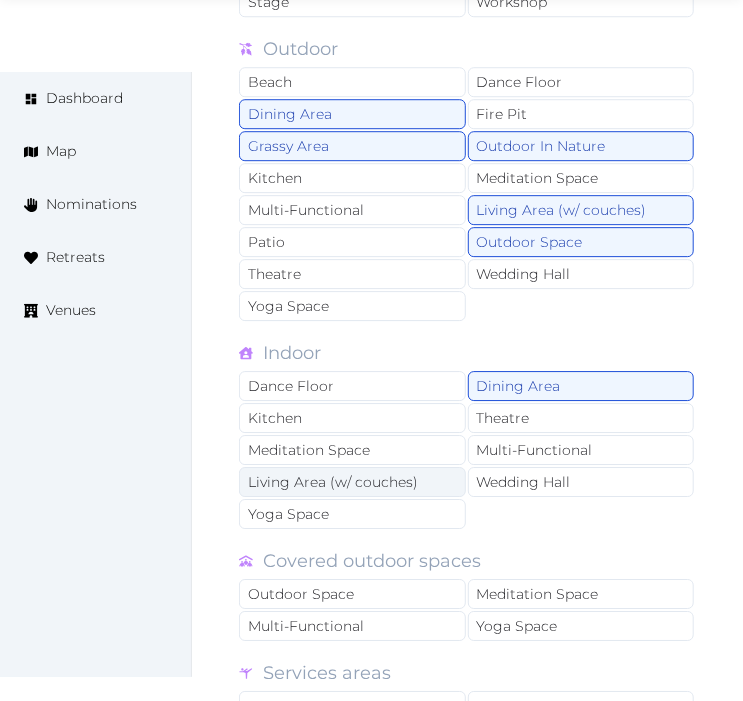 click on "Living Area (w/ couches)" at bounding box center [352, 482] 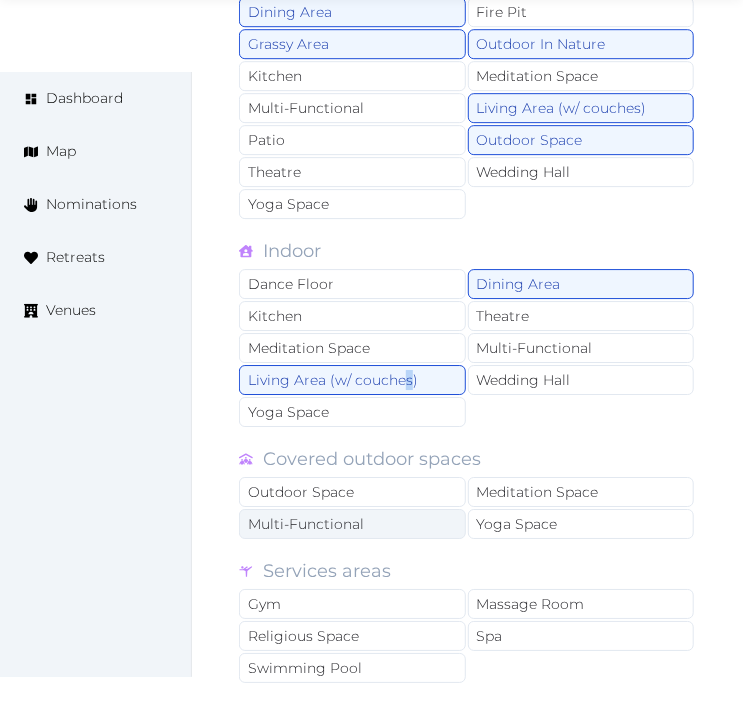 scroll, scrollTop: 1888, scrollLeft: 0, axis: vertical 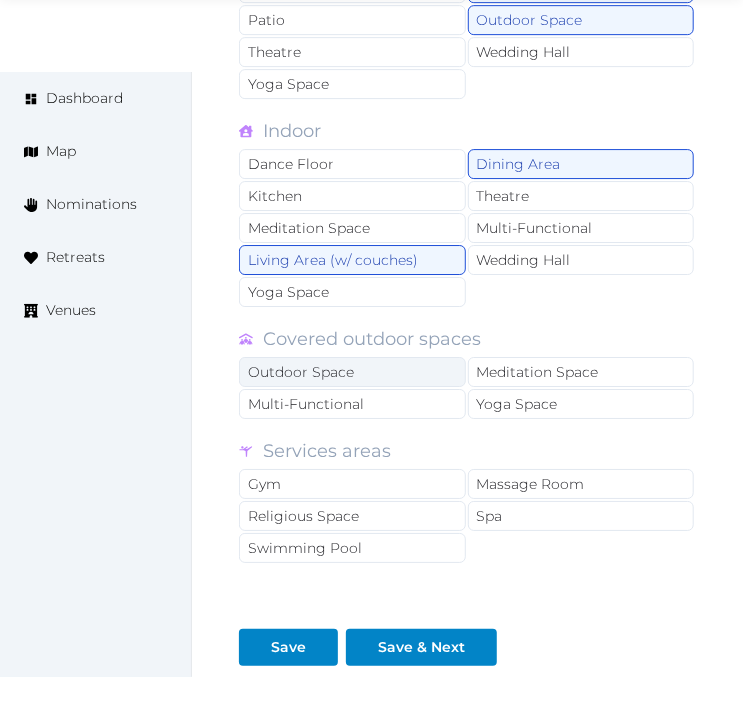 click on "Outdoor Space" at bounding box center [352, 372] 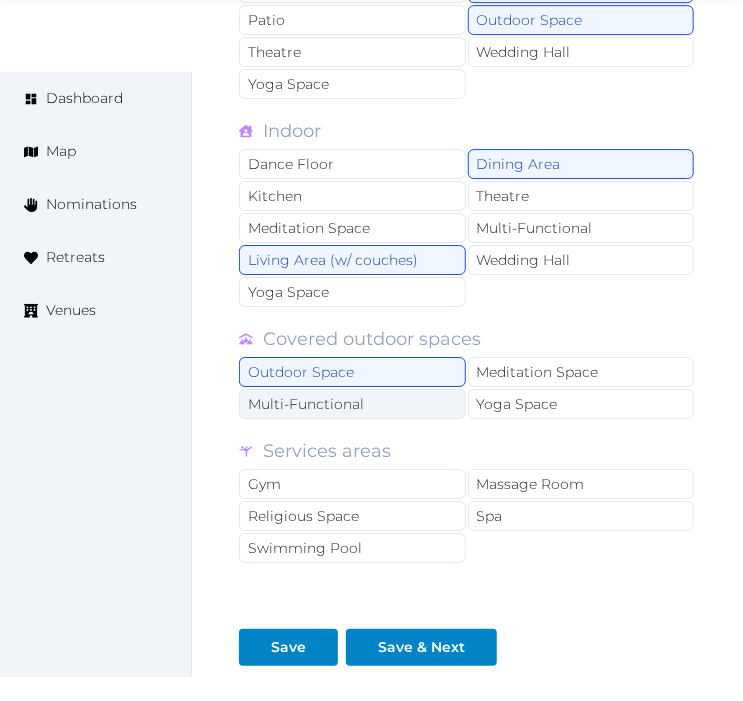 drag, startPoint x: 403, startPoint y: 411, endPoint x: 416, endPoint y: 472, distance: 62.369865 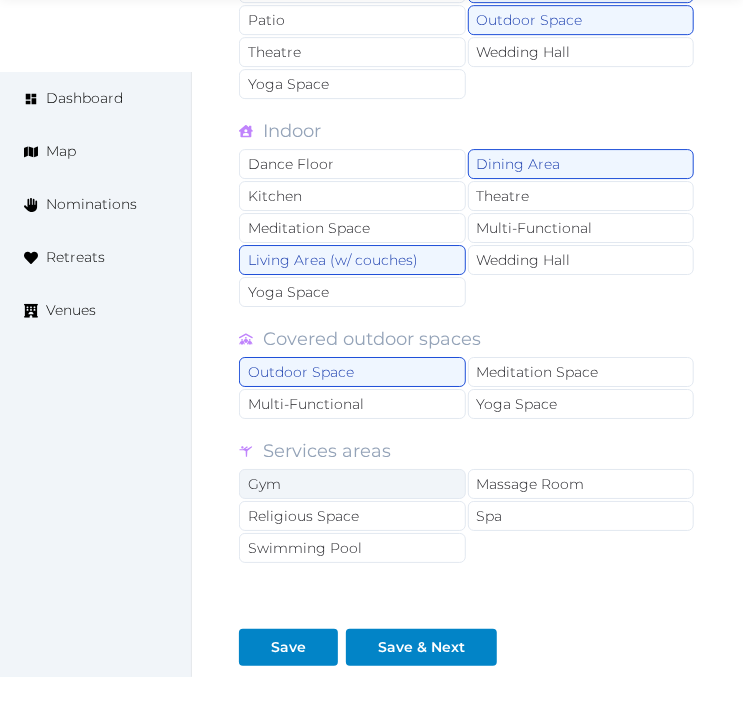 click on "Multi-Functional" at bounding box center (352, 404) 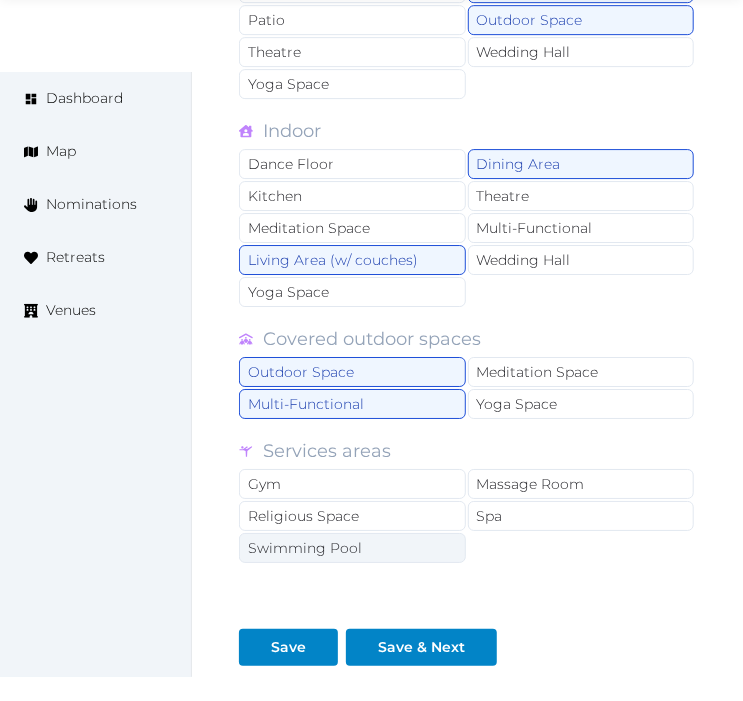 drag, startPoint x: 412, startPoint y: 545, endPoint x: 421, endPoint y: 540, distance: 10.29563 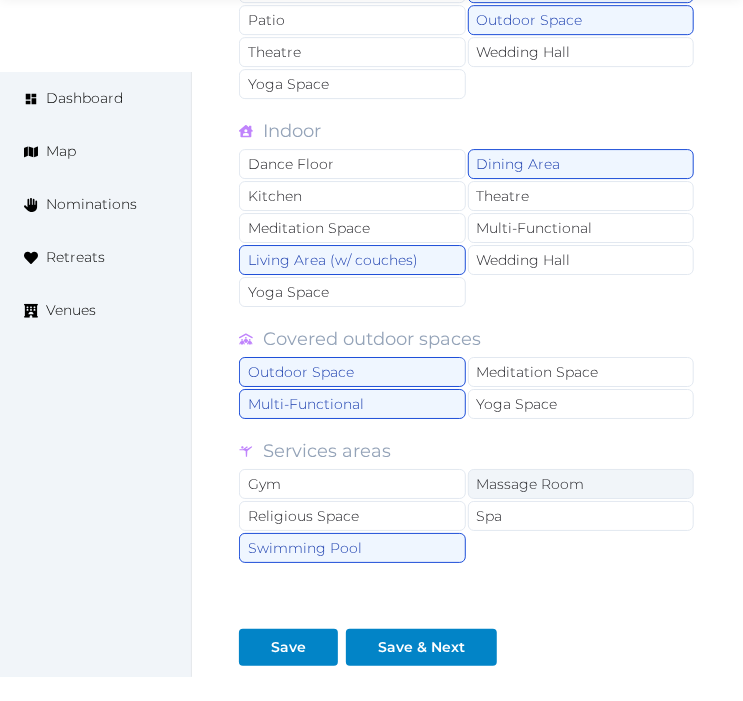 click on "Massage Room" at bounding box center (581, 484) 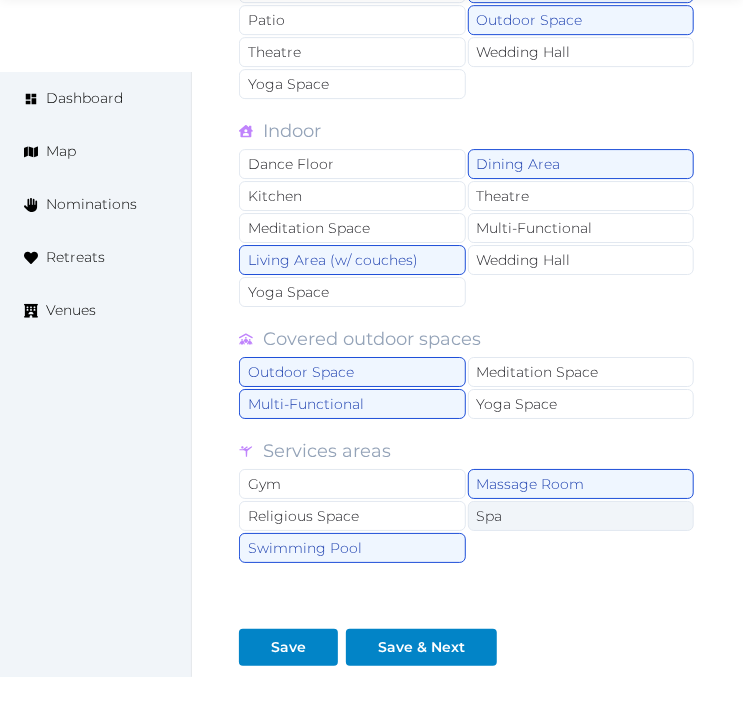click on "Spa" at bounding box center (581, 516) 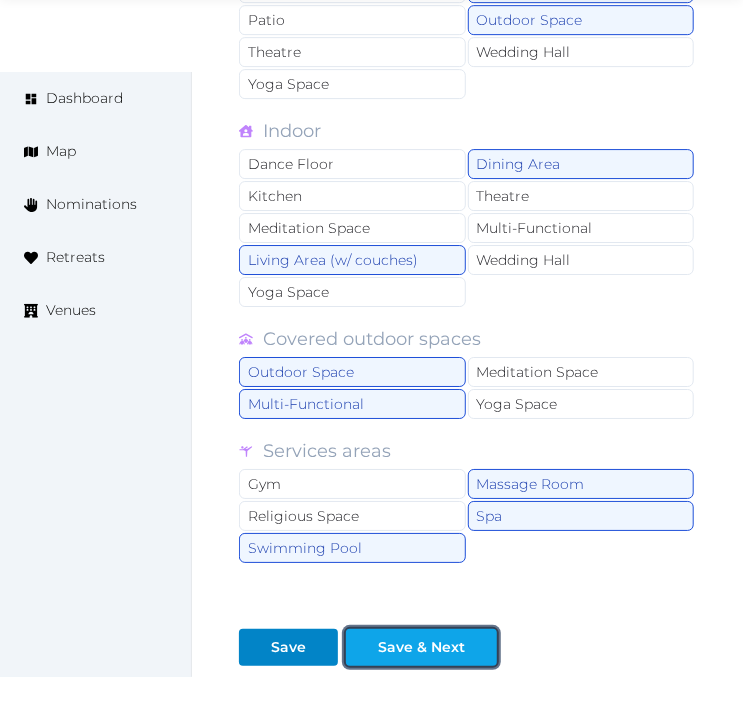 click on "Save & Next" at bounding box center (421, 647) 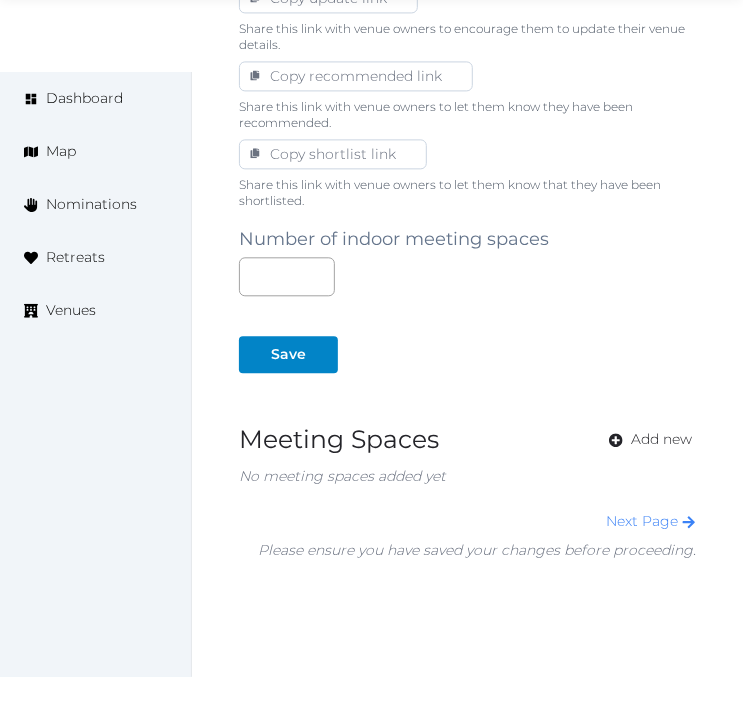 scroll, scrollTop: 1338, scrollLeft: 0, axis: vertical 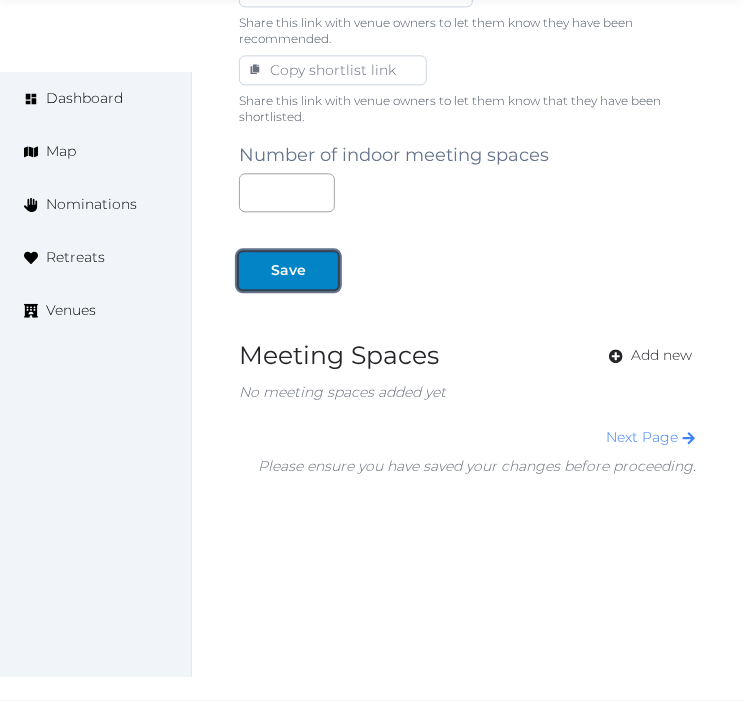 drag, startPoint x: 311, startPoint y: 287, endPoint x: 414, endPoint y: 350, distance: 120.73939 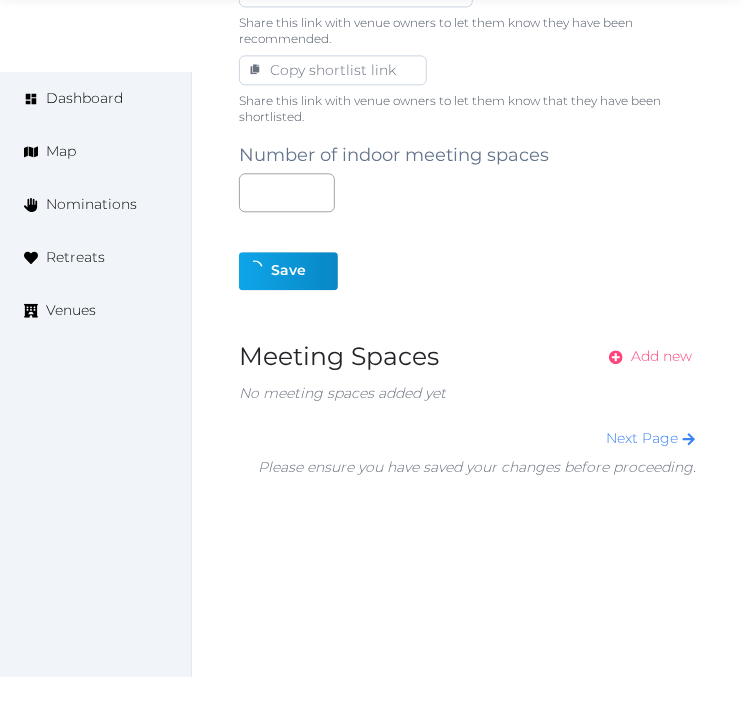 click on "Add new" at bounding box center [661, 356] 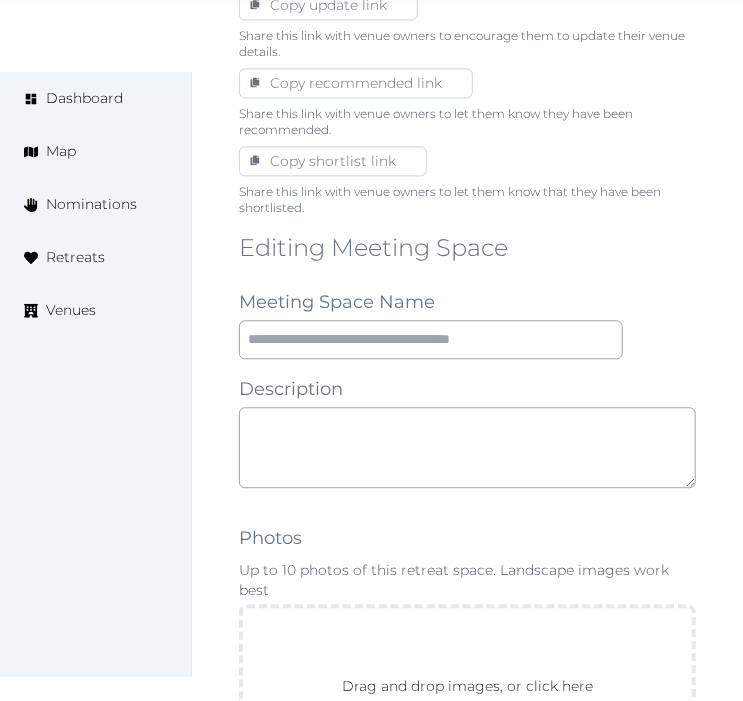 scroll, scrollTop: 1444, scrollLeft: 0, axis: vertical 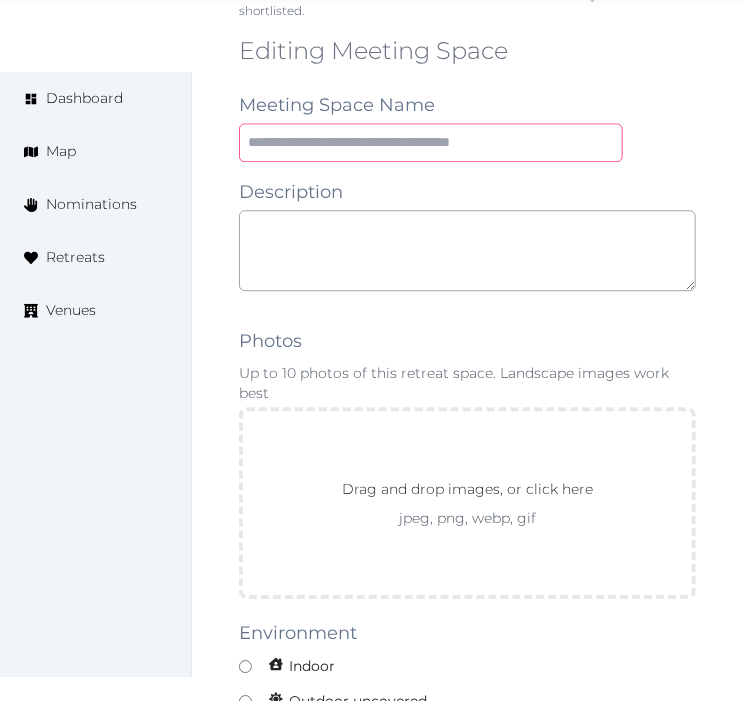 click at bounding box center (431, 142) 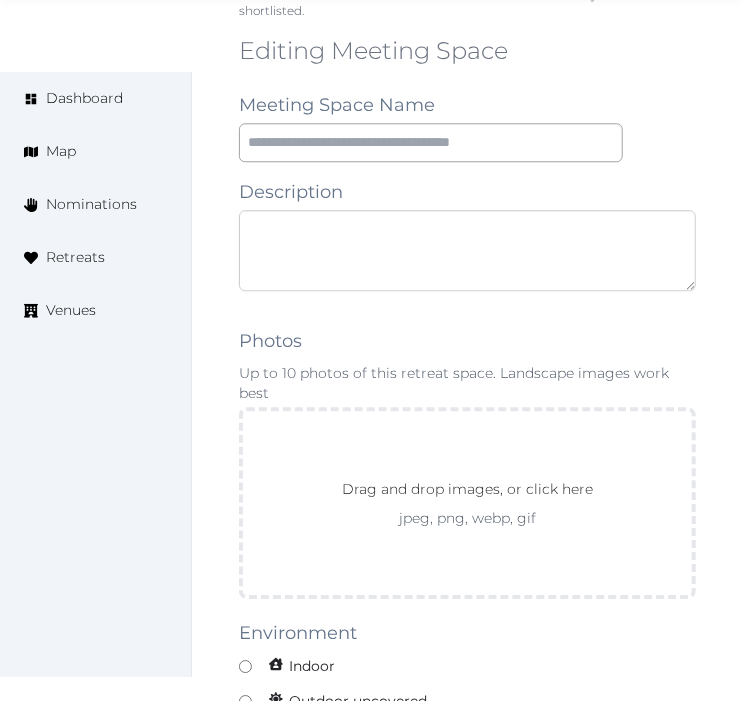 click at bounding box center [467, 250] 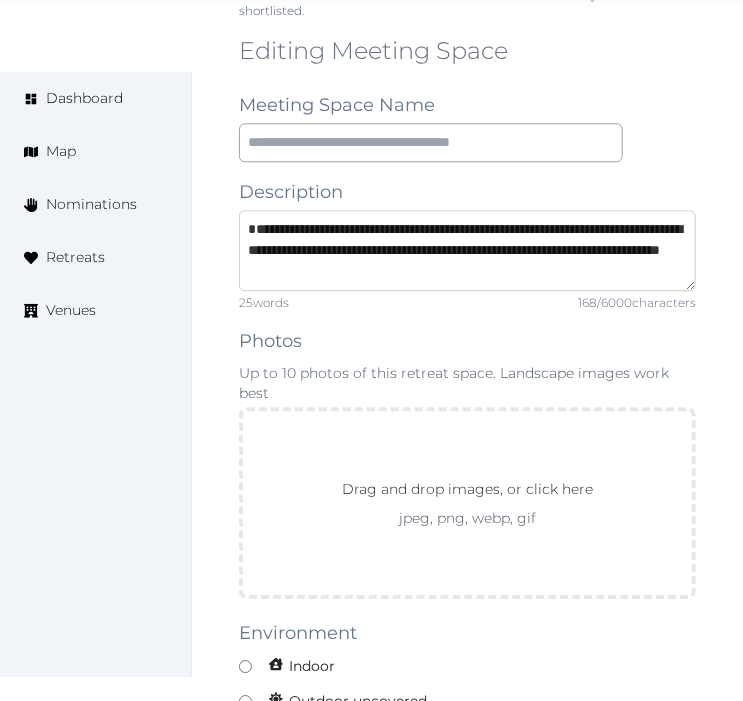 type on "**********" 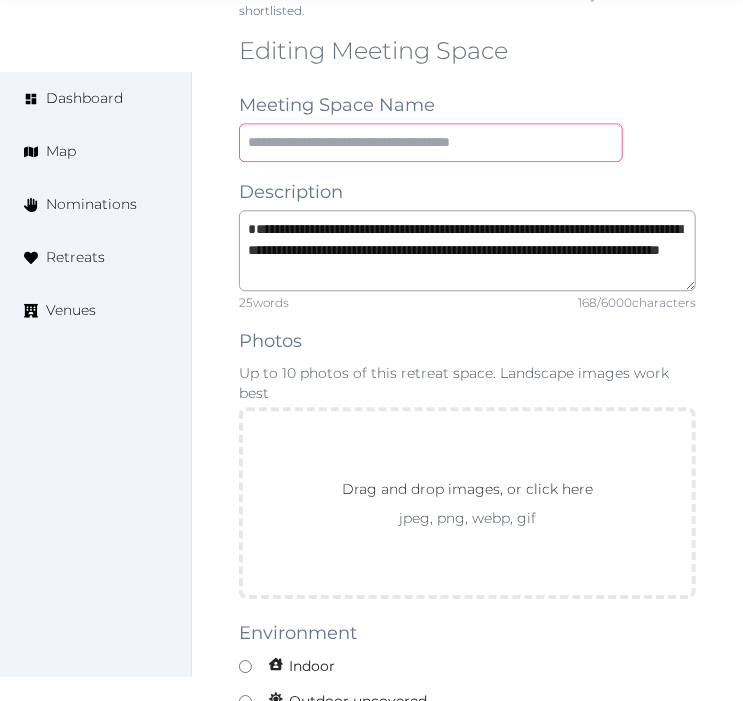 click at bounding box center (431, 142) 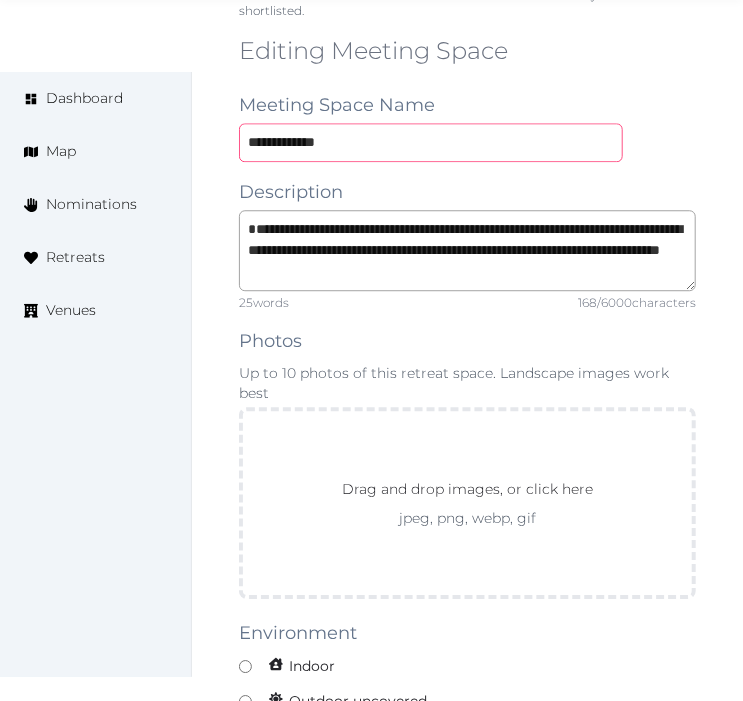 type on "**********" 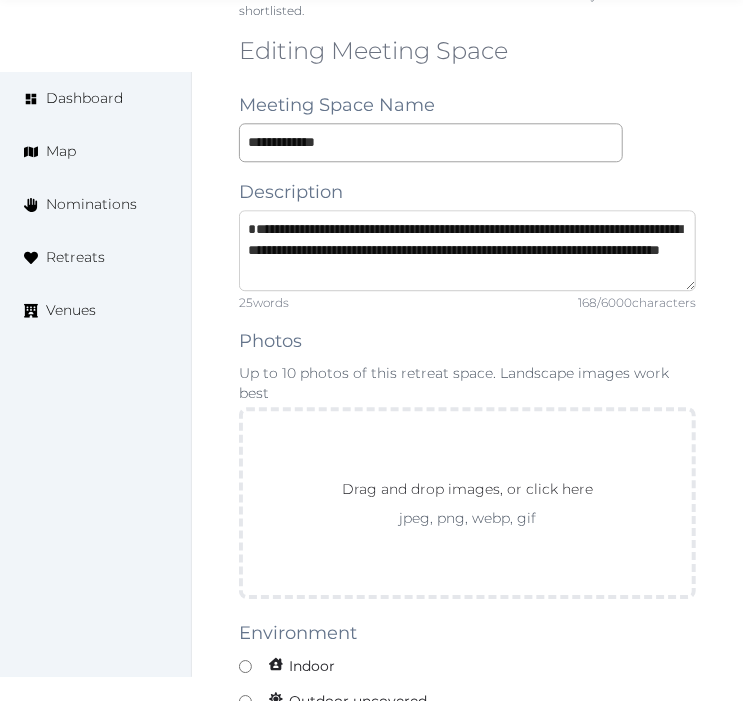 drag, startPoint x: 257, startPoint y: 231, endPoint x: 234, endPoint y: 223, distance: 24.351591 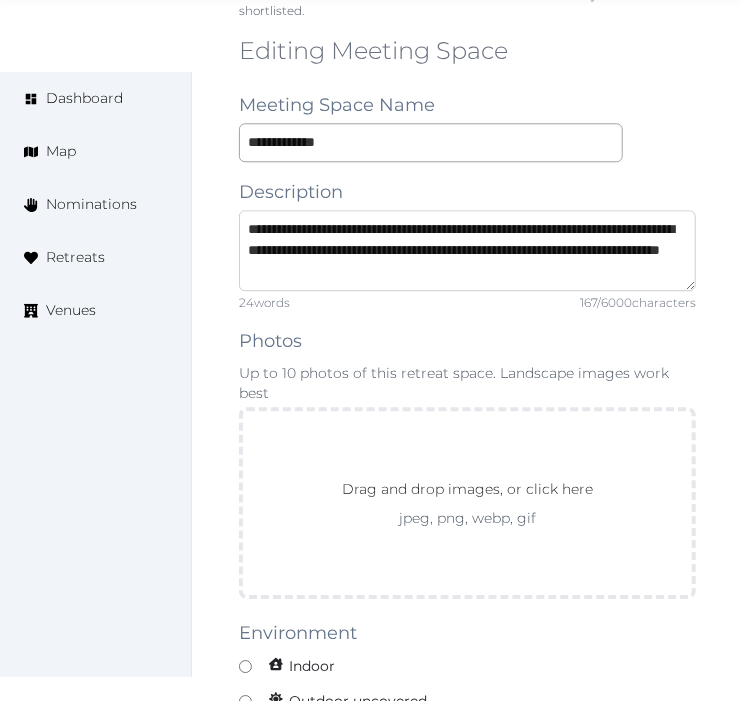 drag, startPoint x: 450, startPoint y: 232, endPoint x: 675, endPoint y: 234, distance: 225.0089 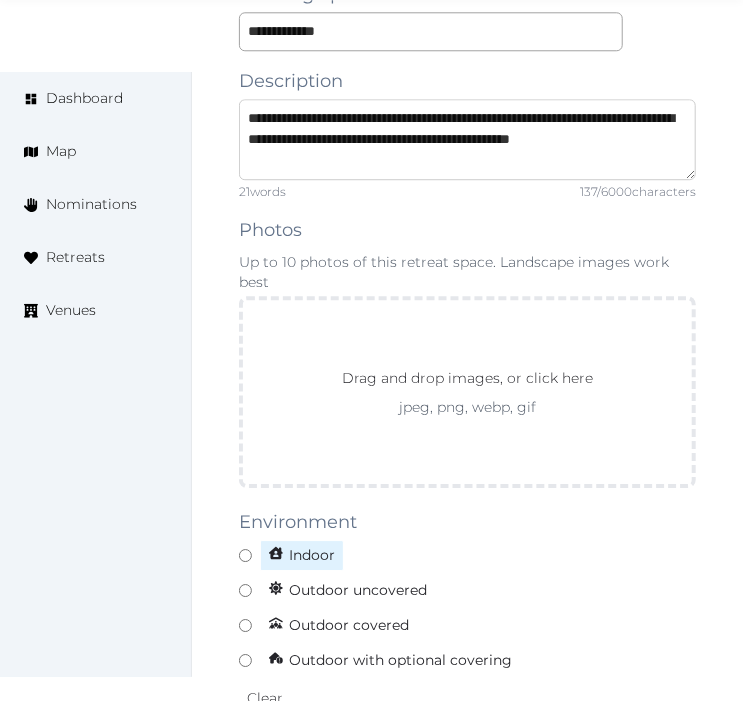 scroll, scrollTop: 1666, scrollLeft: 0, axis: vertical 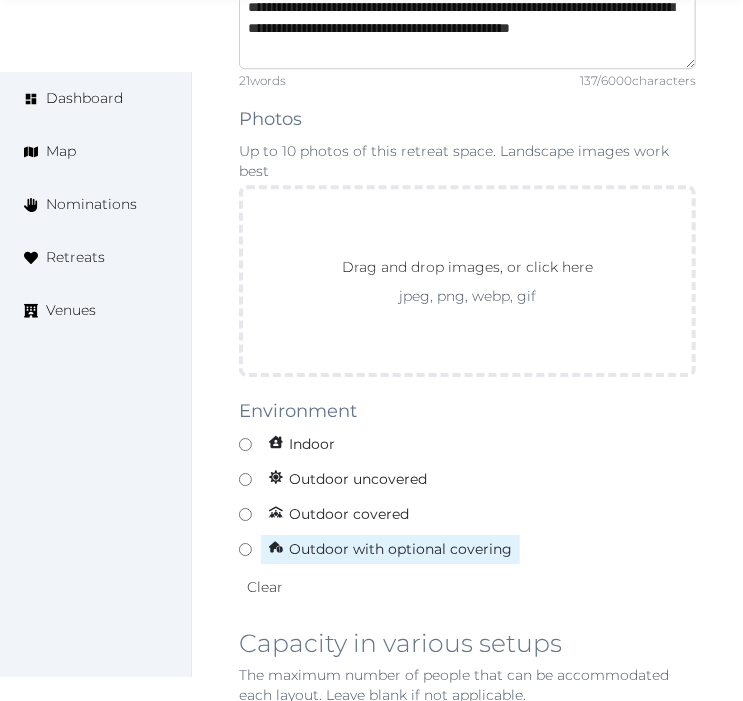 type on "**********" 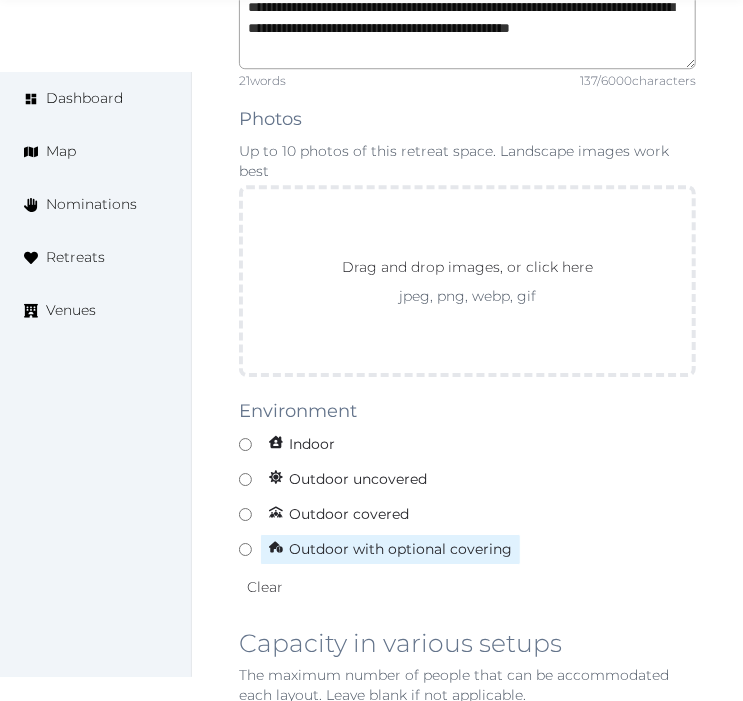 click on "Outdoor with optional covering" at bounding box center (467, 549) 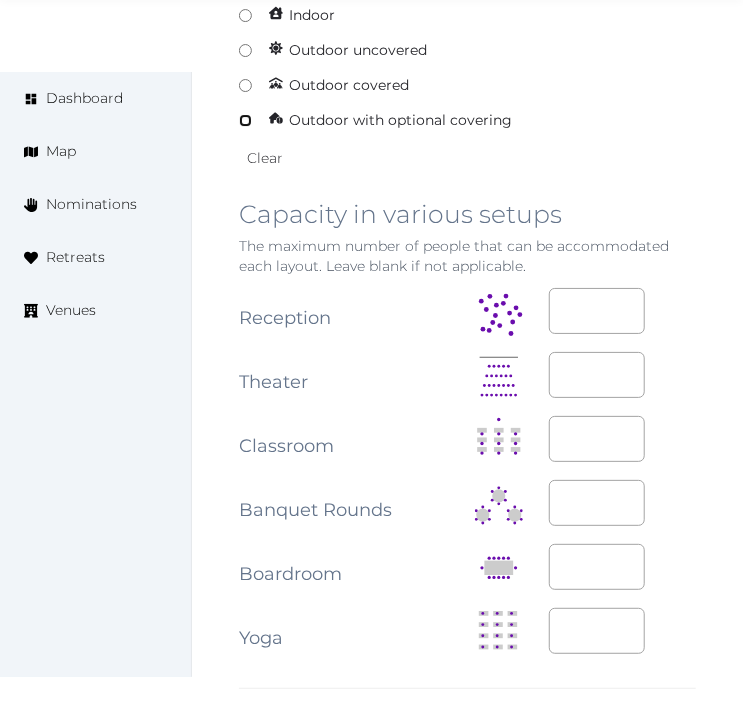 scroll, scrollTop: 2111, scrollLeft: 0, axis: vertical 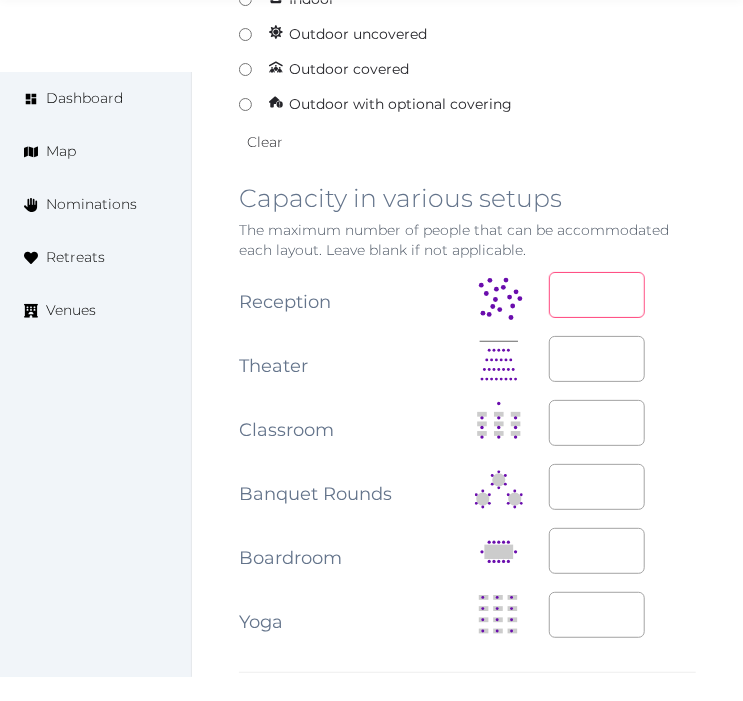 click at bounding box center (597, 295) 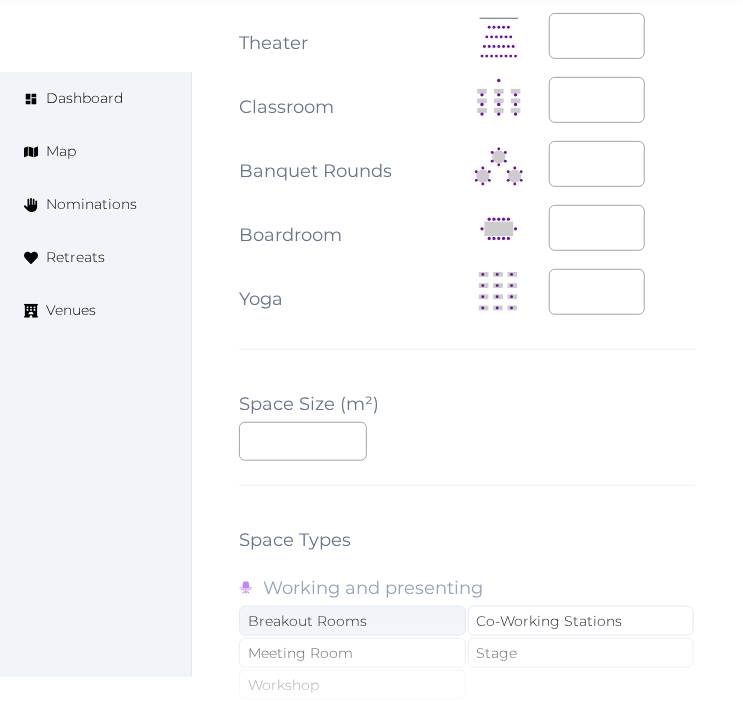 scroll, scrollTop: 2555, scrollLeft: 0, axis: vertical 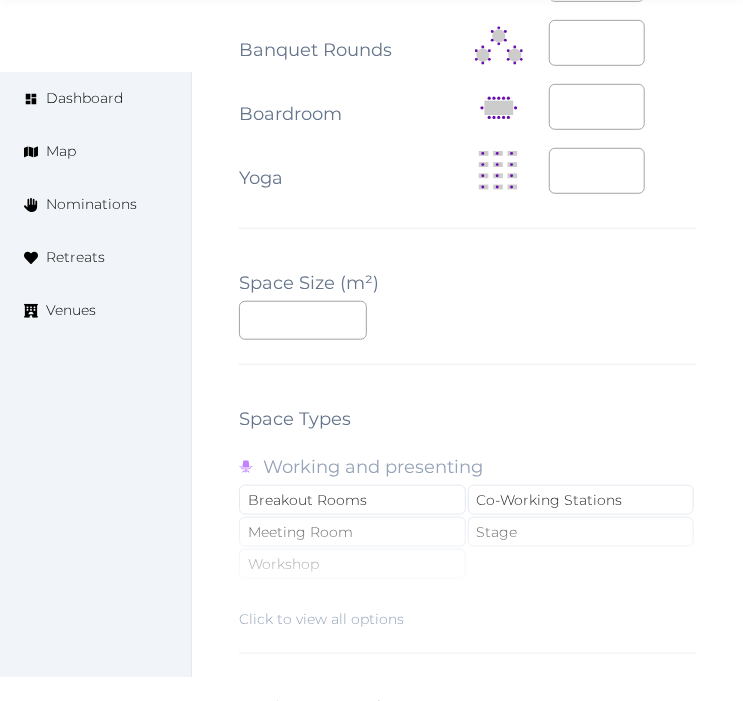 type on "**" 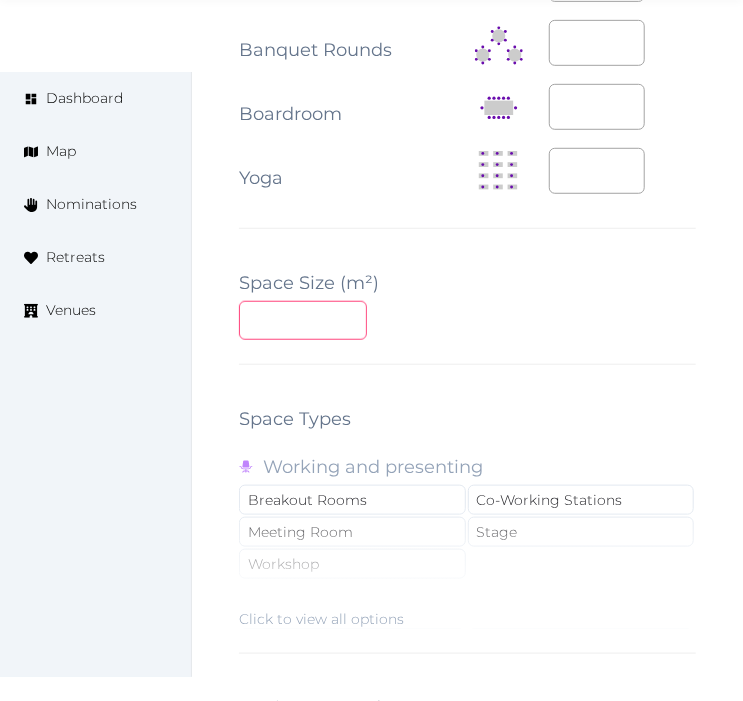 click at bounding box center (303, 320) 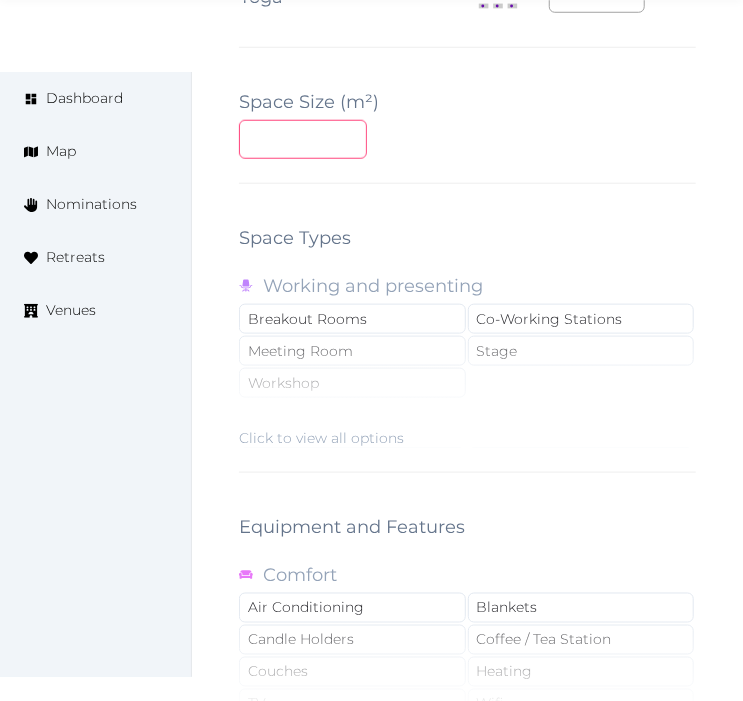 scroll, scrollTop: 2777, scrollLeft: 0, axis: vertical 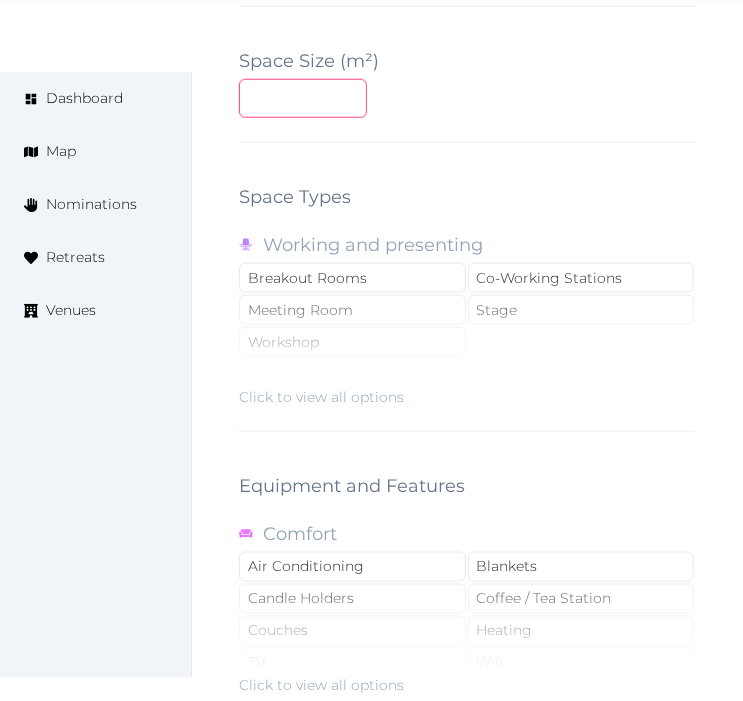 type on "**" 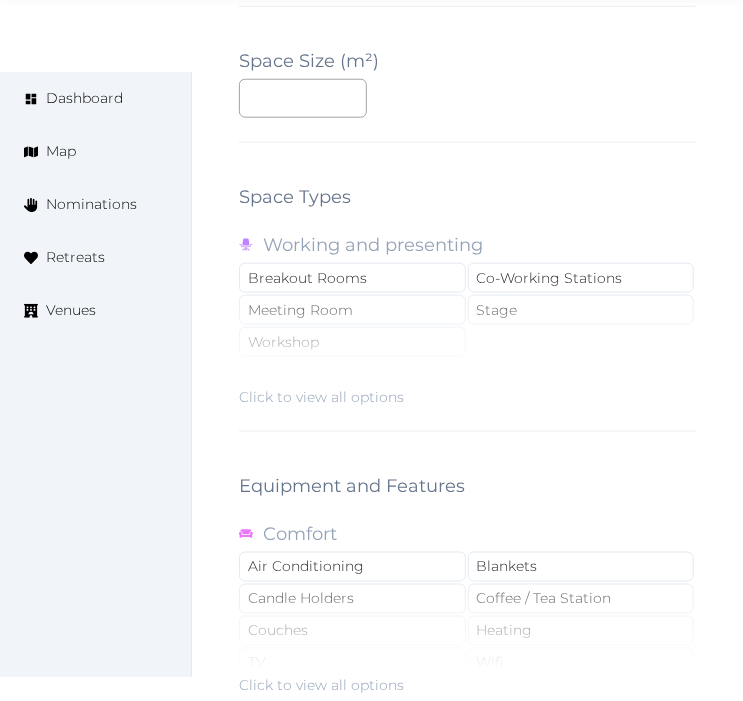 click on "Click to view all options" at bounding box center [321, 397] 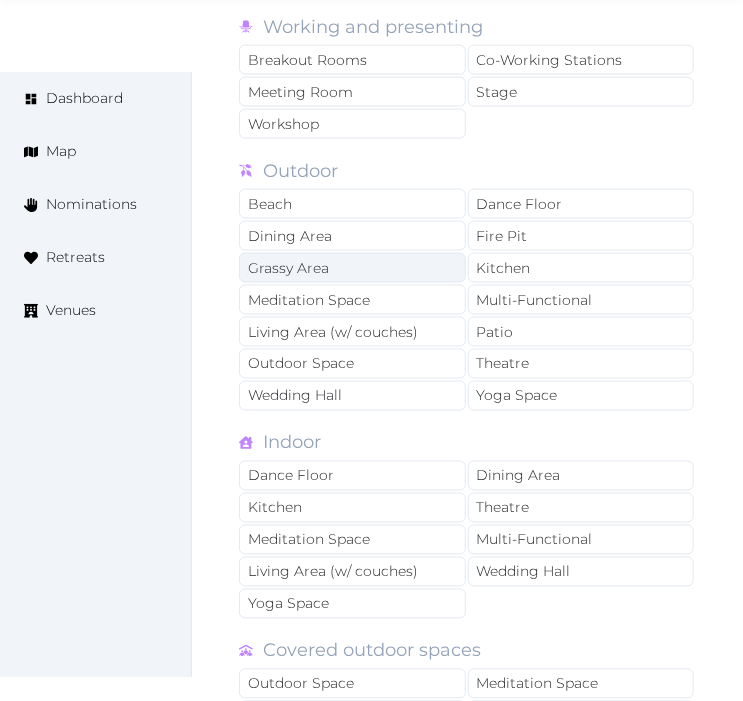 scroll, scrollTop: 3000, scrollLeft: 0, axis: vertical 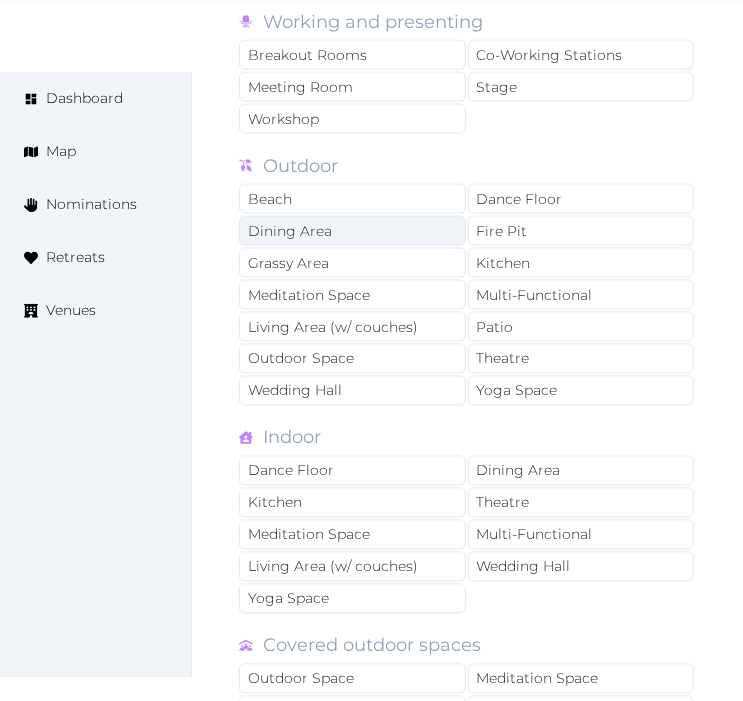 click on "Dining Area" at bounding box center [352, 231] 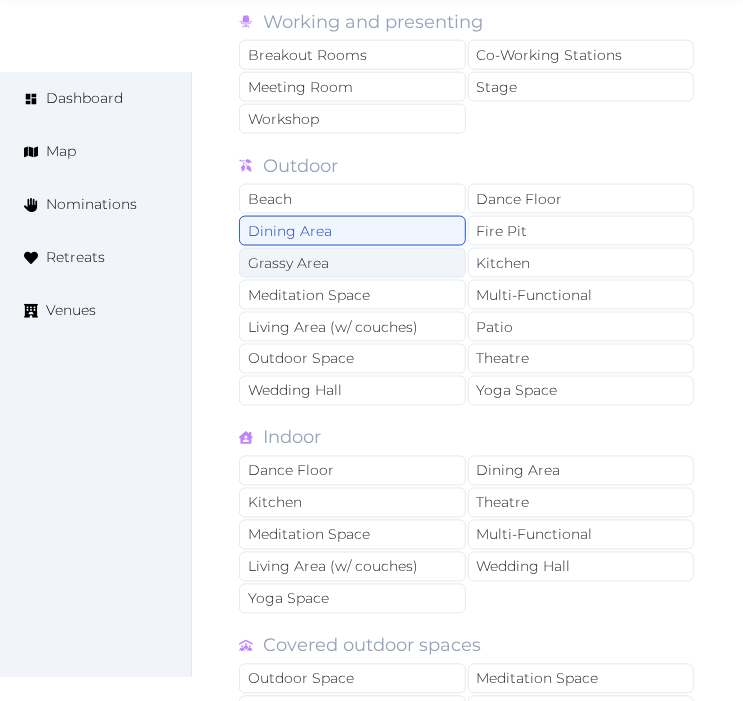 click on "Grassy Area" at bounding box center (352, 263) 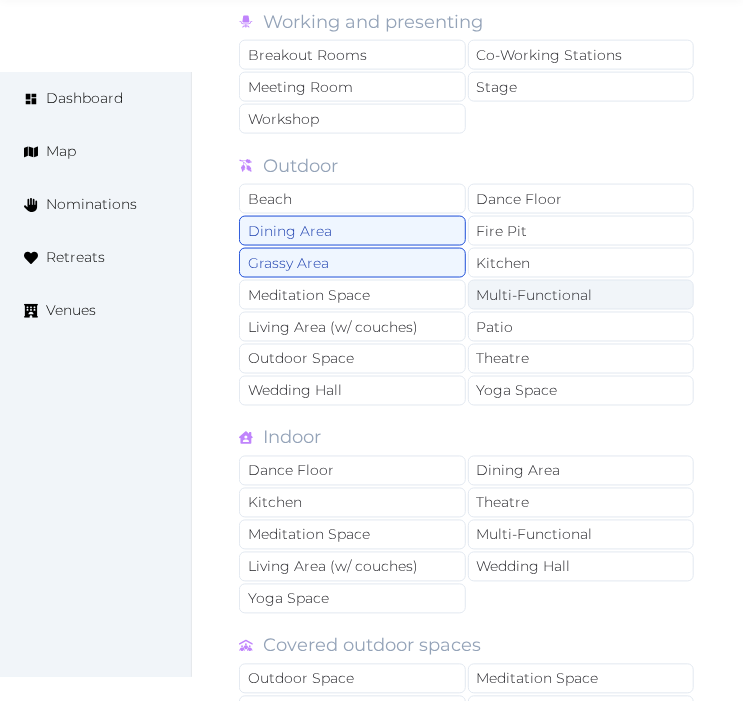 click on "Multi-Functional" at bounding box center [581, 295] 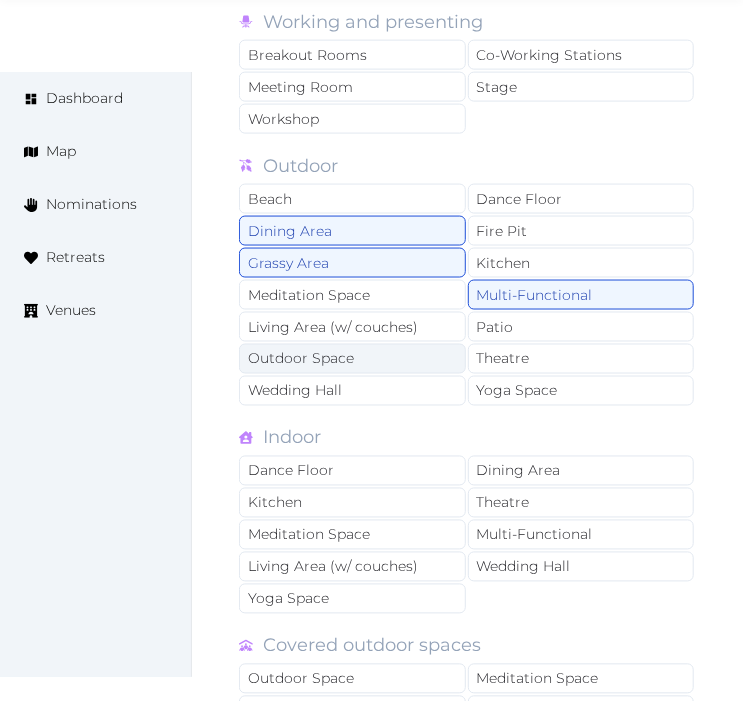 click on "Outdoor Space" at bounding box center (352, 359) 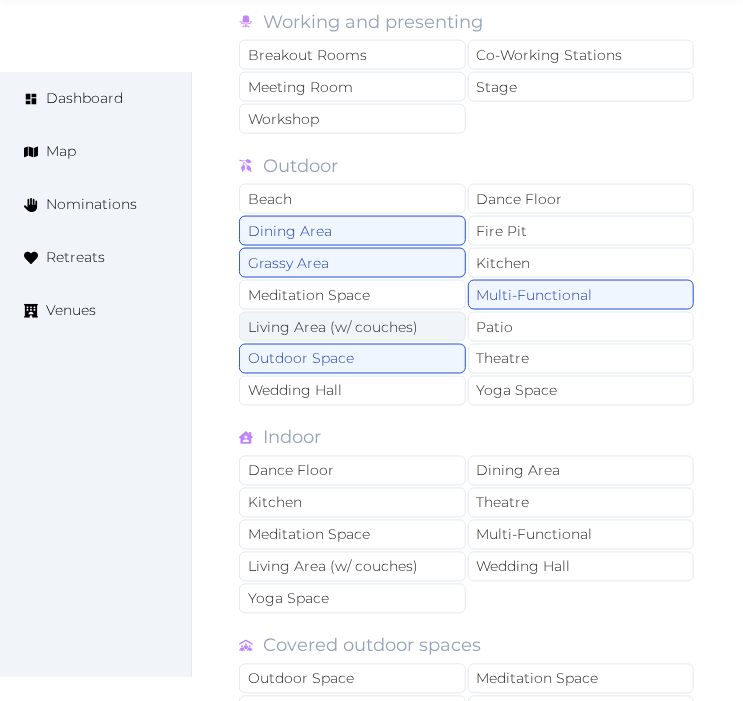 click on "Living Area (w/ couches)" at bounding box center [352, 327] 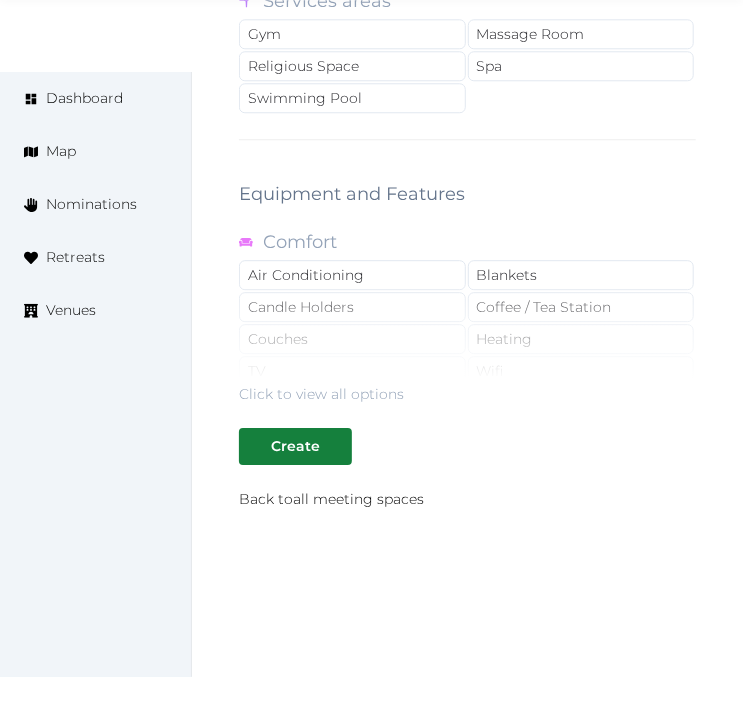 scroll, scrollTop: 3775, scrollLeft: 0, axis: vertical 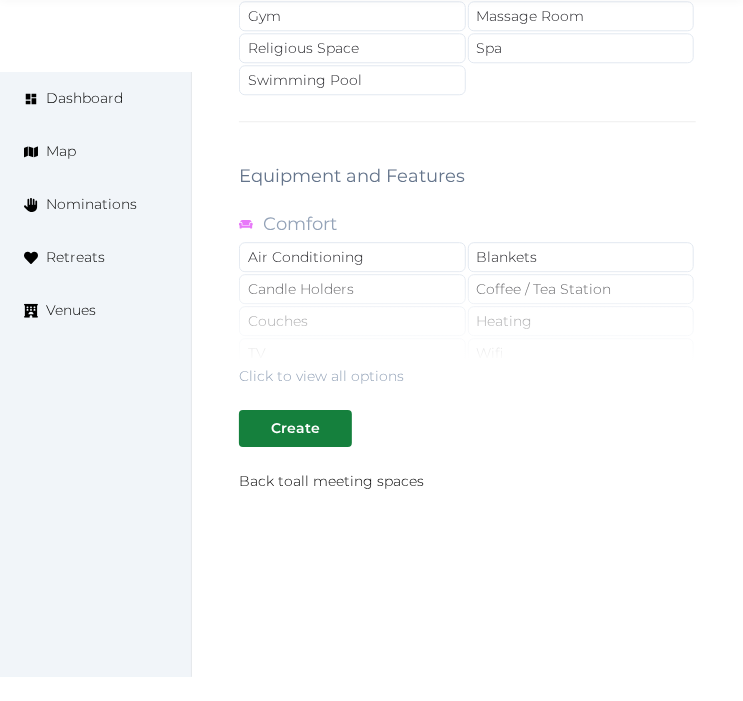 click on "Click to view all options" at bounding box center [321, 376] 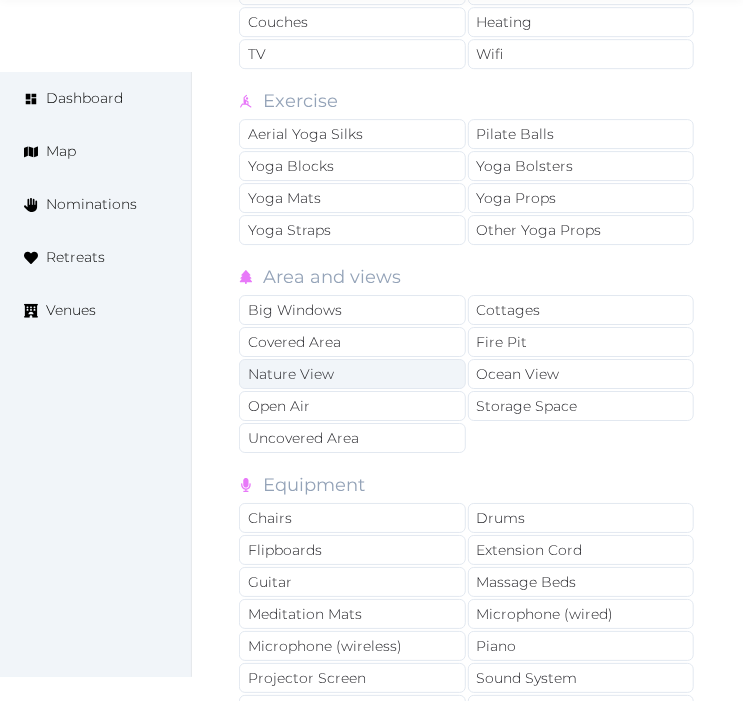 scroll, scrollTop: 4108, scrollLeft: 0, axis: vertical 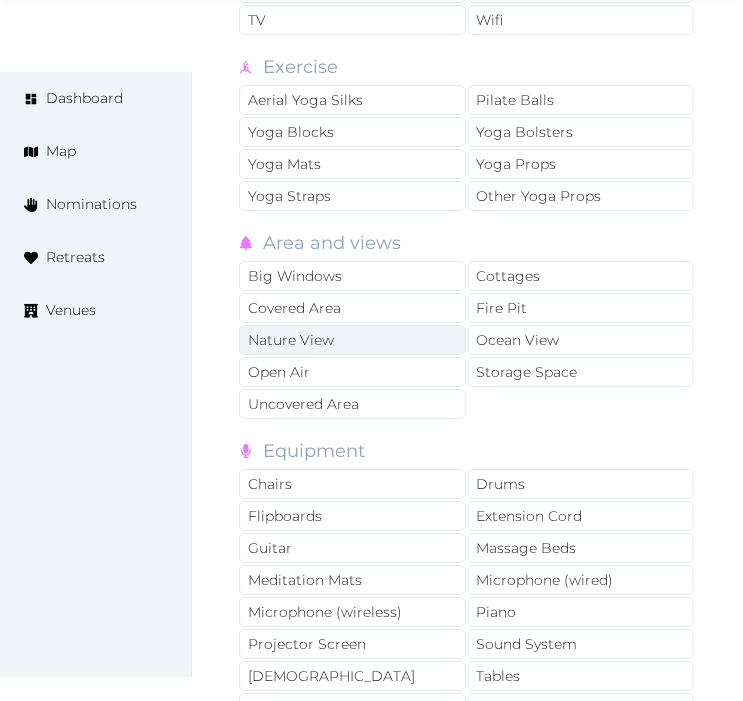 click on "Nature View" at bounding box center (352, 340) 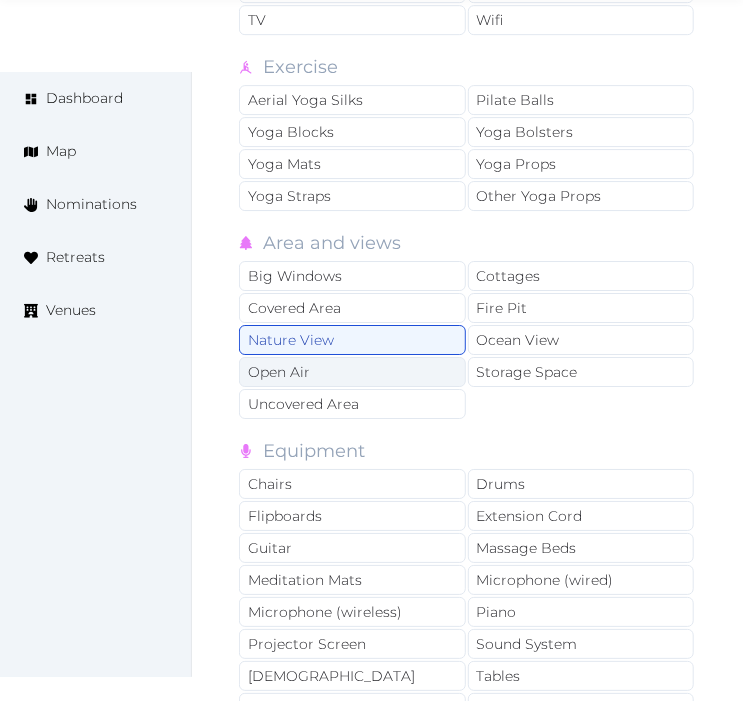 click on "Open Air" at bounding box center [352, 372] 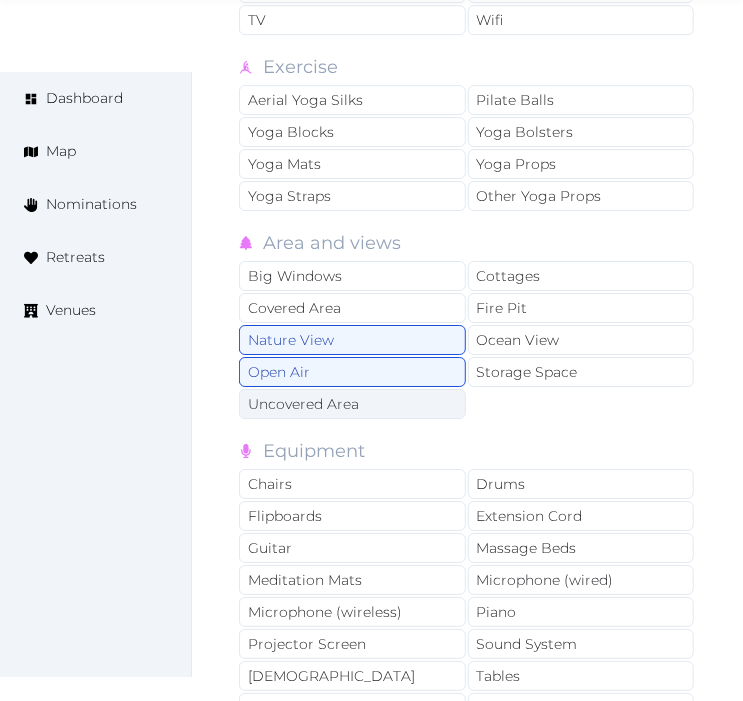 click on "Uncovered Area" at bounding box center (352, 404) 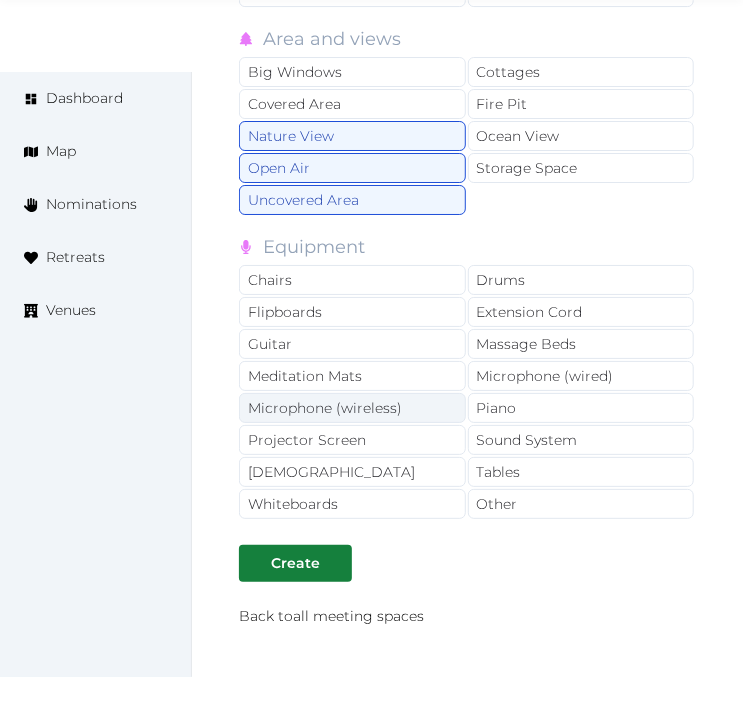 scroll, scrollTop: 4331, scrollLeft: 0, axis: vertical 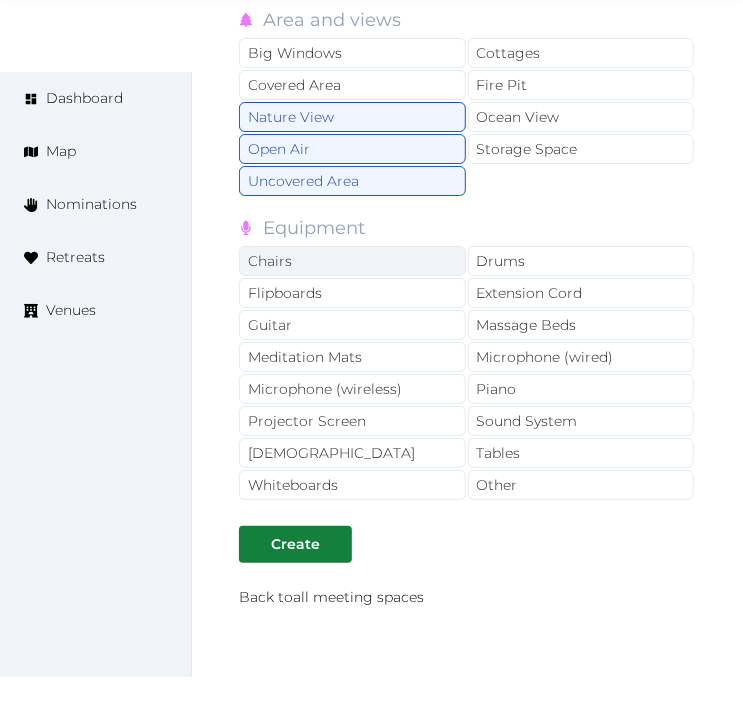 click on "Chairs" at bounding box center [352, 261] 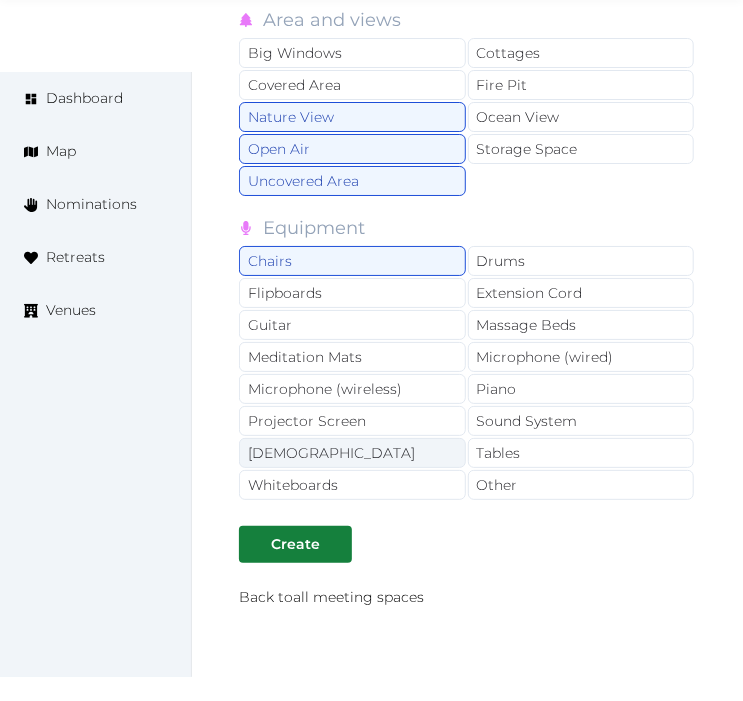drag, startPoint x: 343, startPoint y: 436, endPoint x: 364, endPoint y: 442, distance: 21.84033 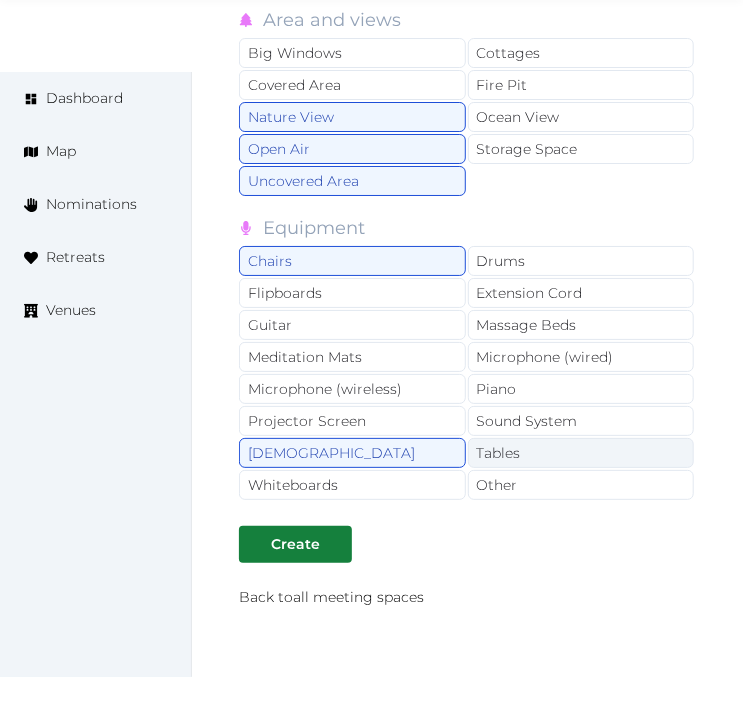 drag, startPoint x: 478, startPoint y: 432, endPoint x: 493, endPoint y: 440, distance: 17 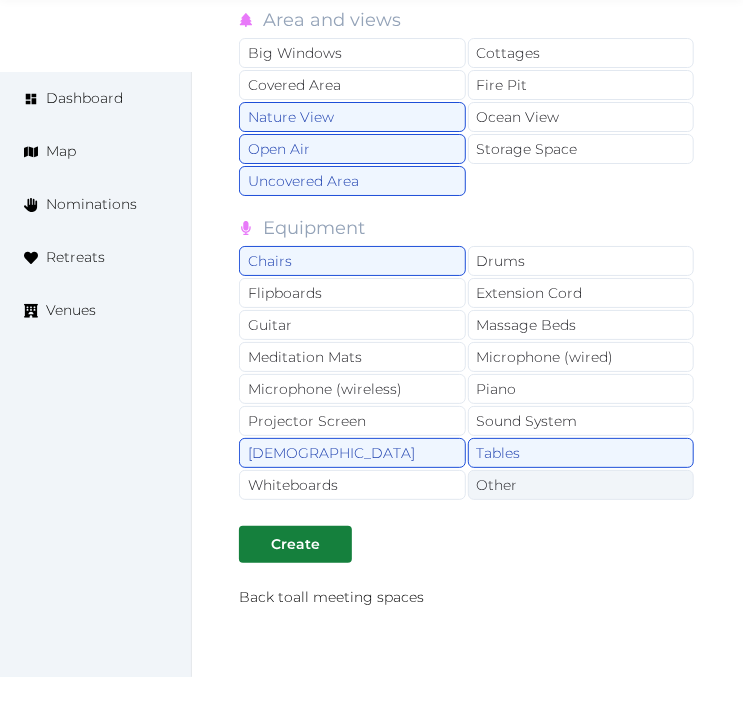 click on "Other" at bounding box center [581, 485] 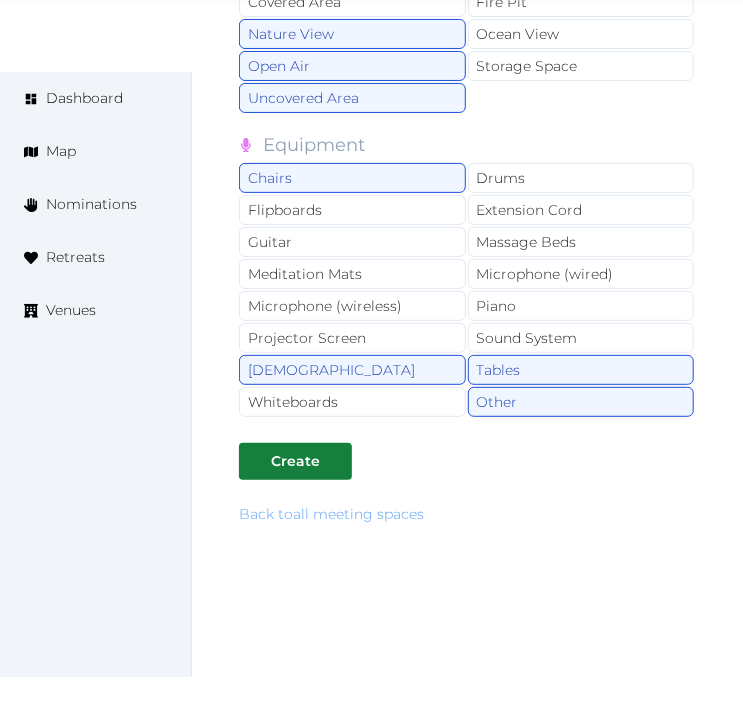 scroll, scrollTop: 4550, scrollLeft: 0, axis: vertical 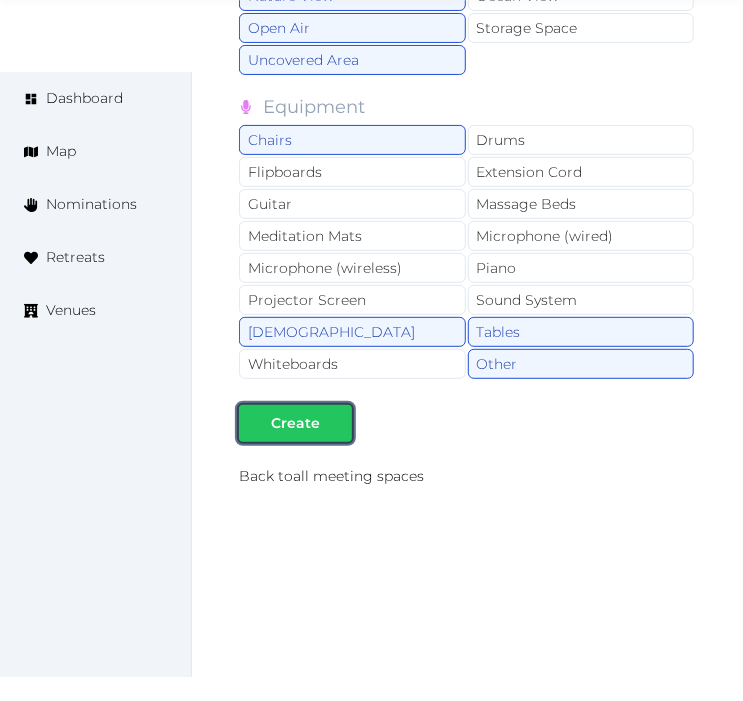 click on "Create" at bounding box center (295, 423) 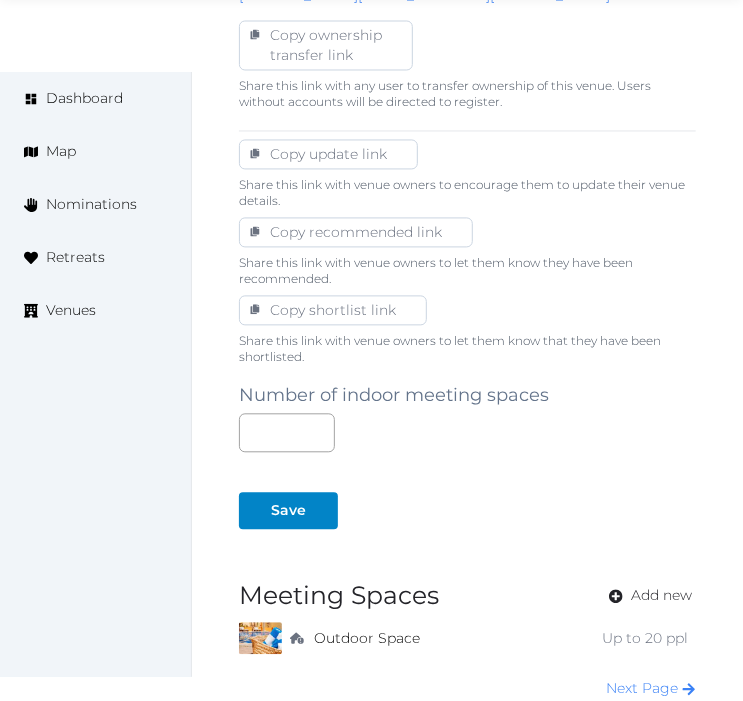 scroll, scrollTop: 1254, scrollLeft: 0, axis: vertical 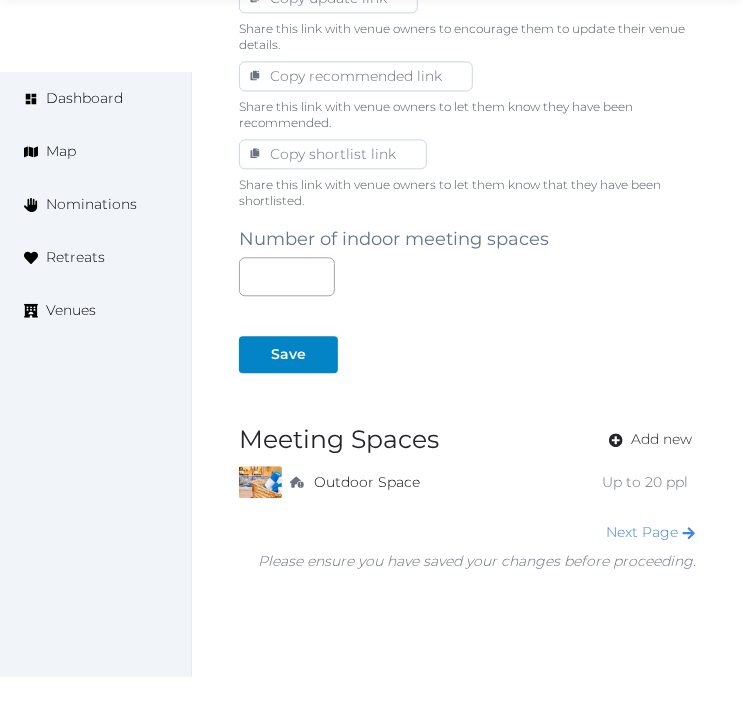 click on "Next Page" at bounding box center [477, 532] 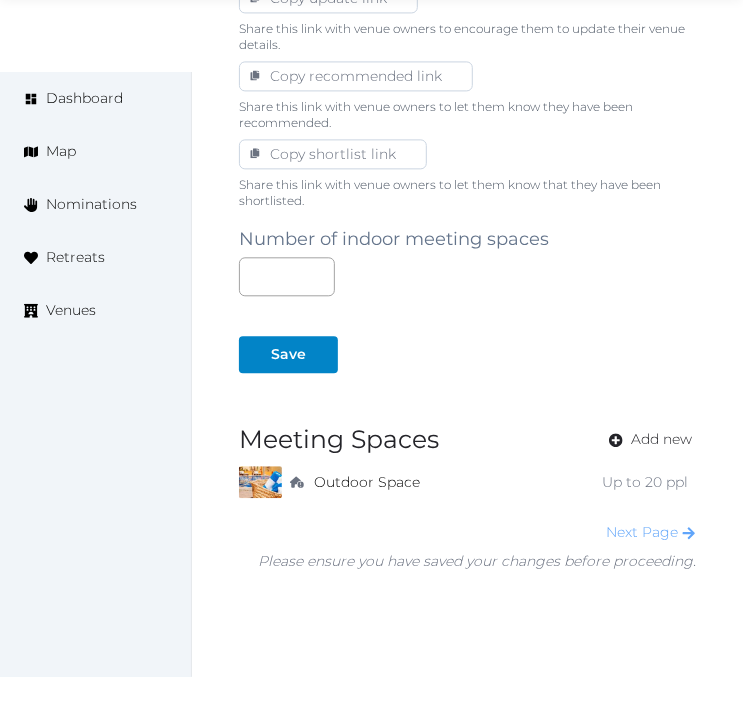 click on "Next Page" at bounding box center [651, 532] 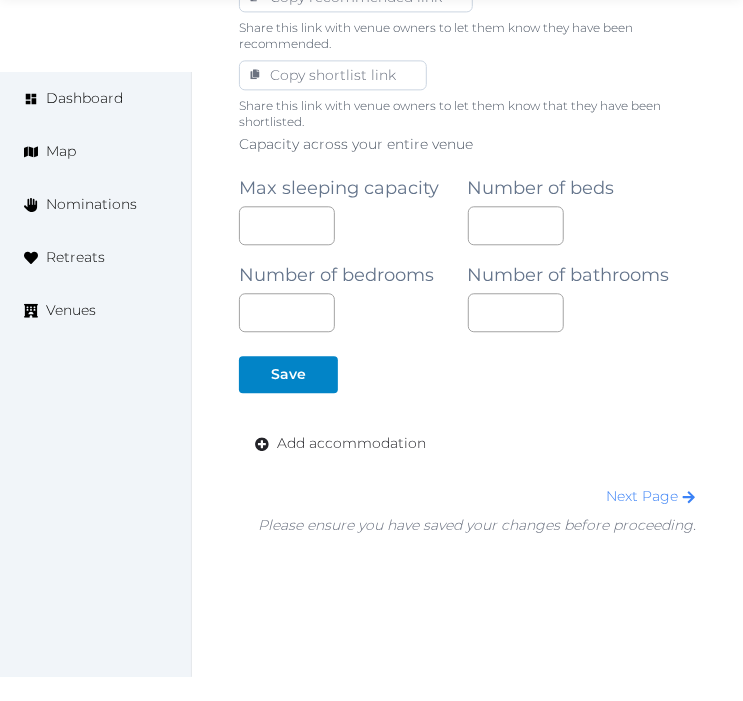 scroll, scrollTop: 1392, scrollLeft: 0, axis: vertical 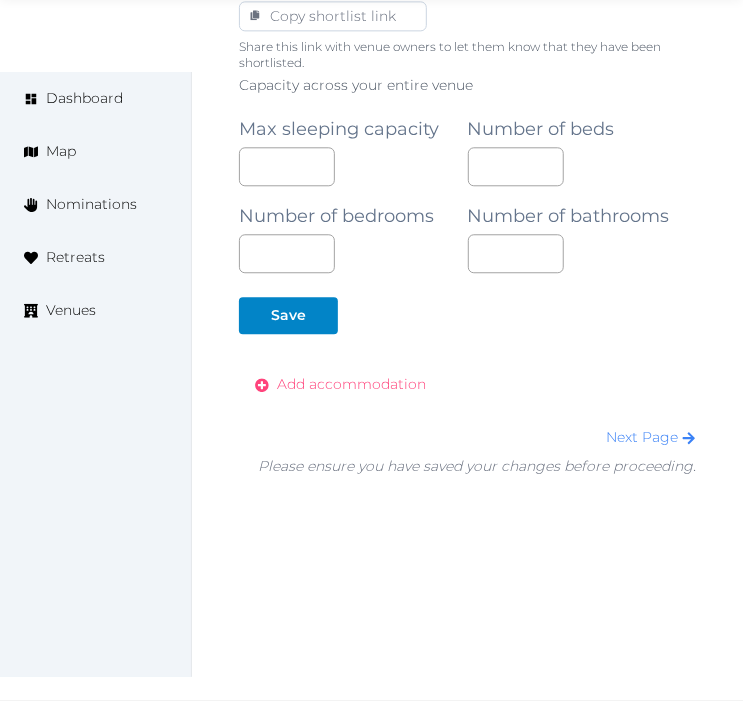click on "Add accommodation" at bounding box center (351, 384) 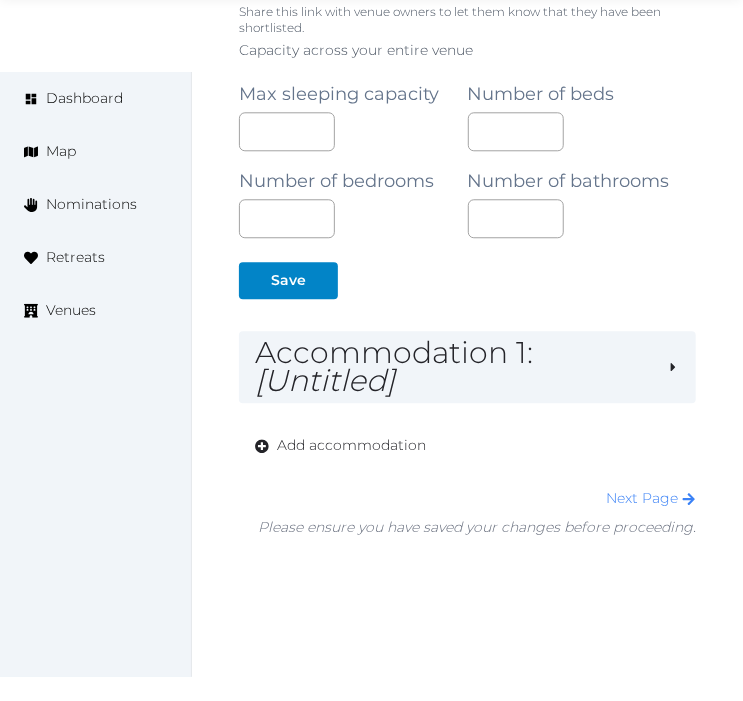 scroll, scrollTop: 1488, scrollLeft: 0, axis: vertical 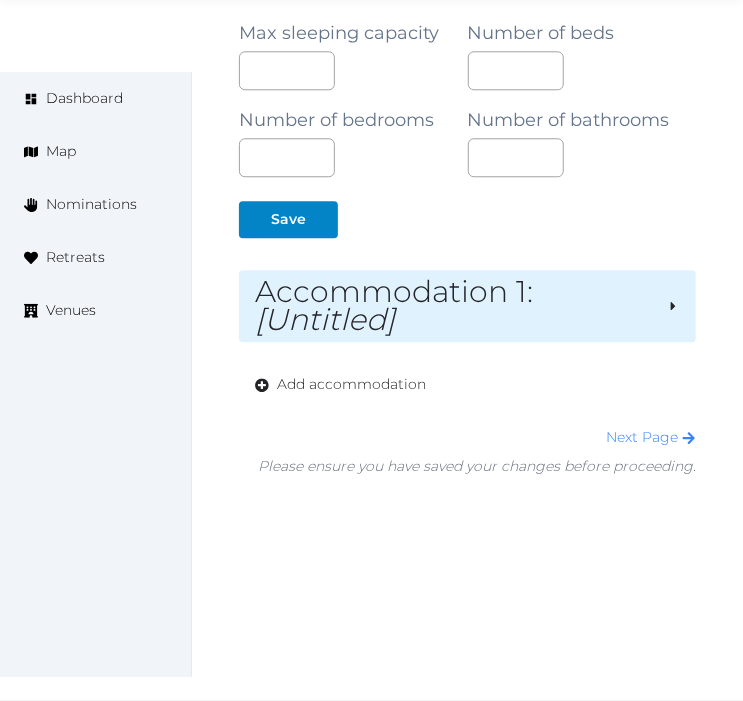 click on "Accommodation 1 :  [Untitled]" at bounding box center [453, 306] 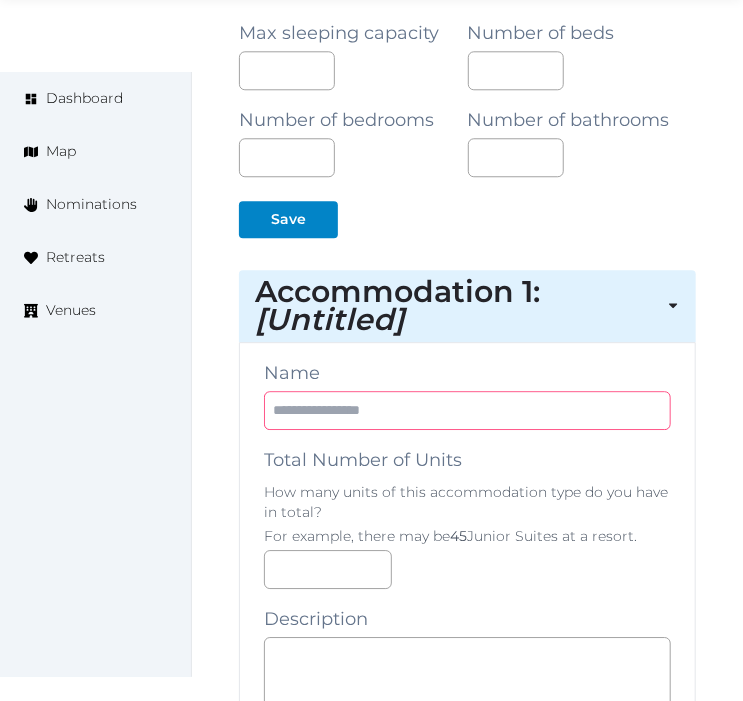 click at bounding box center [467, 410] 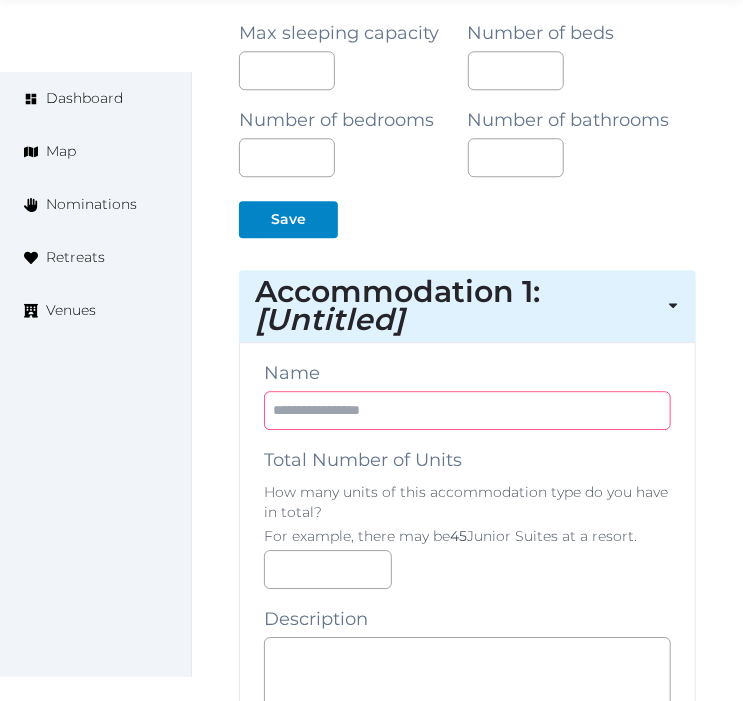 paste on "**********" 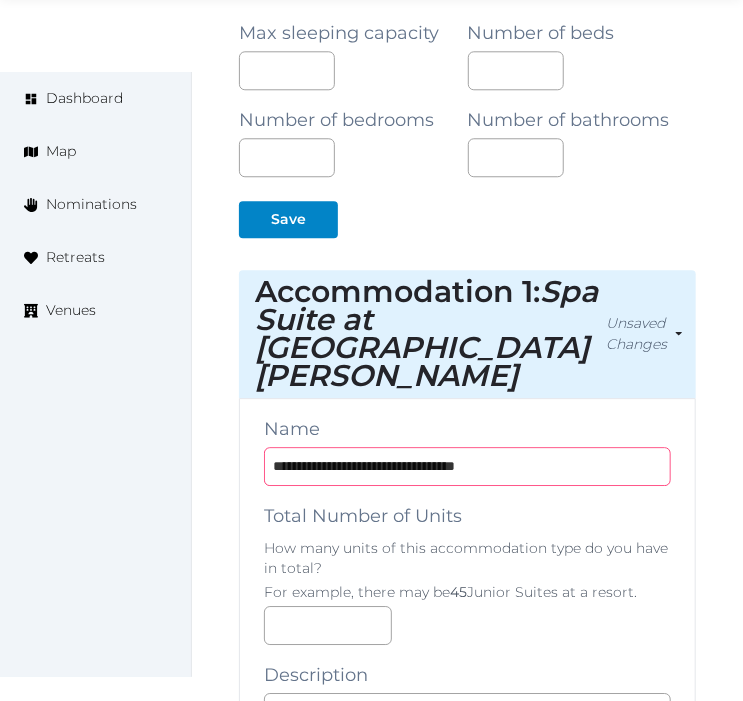 type on "**********" 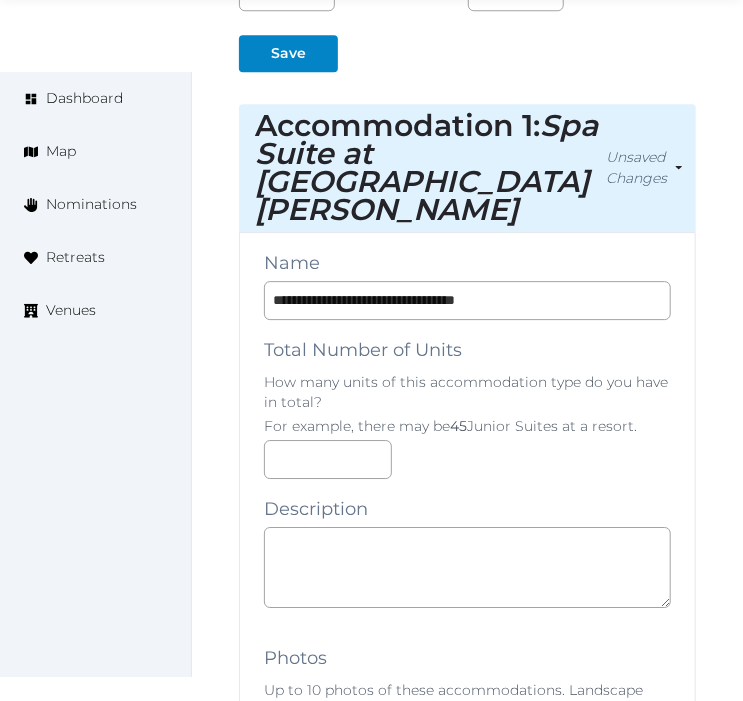 scroll, scrollTop: 1822, scrollLeft: 0, axis: vertical 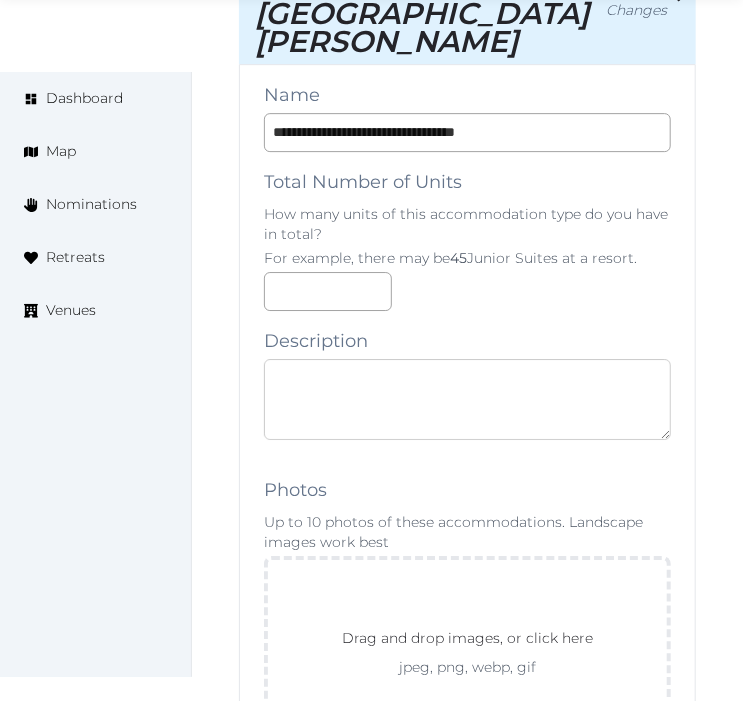 click at bounding box center [467, 399] 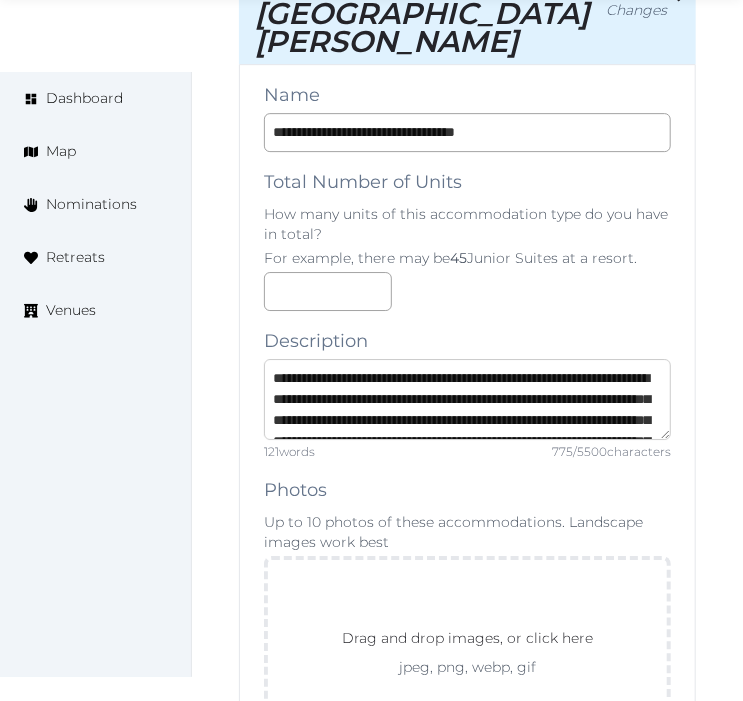 scroll, scrollTop: 283, scrollLeft: 0, axis: vertical 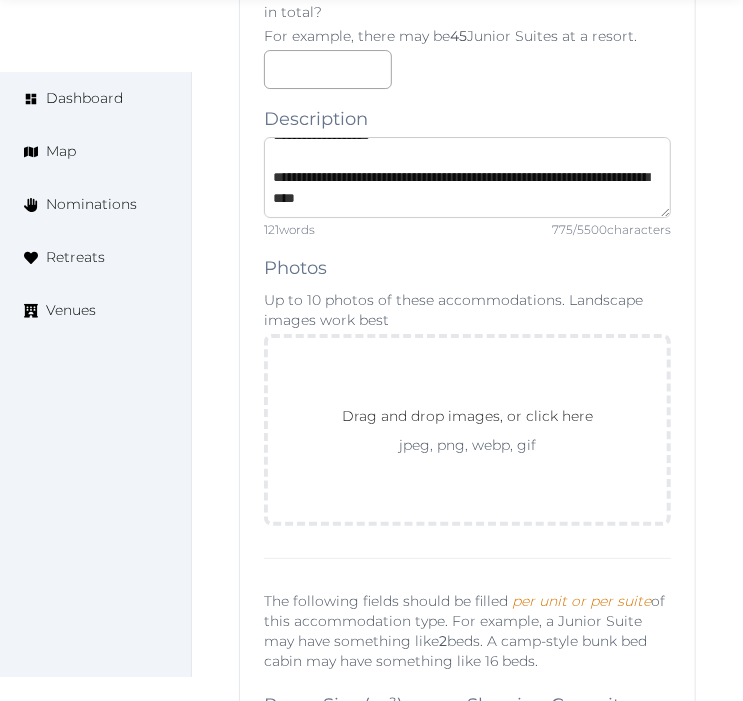 type on "**********" 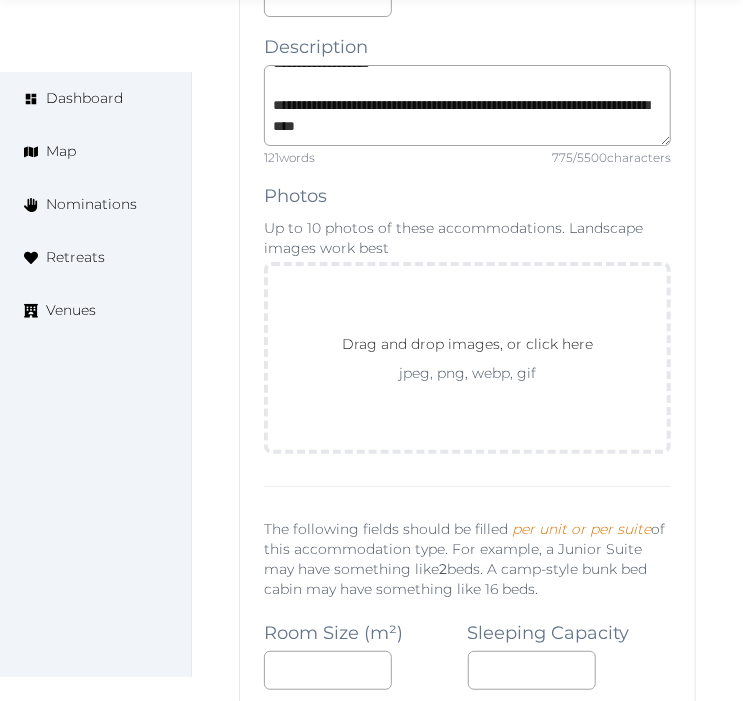 scroll, scrollTop: 2155, scrollLeft: 0, axis: vertical 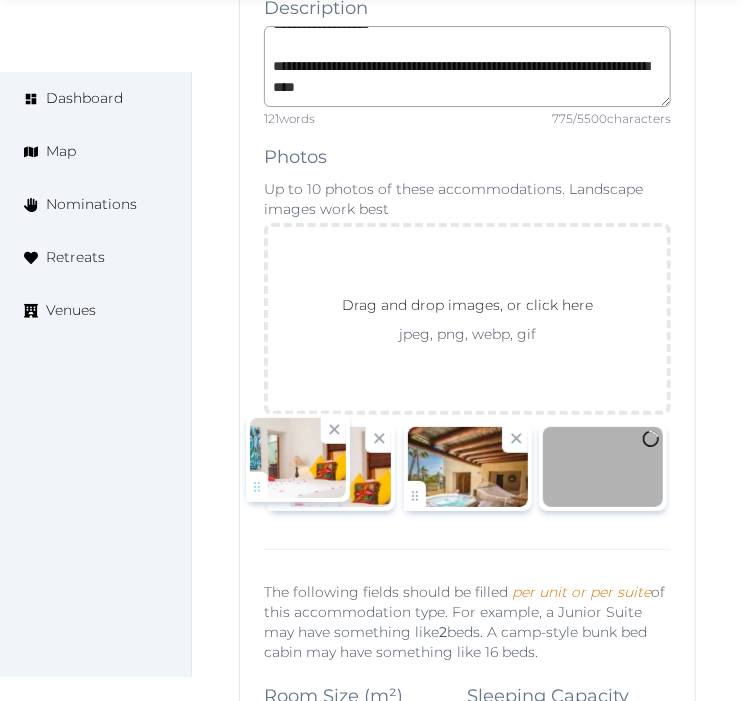 drag, startPoint x: 416, startPoint y: 454, endPoint x: 258, endPoint y: 472, distance: 159.02202 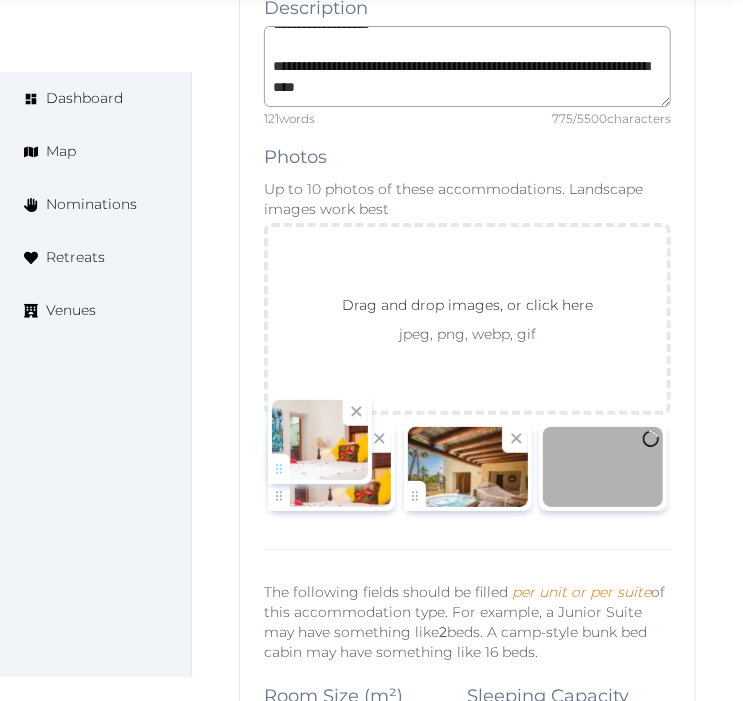 click on "Irene Gonzales   Account My Venue Listings My Retreats Logout      Dashboard Map Nominations Retreats Venues Edit venue 34 %  complete Fill out all the fields in your listing to increase its completion percentage.   A higher completion percentage will make your listing more attractive and result in better matches. Casa Natalia Hotel   View  listing   Open    Close CRM Lead Basic details Pricing and policies Retreat spaces Meeting spaces Accommodations Amenities Food and dining Activities and experiences Location Environment Types of retreats Brochures Notes Ownership Administration Activity This venue is live and visible to the public Mark draft Archive Venue owned by RetreatsAndVenues Manager c.o.r.e.y.sanford@retreatsandvenues.com Copy ownership transfer link Share this link with any user to transfer ownership of this venue. Users without accounts will be directed to register. Copy update link Copy recommended link Copy shortlist link **" at bounding box center [371, 561] 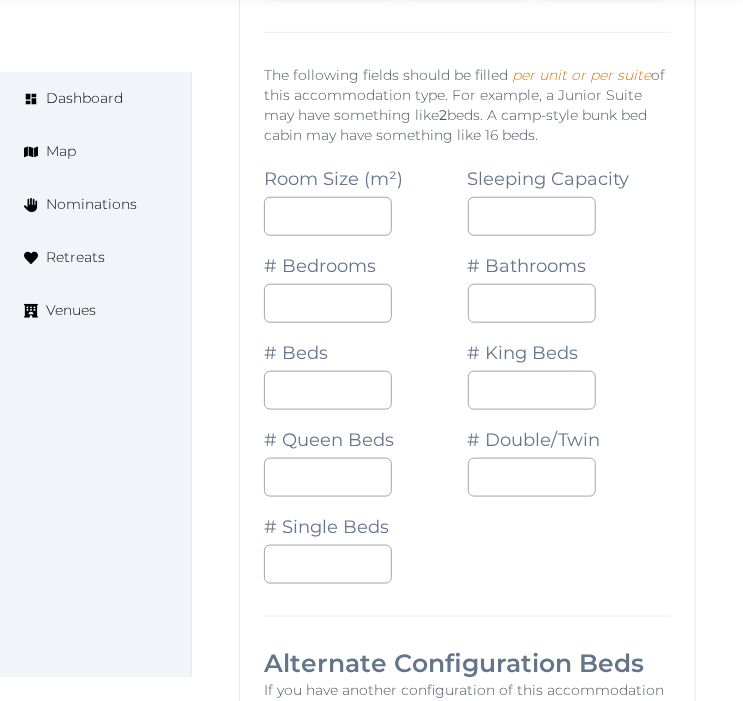 scroll, scrollTop: 2711, scrollLeft: 0, axis: vertical 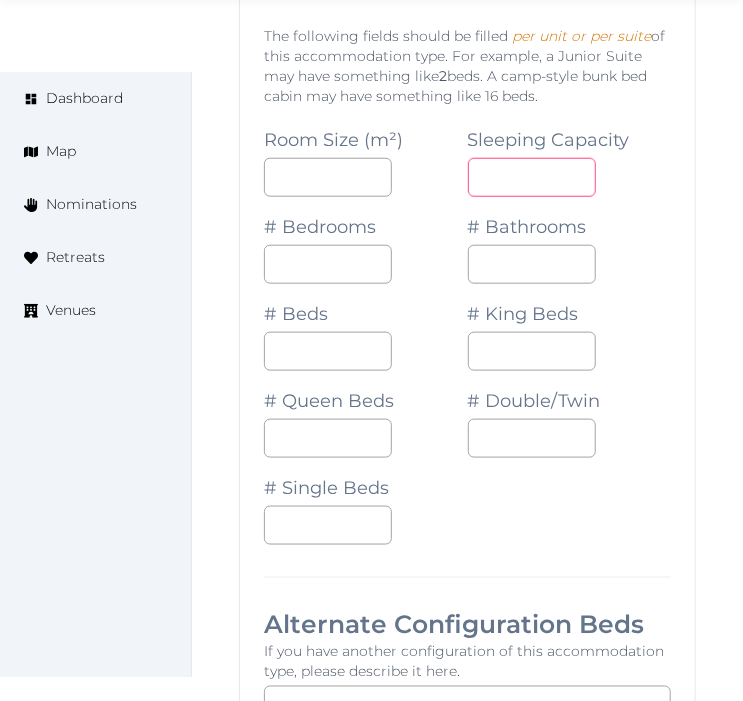click at bounding box center (532, 177) 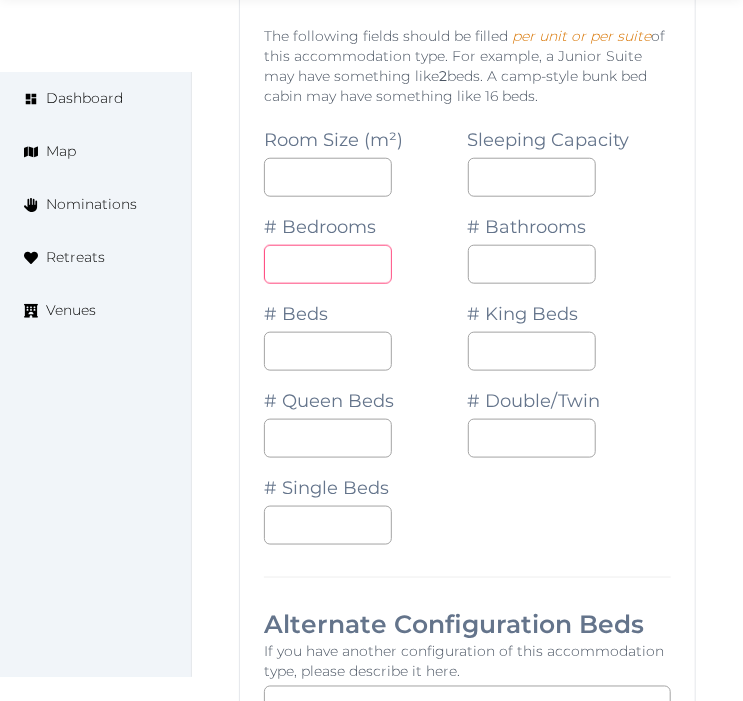 click at bounding box center [328, 264] 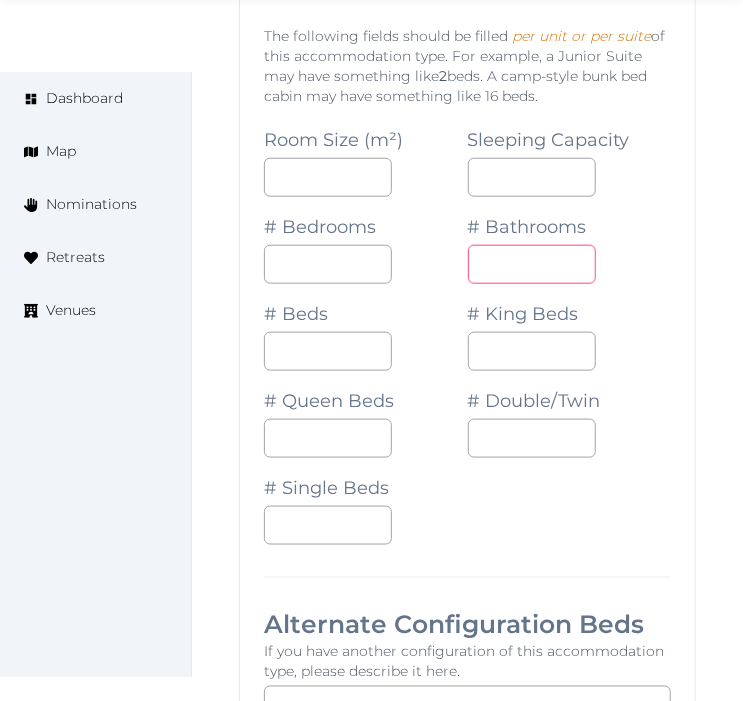click on "*" at bounding box center [532, 264] 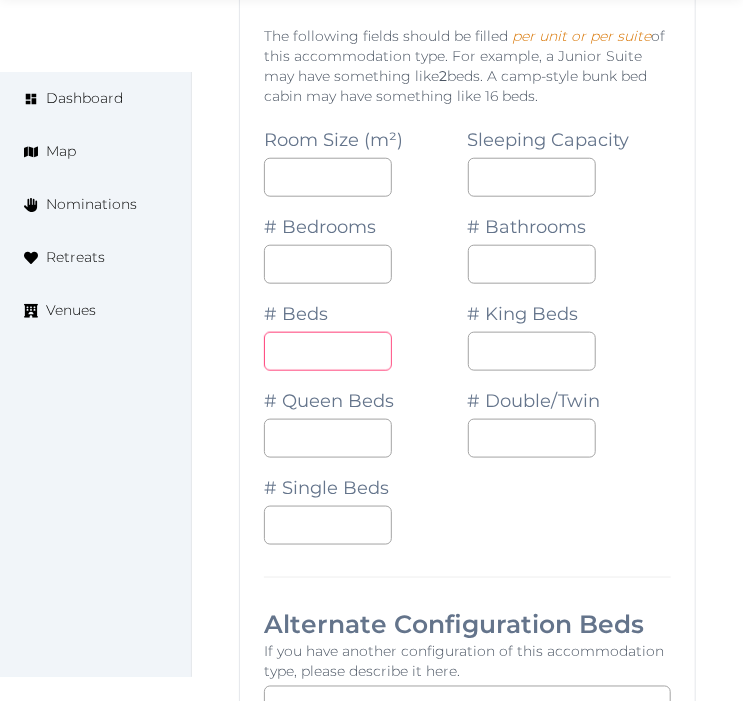 click at bounding box center (328, 351) 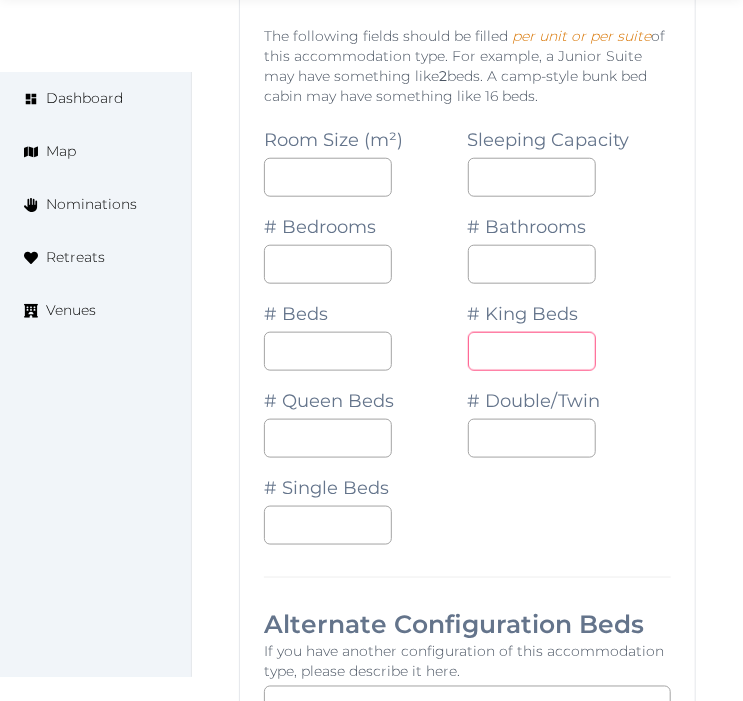 click on "*" at bounding box center [532, 351] 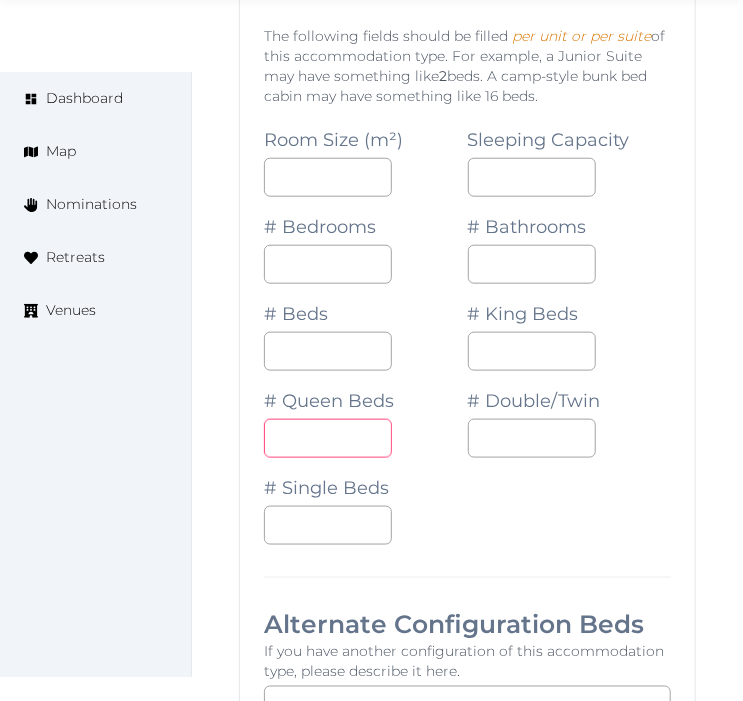 click at bounding box center (328, 438) 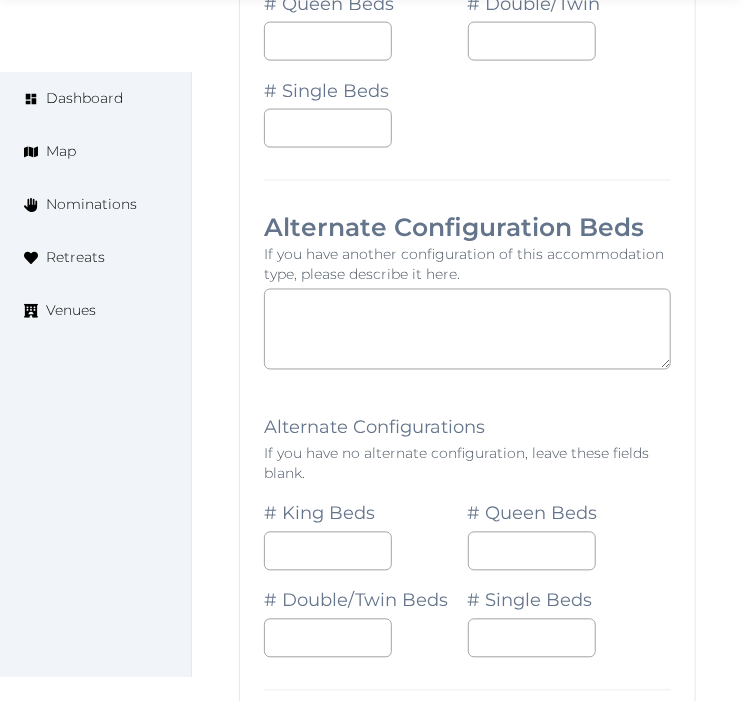 scroll, scrollTop: 3377, scrollLeft: 0, axis: vertical 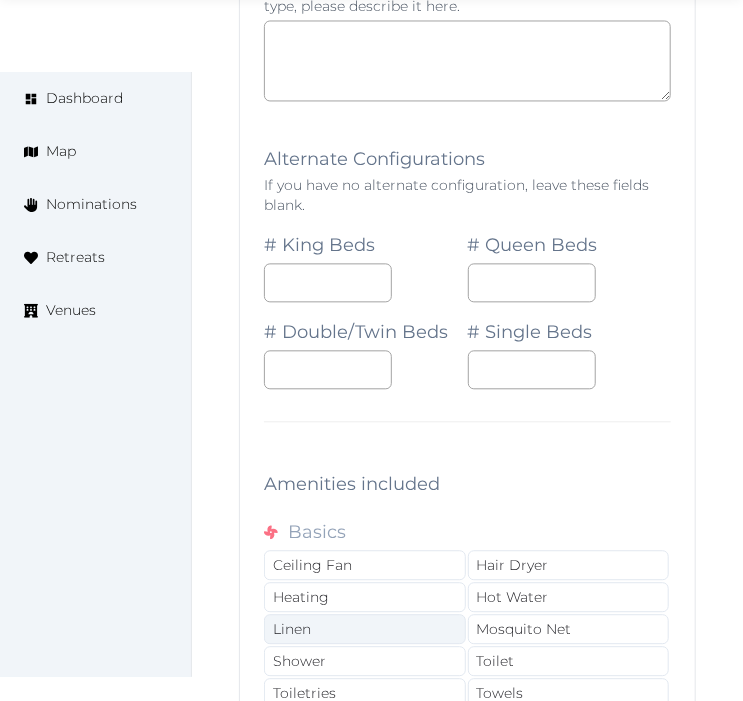 click on "Linen" at bounding box center [365, 629] 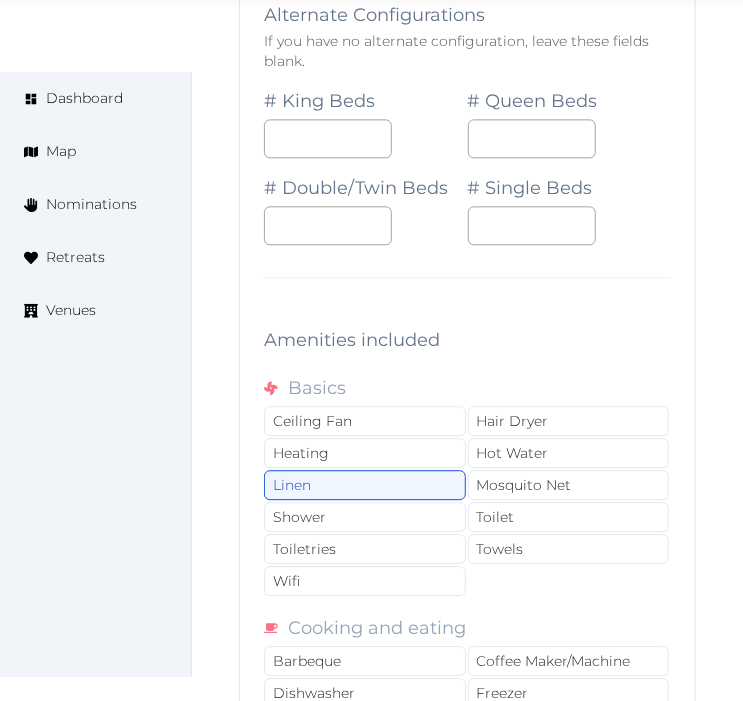 scroll, scrollTop: 3711, scrollLeft: 0, axis: vertical 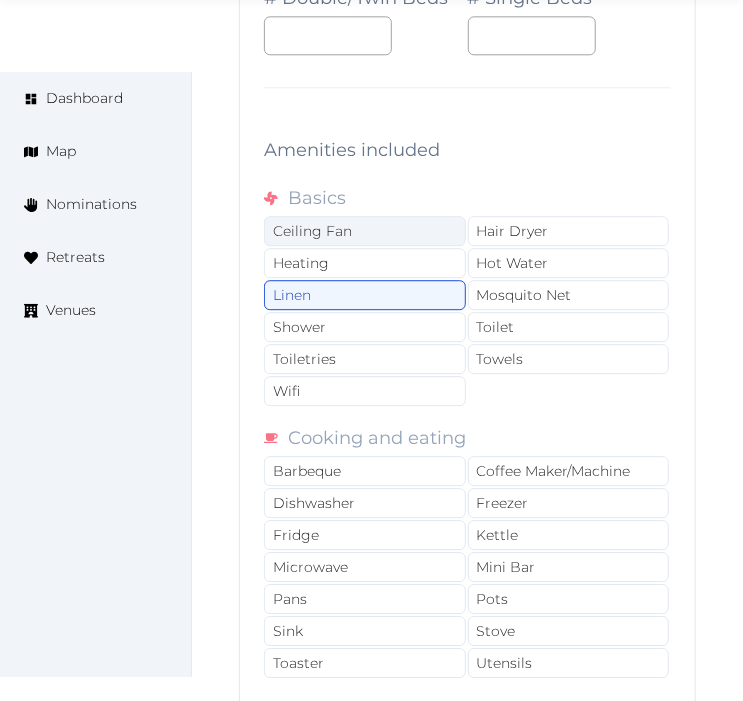 click on "Ceiling Fan" at bounding box center [365, 231] 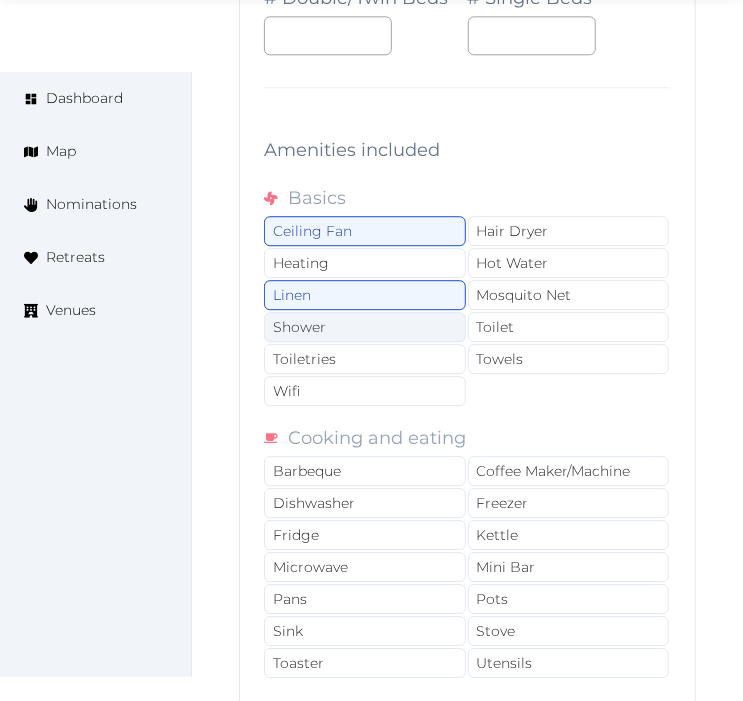 click on "Shower" at bounding box center (365, 327) 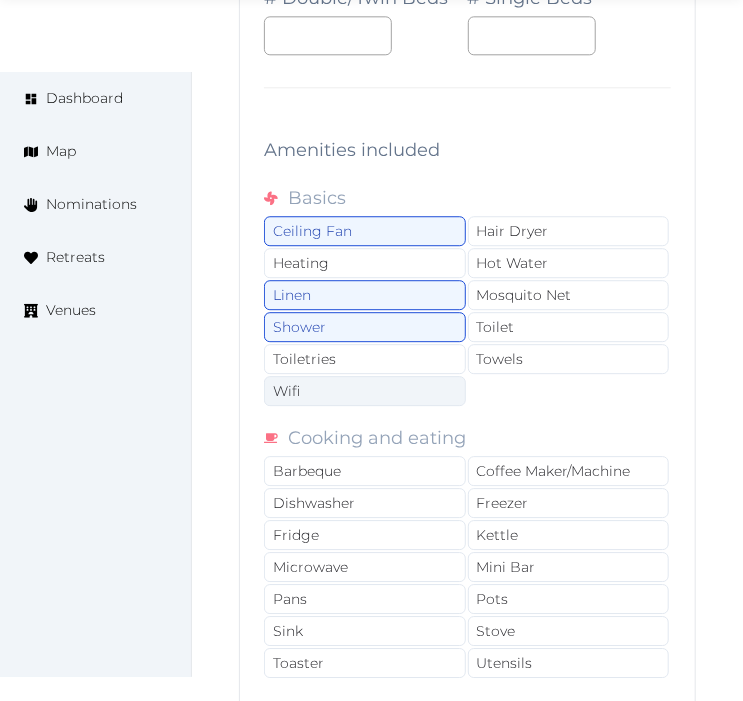 drag, startPoint x: 445, startPoint y: 336, endPoint x: 443, endPoint y: 363, distance: 27.073973 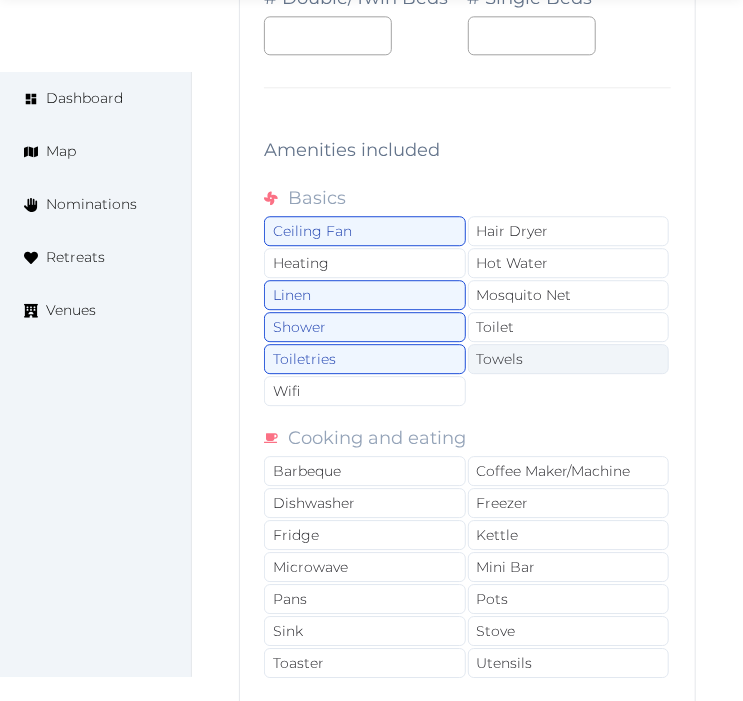 drag, startPoint x: 436, startPoint y: 368, endPoint x: 576, endPoint y: 335, distance: 143.83672 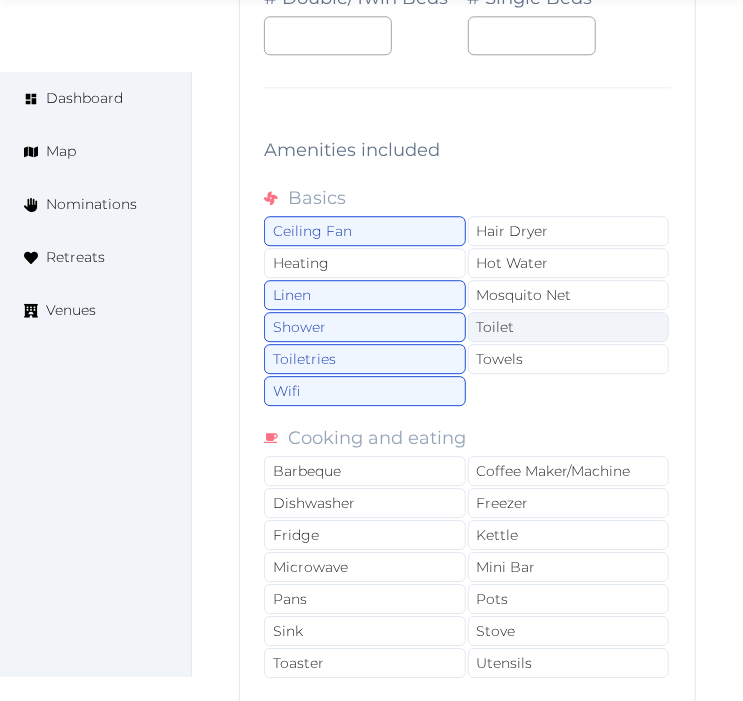 drag, startPoint x: 575, startPoint y: 332, endPoint x: 580, endPoint y: 311, distance: 21.587032 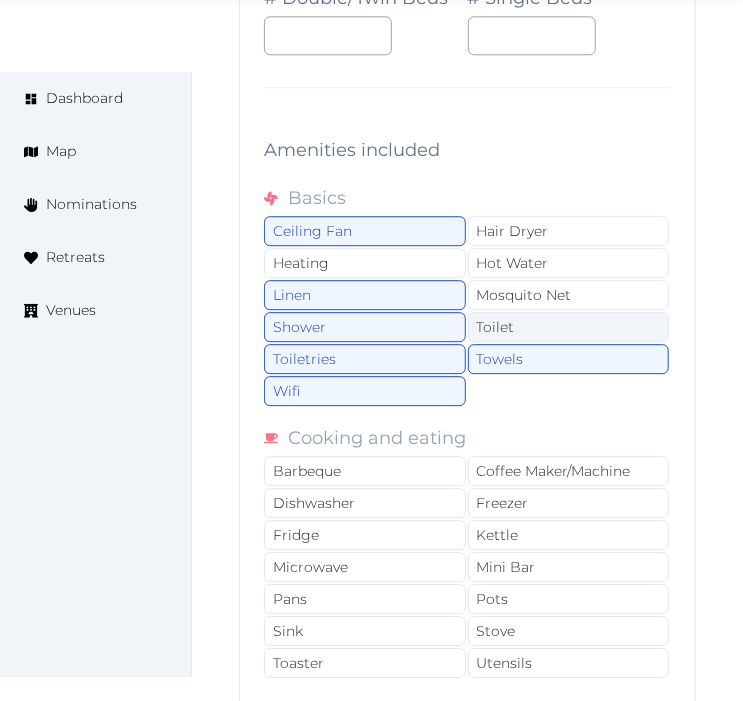 click on "Toilet" at bounding box center (569, 327) 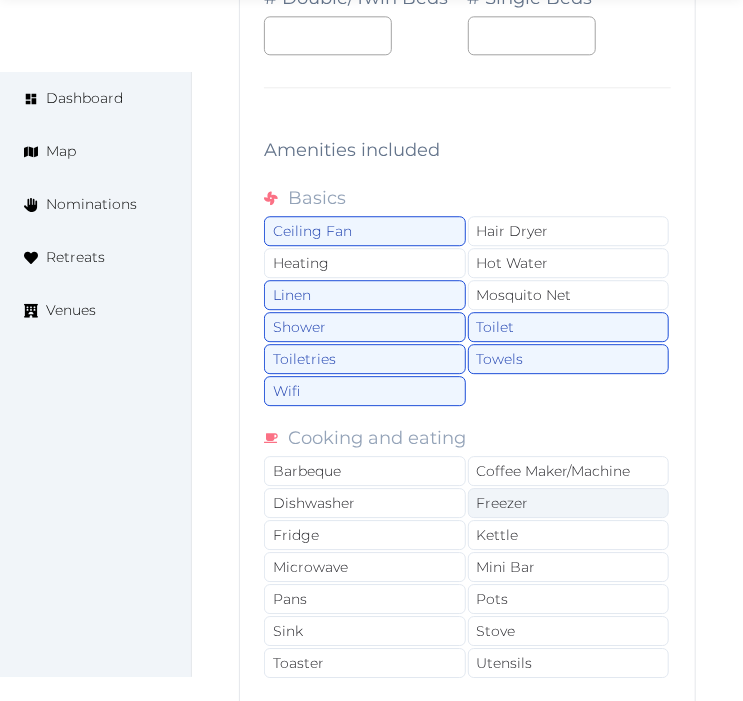 drag, startPoint x: 557, startPoint y: 435, endPoint x: 554, endPoint y: 494, distance: 59.07622 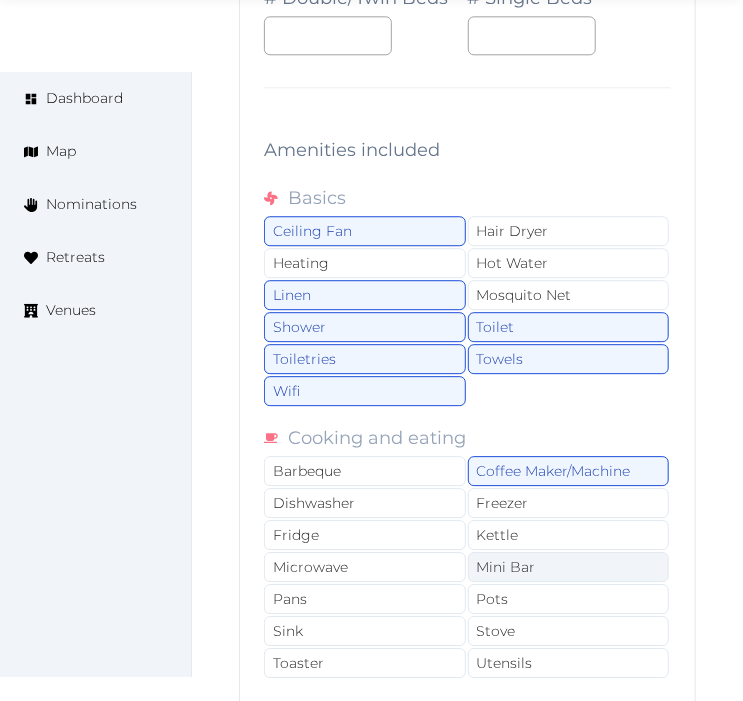 click on "Mini Bar" at bounding box center [569, 567] 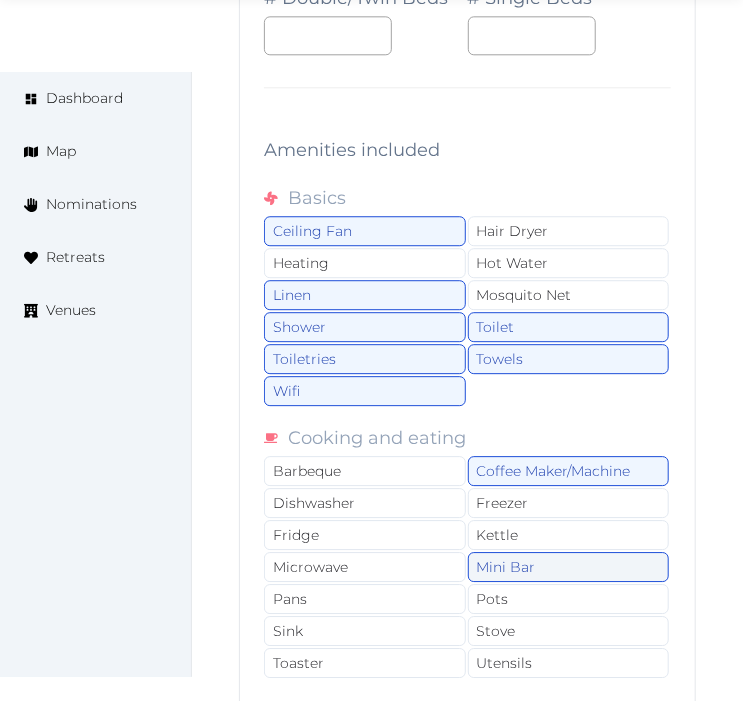 click on "Mini Bar" at bounding box center (569, 567) 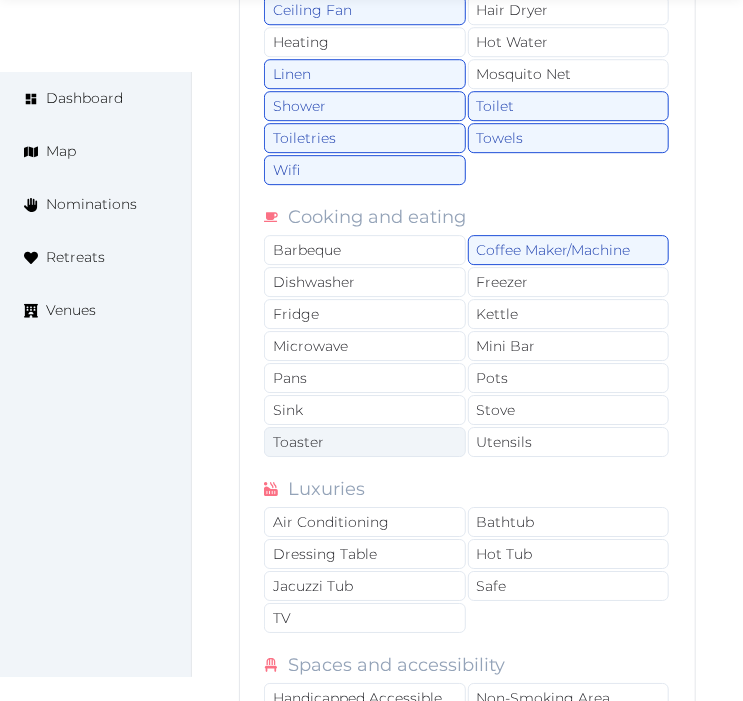 scroll, scrollTop: 3933, scrollLeft: 0, axis: vertical 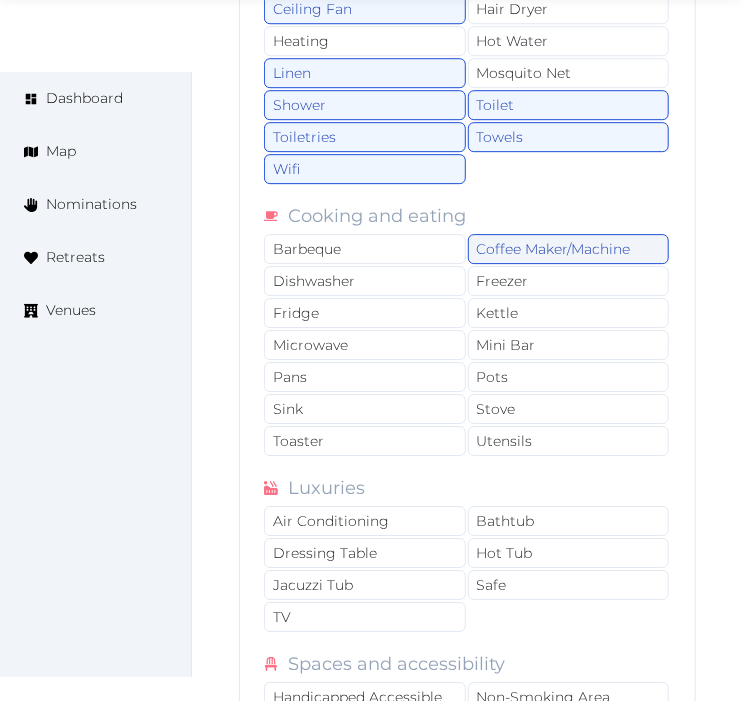 click on "Coffee Maker/Machine" at bounding box center (569, 249) 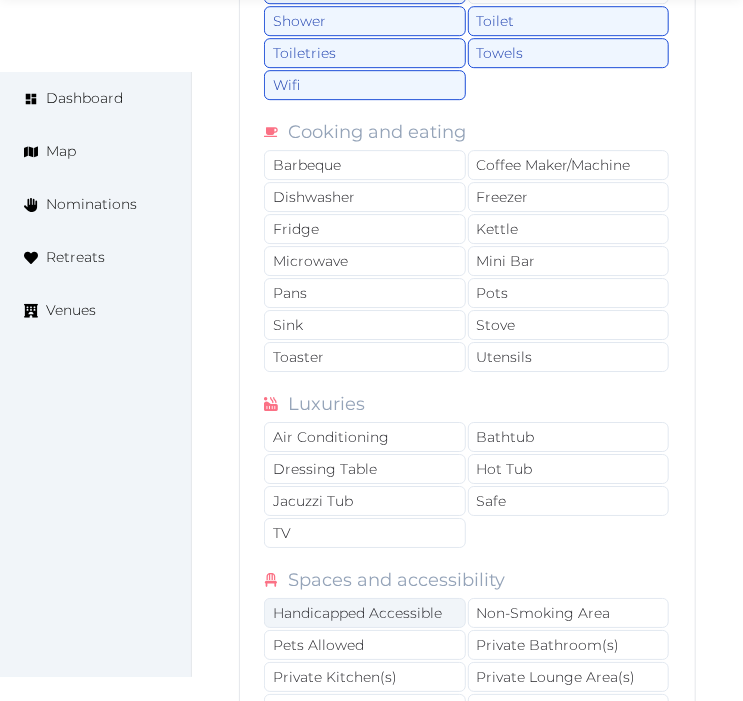 scroll, scrollTop: 4155, scrollLeft: 0, axis: vertical 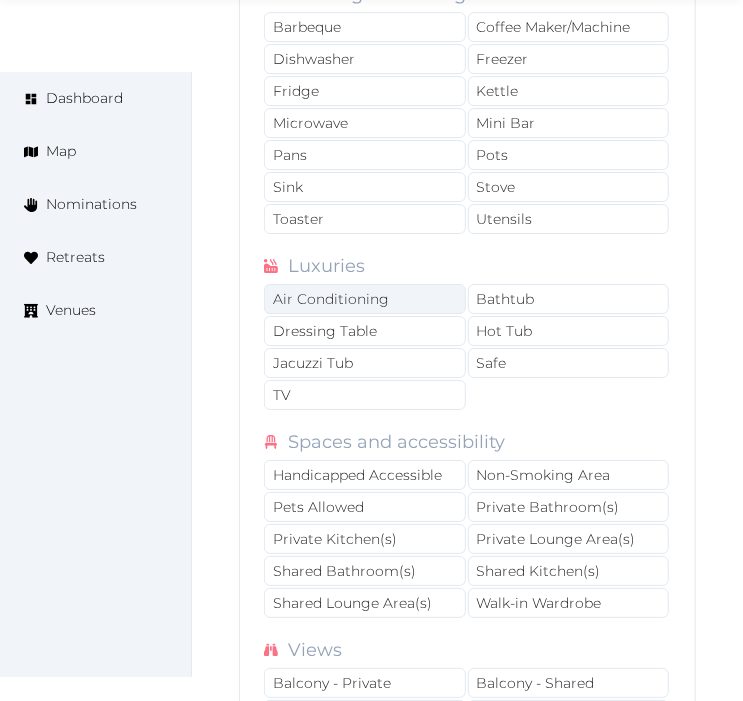 click on "Air Conditioning" at bounding box center (365, 299) 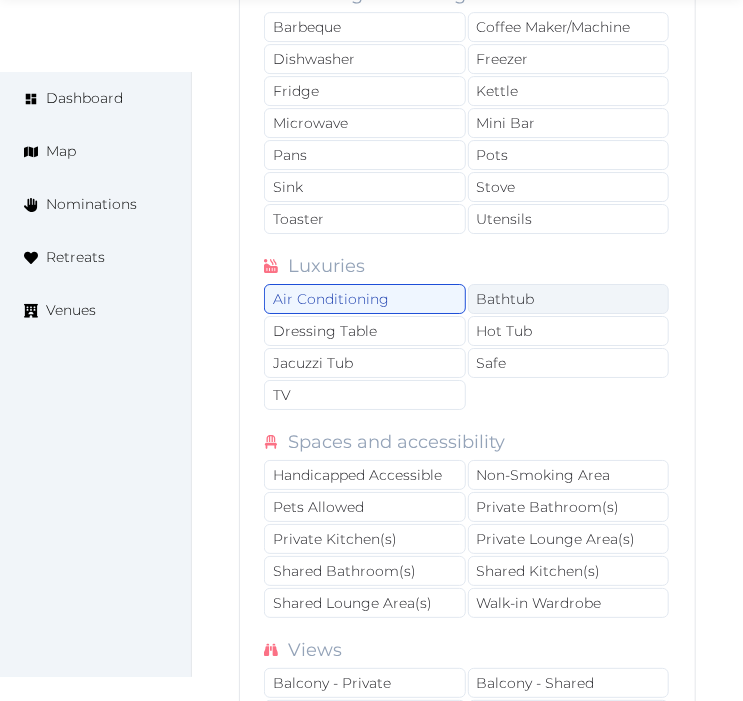 click on "Bathtub" at bounding box center (569, 299) 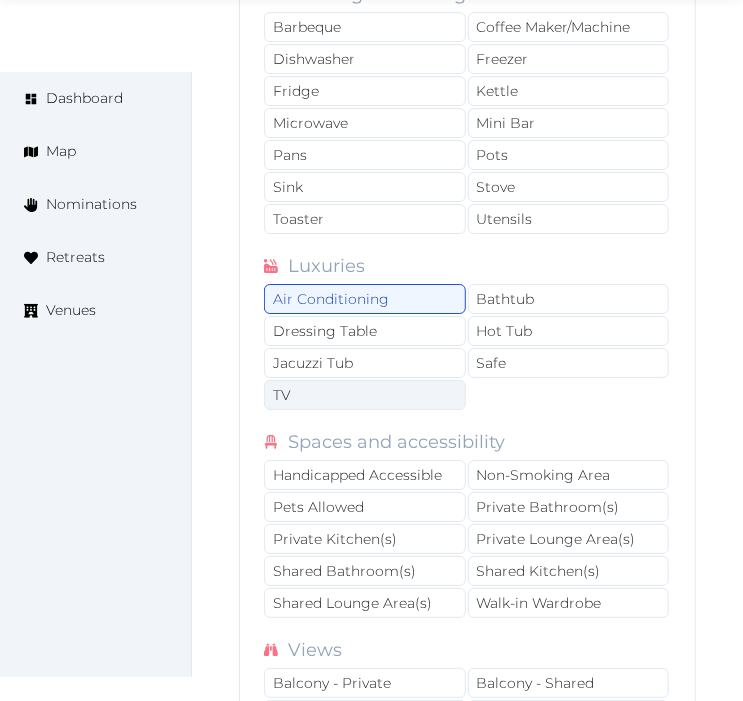 drag, startPoint x: 392, startPoint y: 346, endPoint x: 403, endPoint y: 361, distance: 18.601076 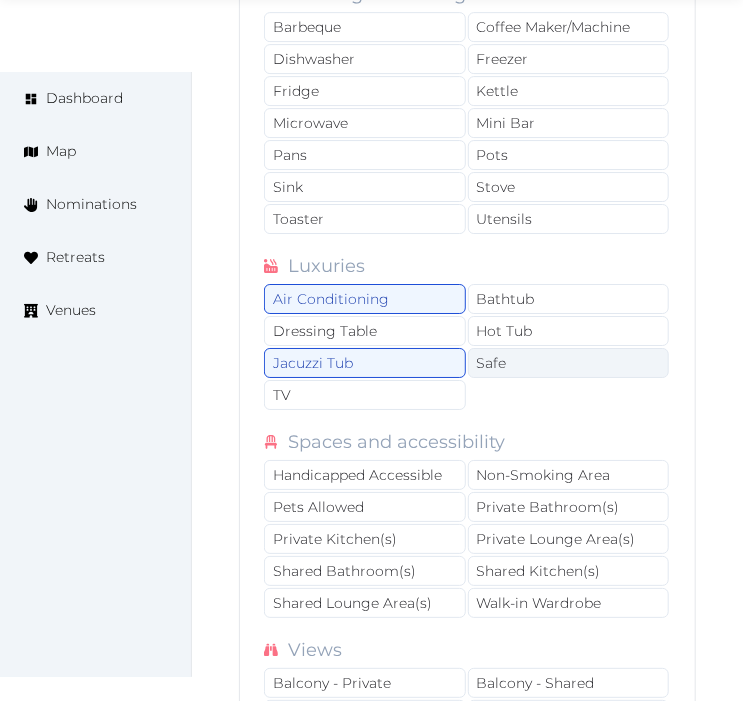 drag, startPoint x: 405, startPoint y: 367, endPoint x: 515, endPoint y: 342, distance: 112.805145 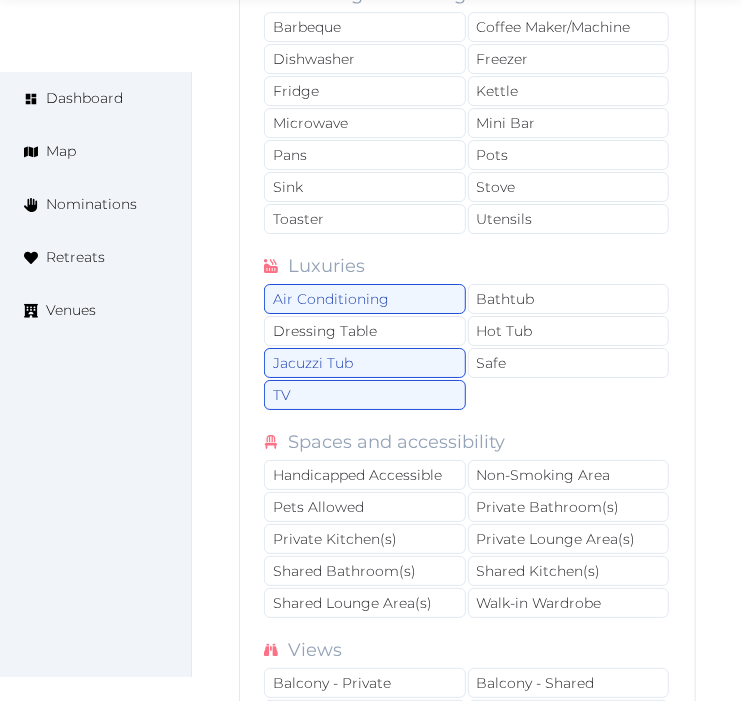 drag, startPoint x: 515, startPoint y: 342, endPoint x: 535, endPoint y: 414, distance: 74.726166 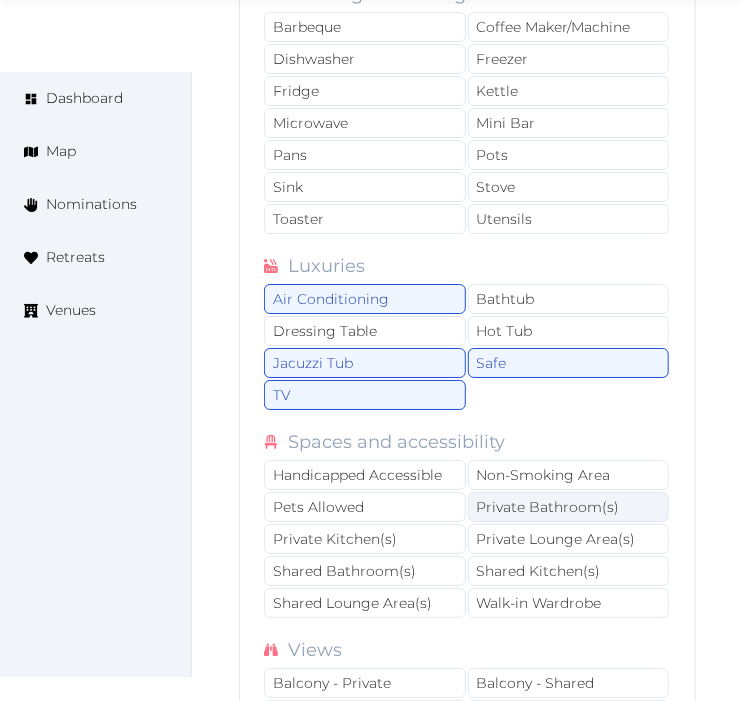 click on "Private Bathroom(s)" at bounding box center [569, 507] 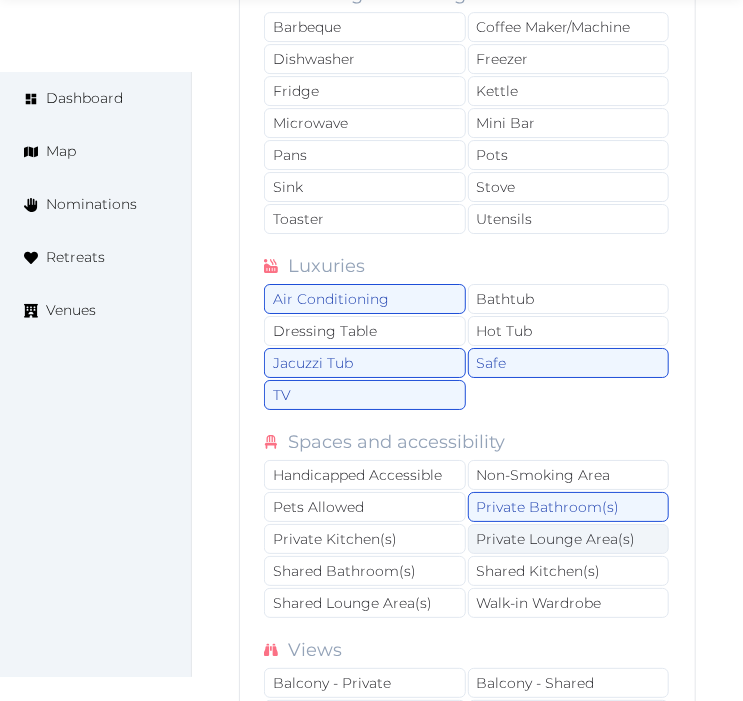 click on "Private Lounge Area(s)" at bounding box center [569, 539] 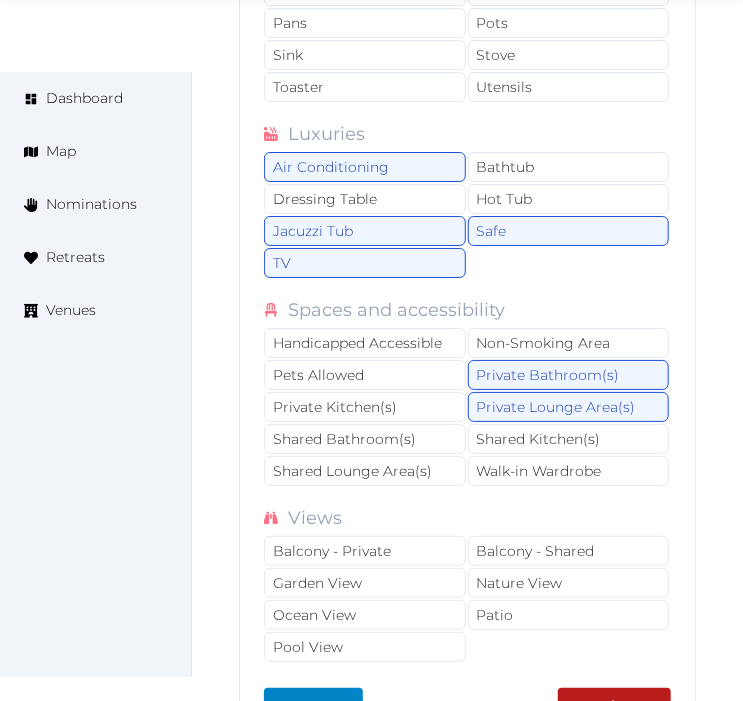 scroll, scrollTop: 4488, scrollLeft: 0, axis: vertical 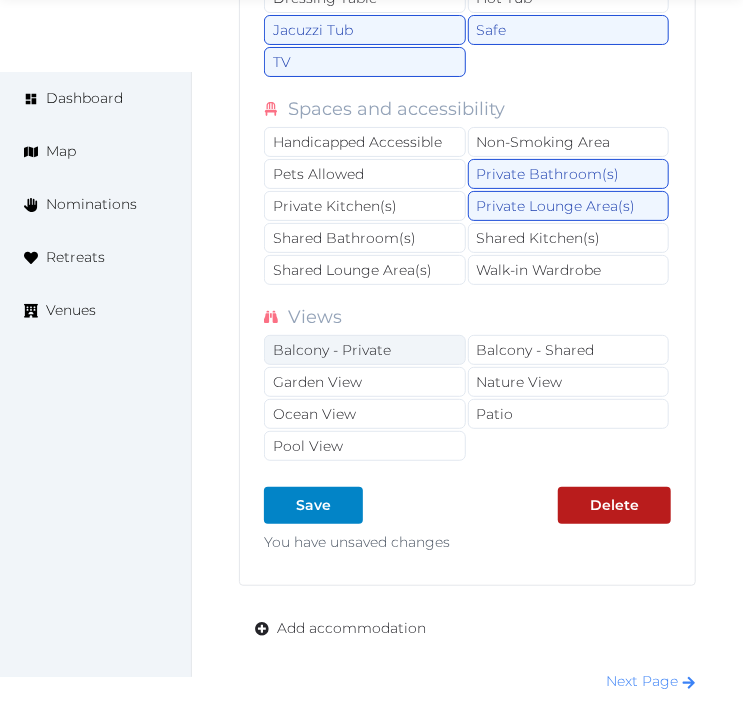 click on "Balcony - Private" at bounding box center (365, 350) 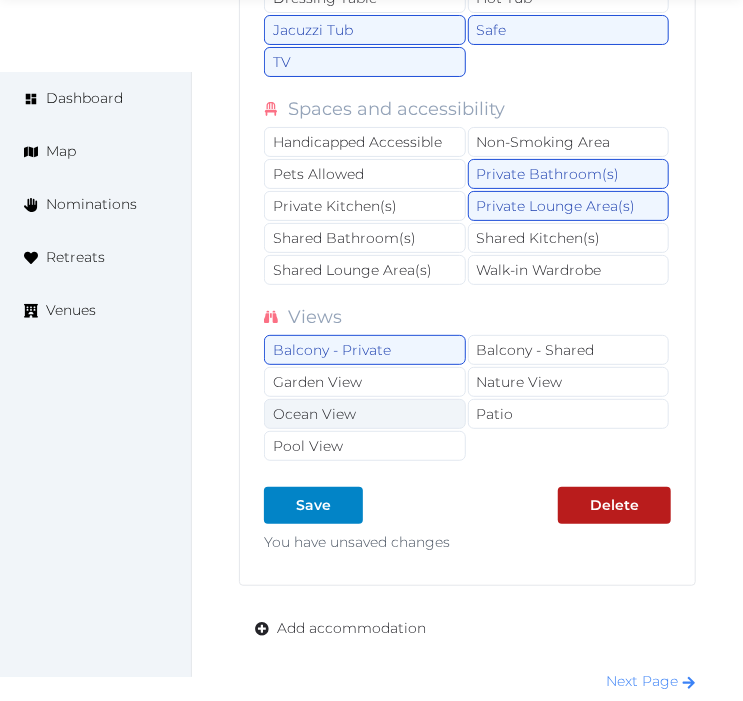 drag, startPoint x: 562, startPoint y: 384, endPoint x: 445, endPoint y: 404, distance: 118.69709 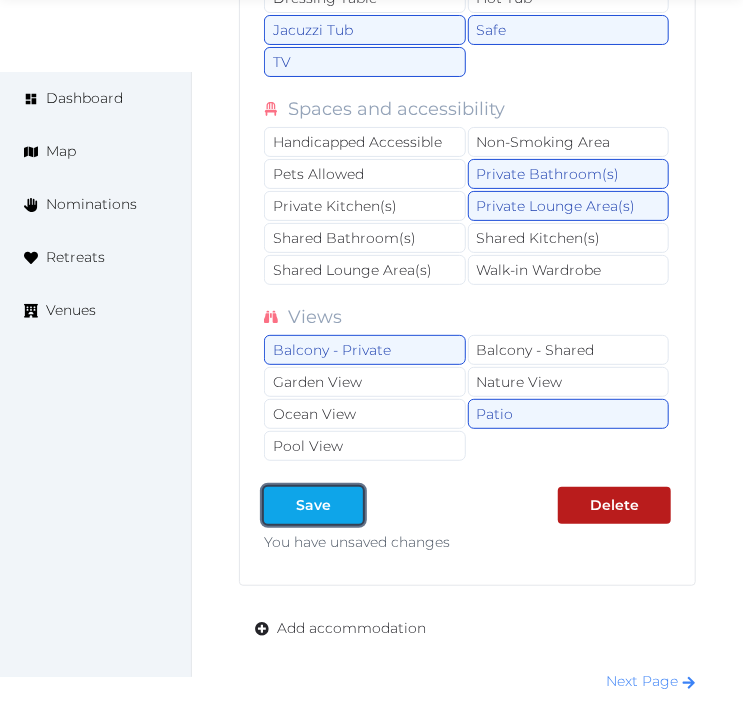 click at bounding box center (347, 505) 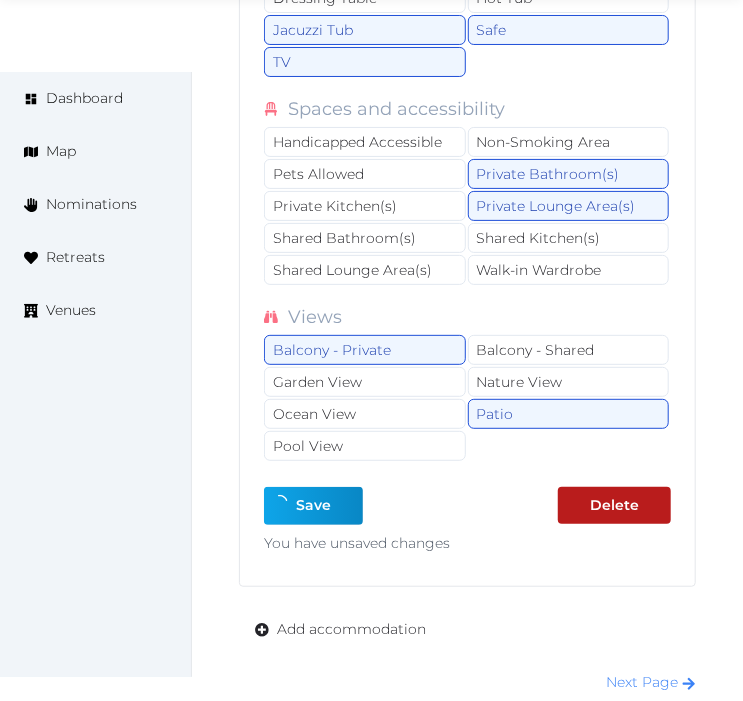 type on "*" 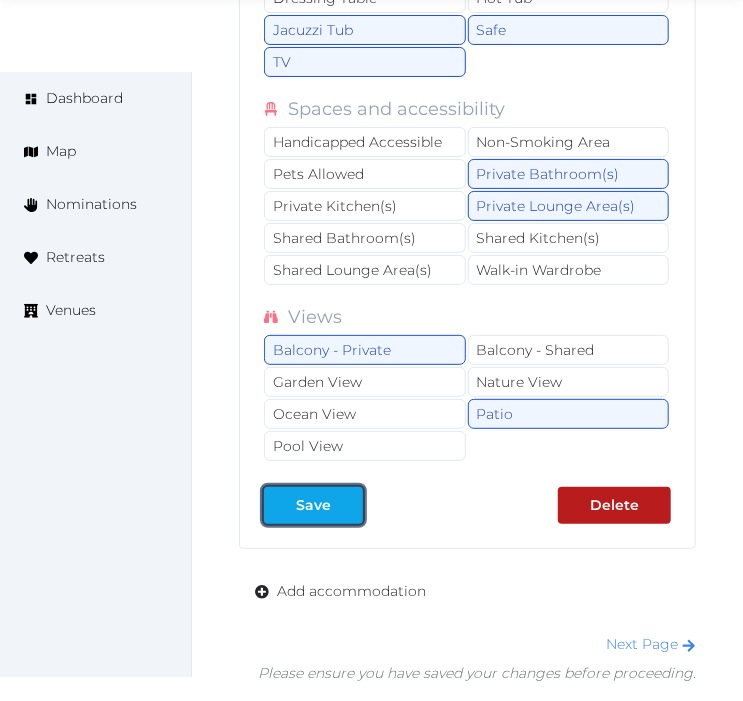 click on "Save" at bounding box center (313, 505) 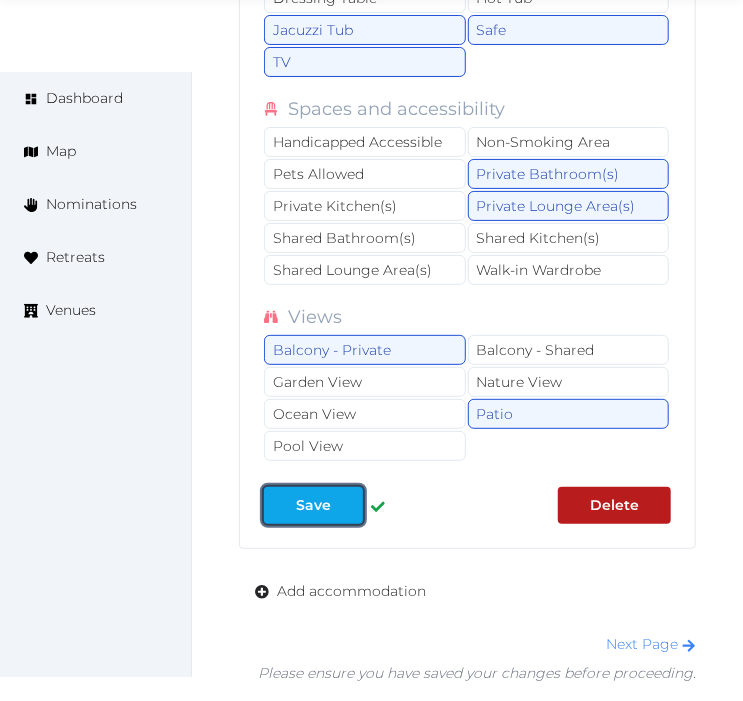 click on "Save" at bounding box center [313, 505] 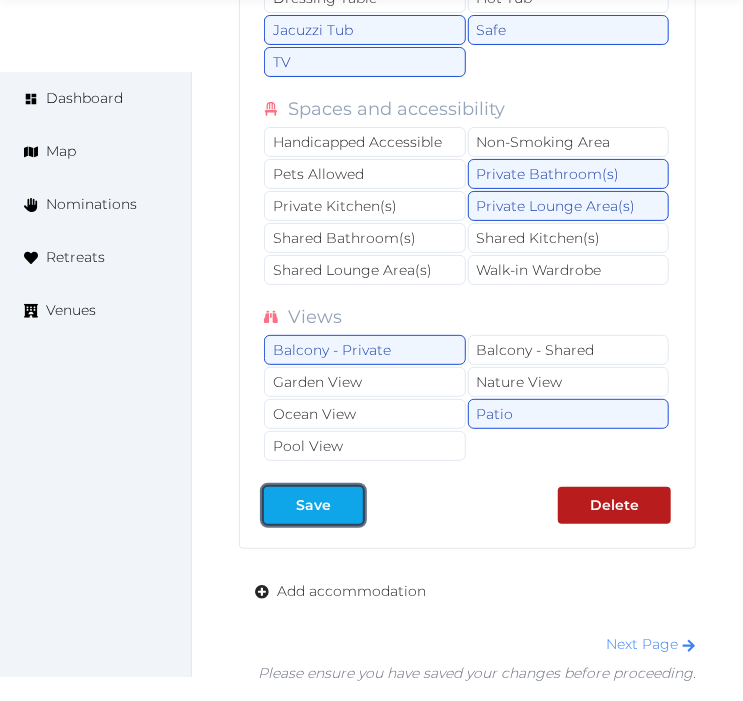 click on "Save" at bounding box center [313, 505] 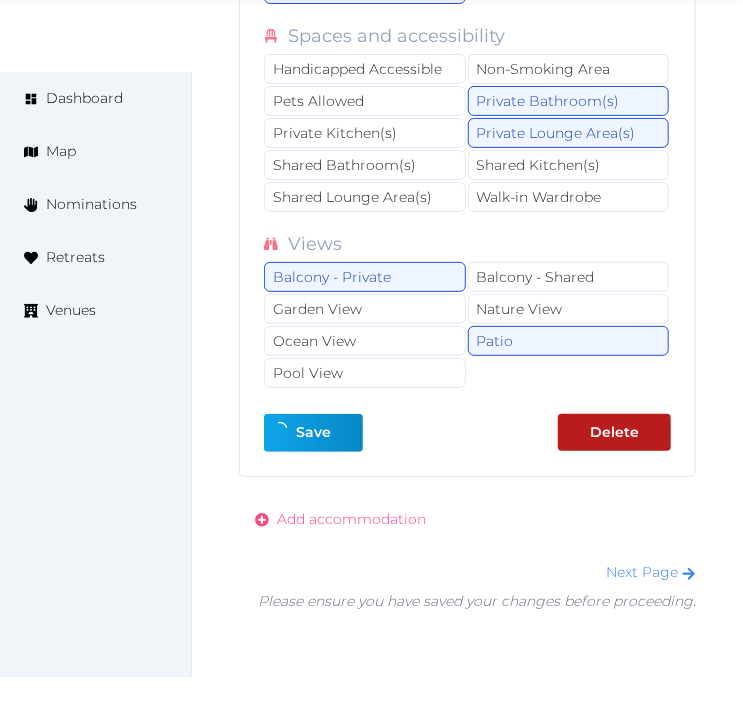 scroll, scrollTop: 4600, scrollLeft: 0, axis: vertical 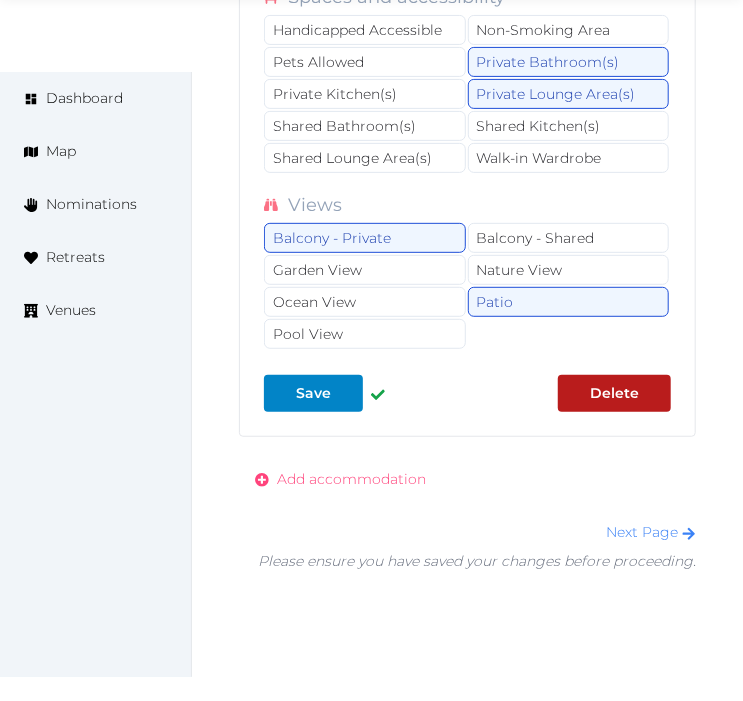 click on "Add accommodation" at bounding box center (351, 479) 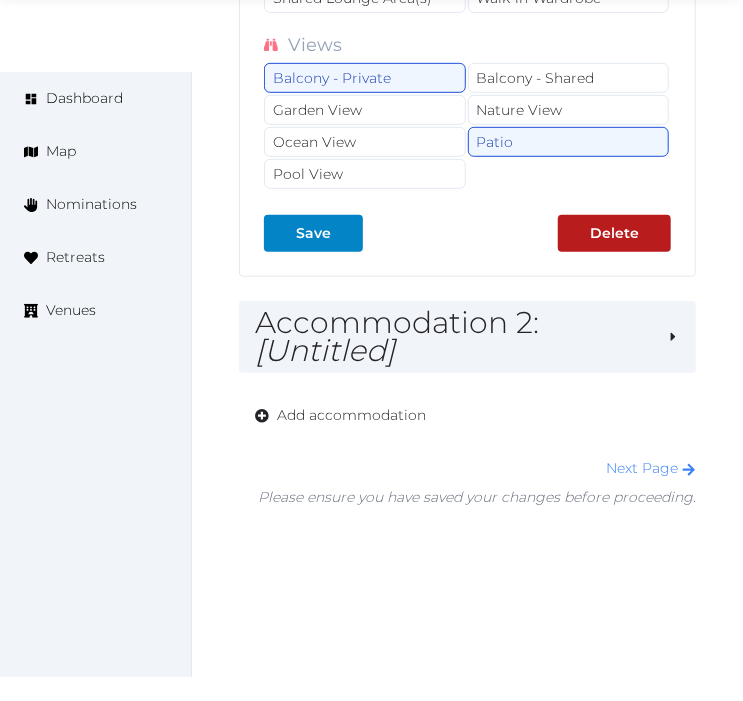 scroll, scrollTop: 4772, scrollLeft: 0, axis: vertical 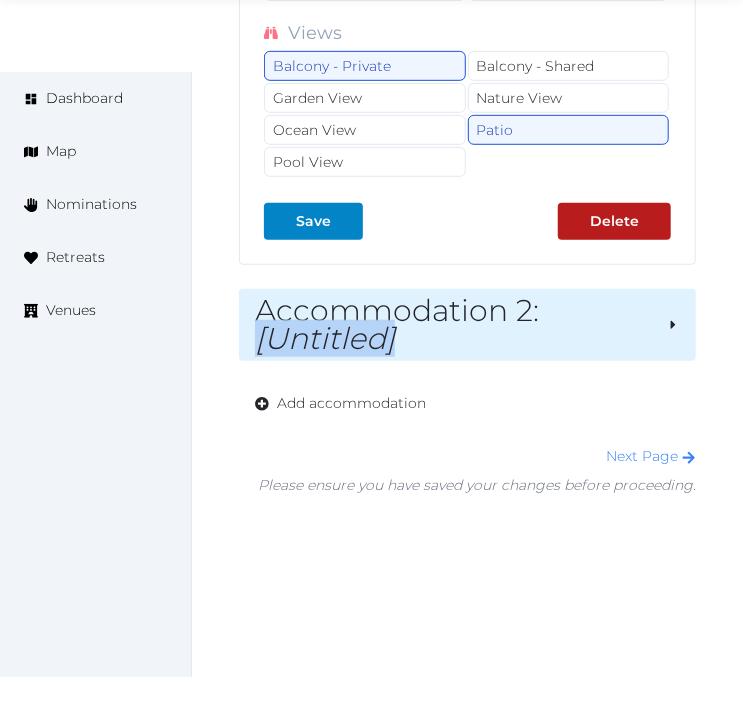 click on "Accommodation 2 :  [Untitled]" at bounding box center (453, 325) 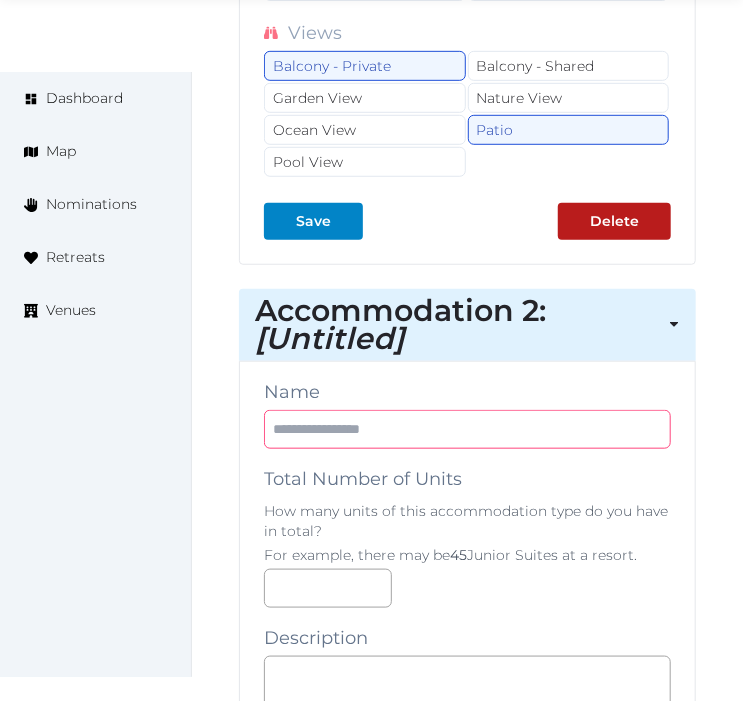 click at bounding box center (467, 429) 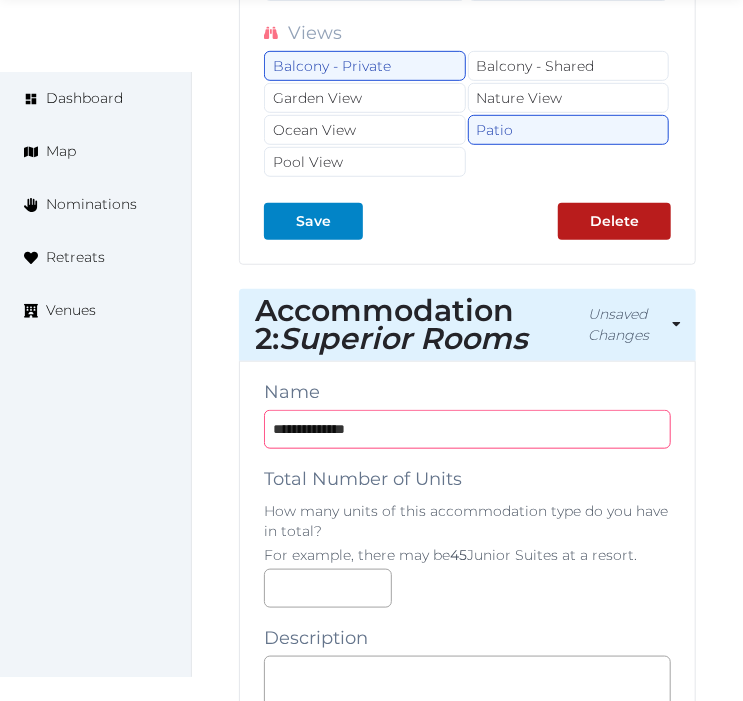 type on "**********" 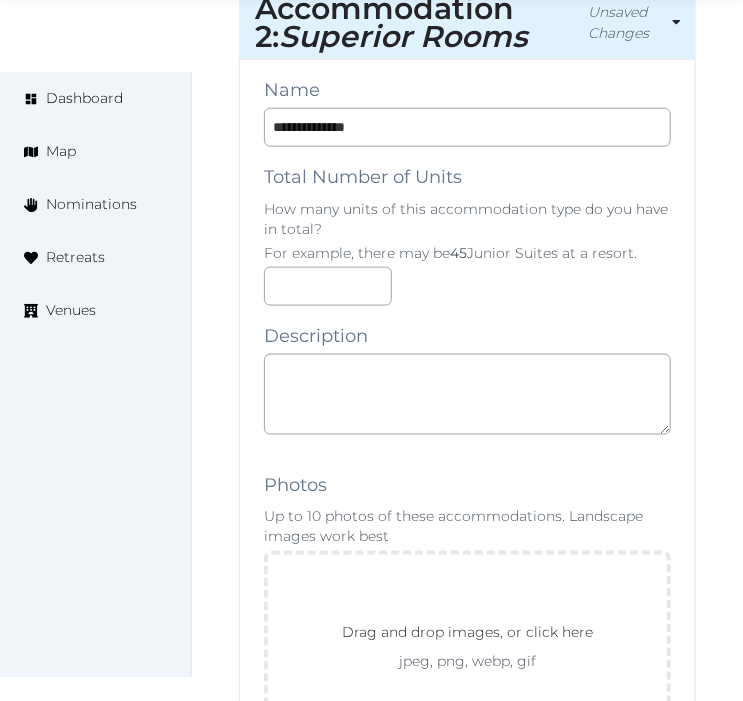 scroll, scrollTop: 5105, scrollLeft: 0, axis: vertical 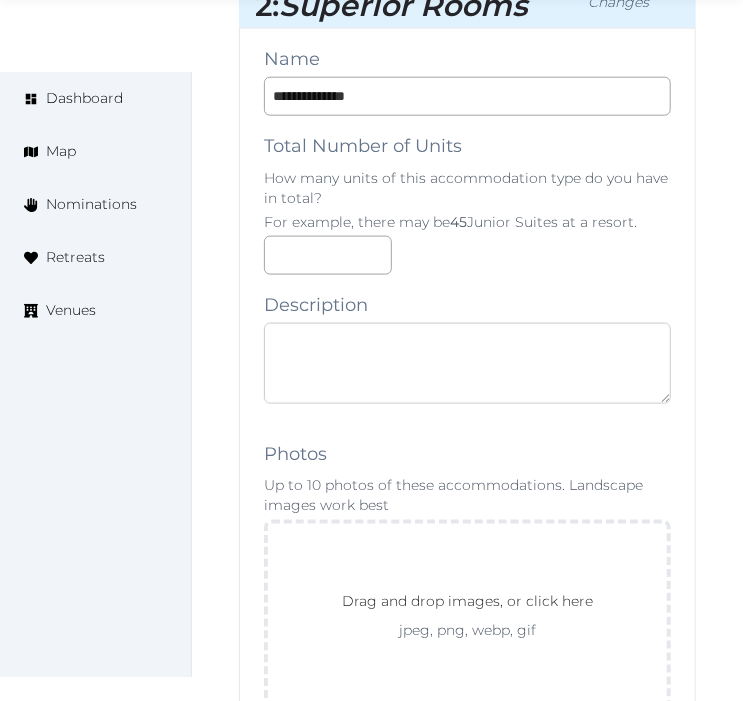 paste on "**********" 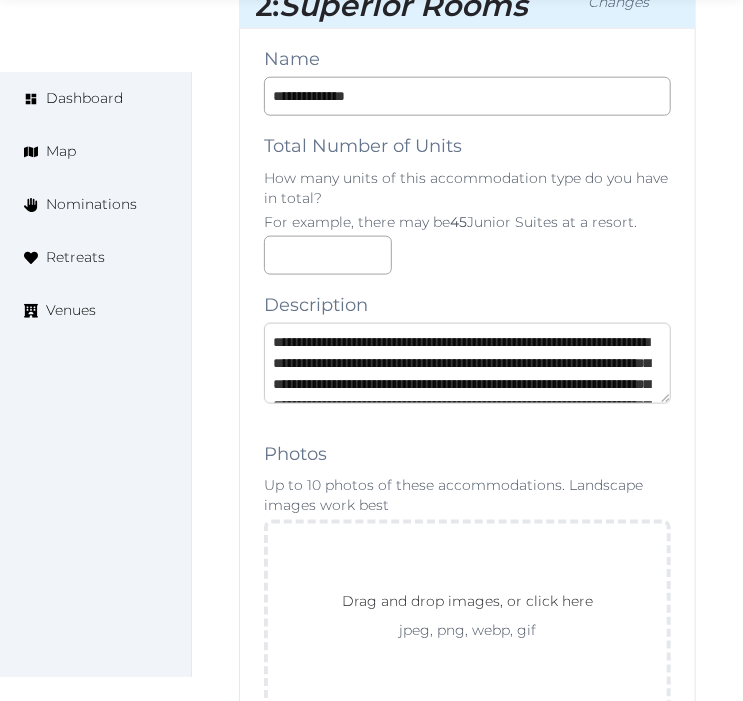 click on "**********" at bounding box center (467, 363) 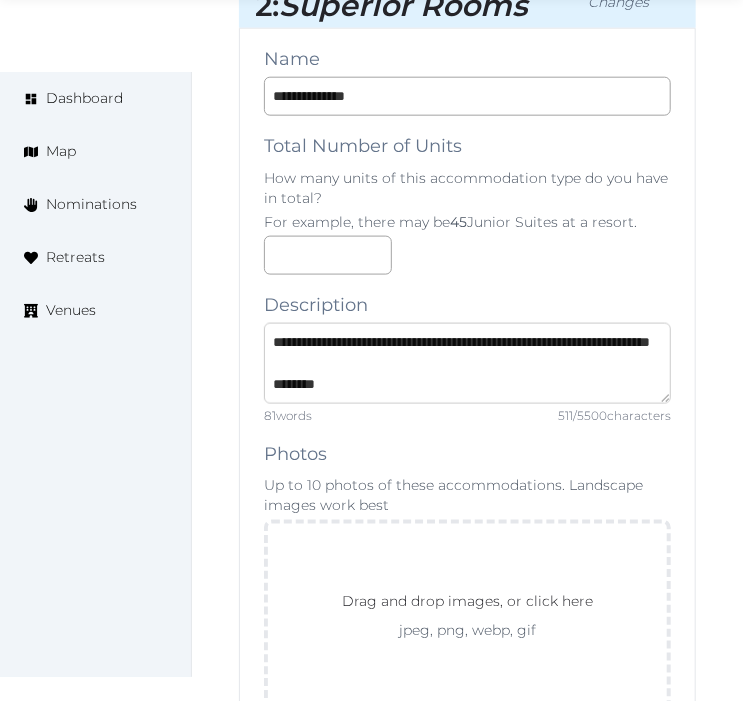 type on "**********" 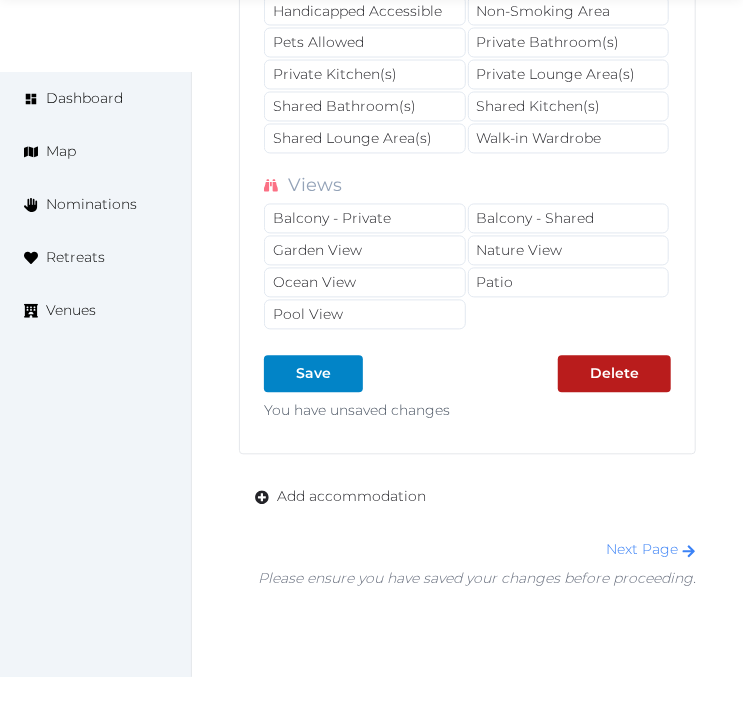 scroll, scrollTop: 7866, scrollLeft: 0, axis: vertical 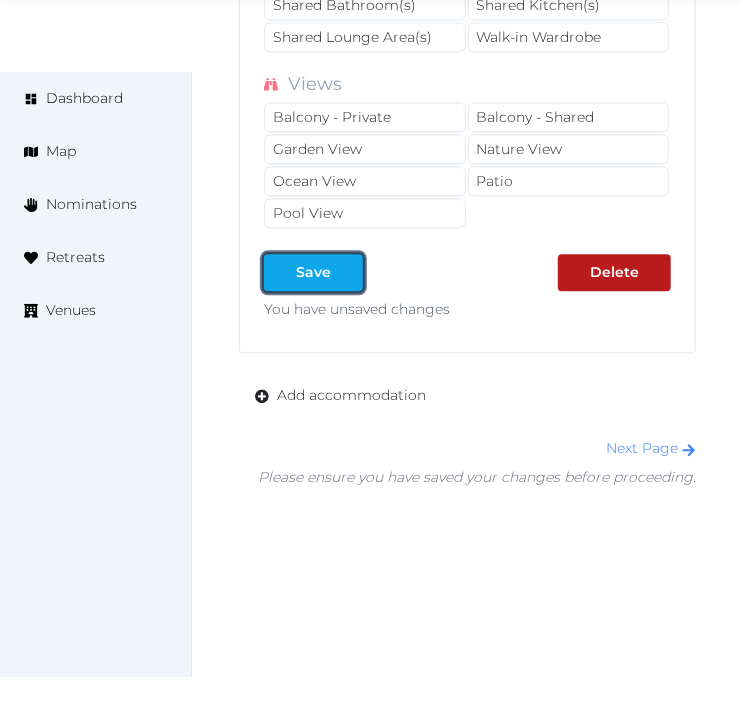 click at bounding box center [347, 272] 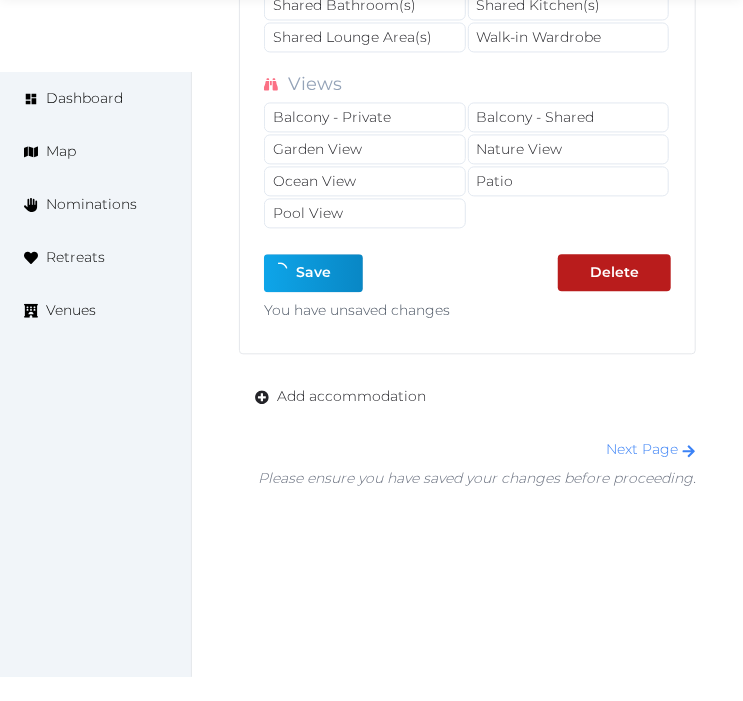 type on "*" 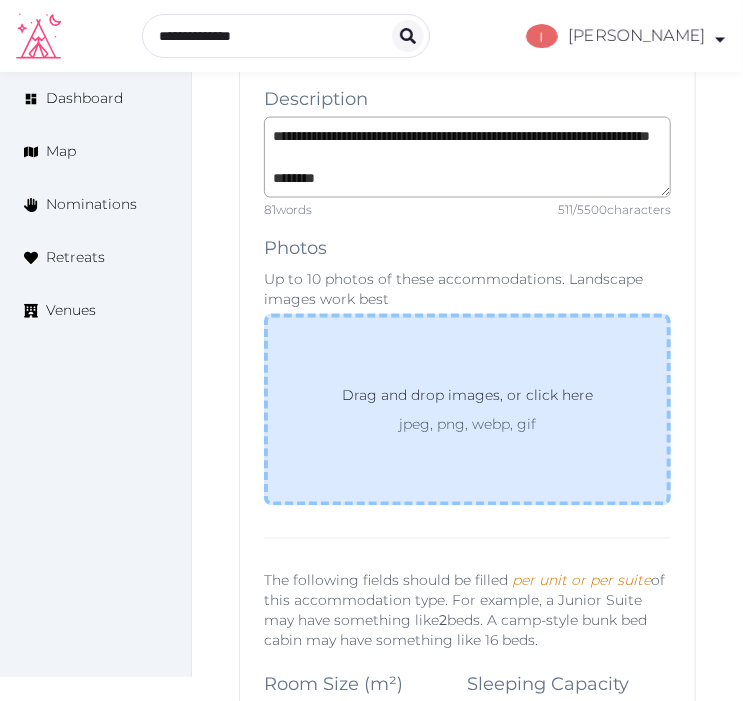 scroll, scrollTop: 5162, scrollLeft: 0, axis: vertical 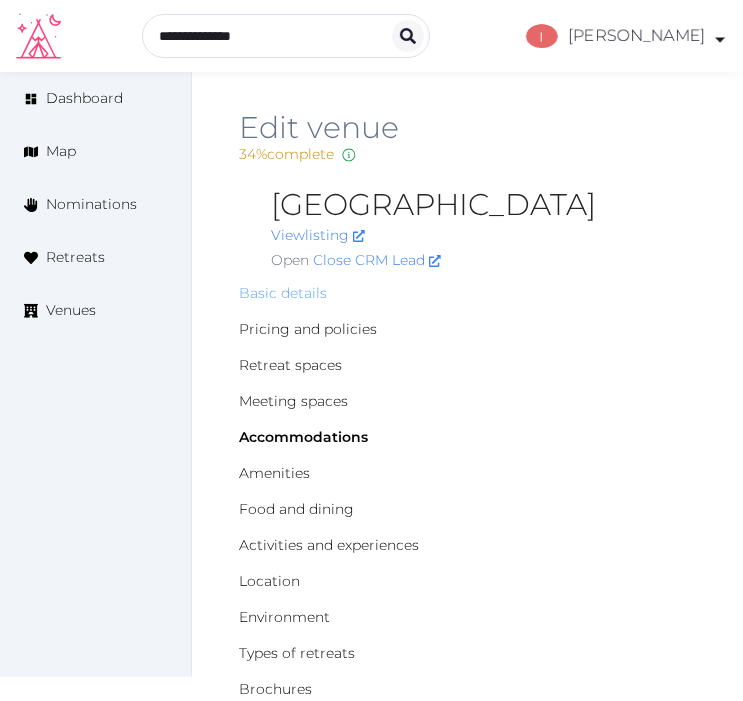 click on "Basic details" at bounding box center [283, 293] 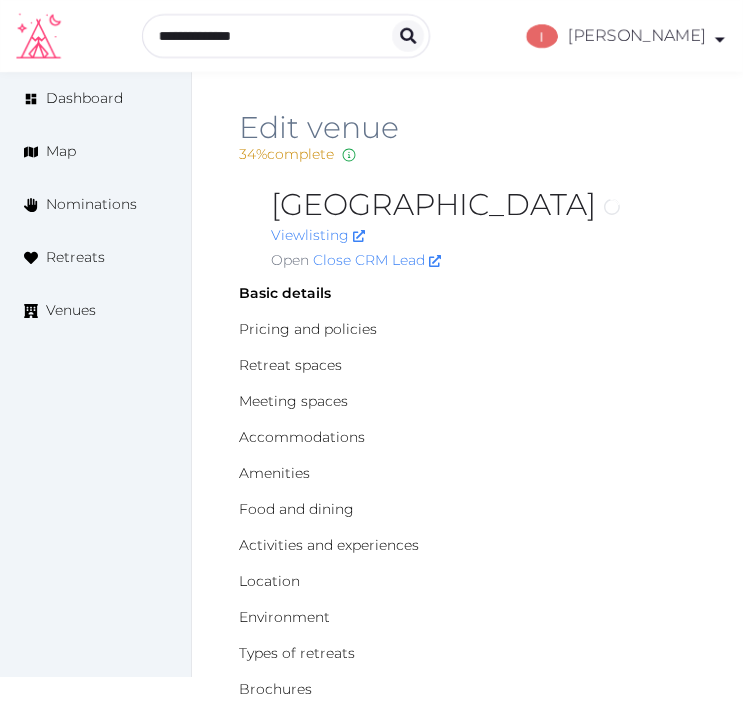 scroll, scrollTop: 0, scrollLeft: 0, axis: both 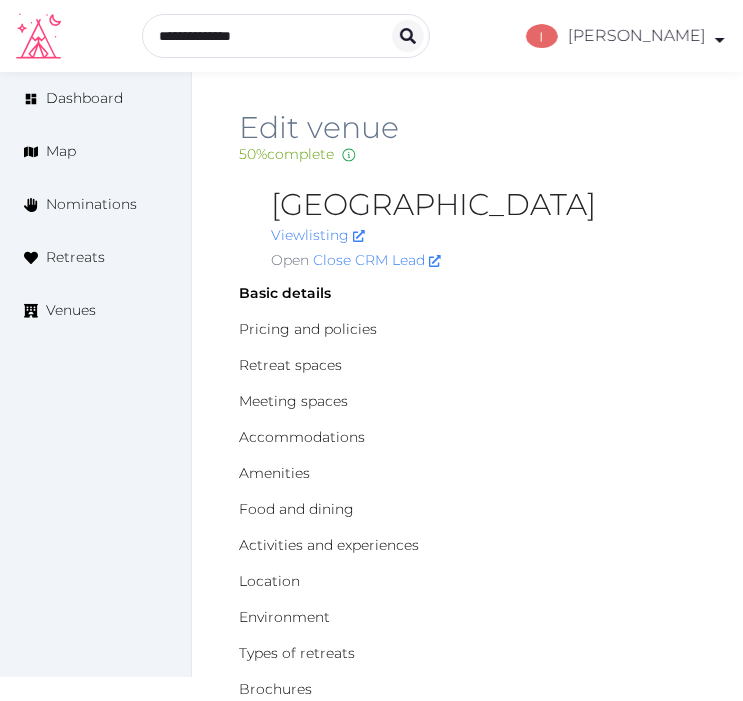 click on "[GEOGRAPHIC_DATA]" at bounding box center [483, 205] 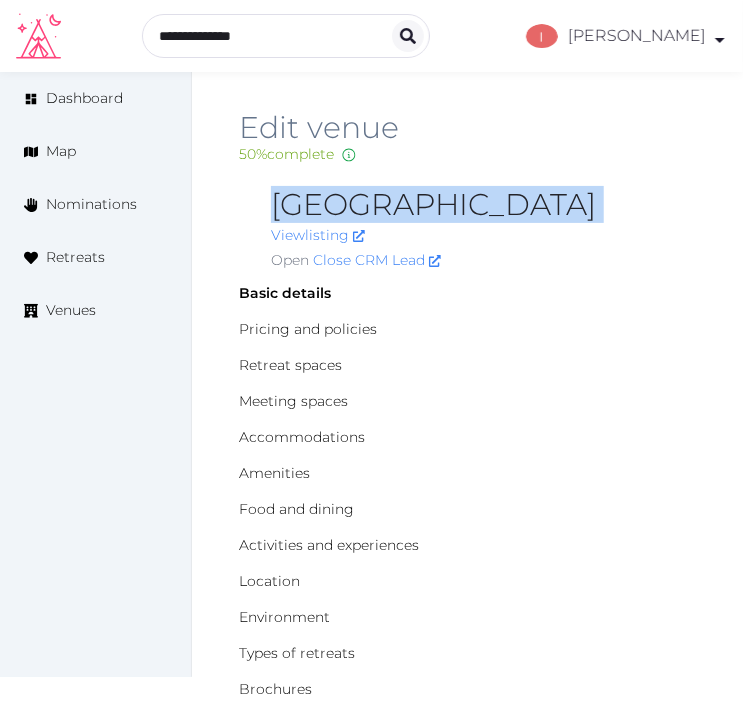 click on "[GEOGRAPHIC_DATA]" at bounding box center (483, 205) 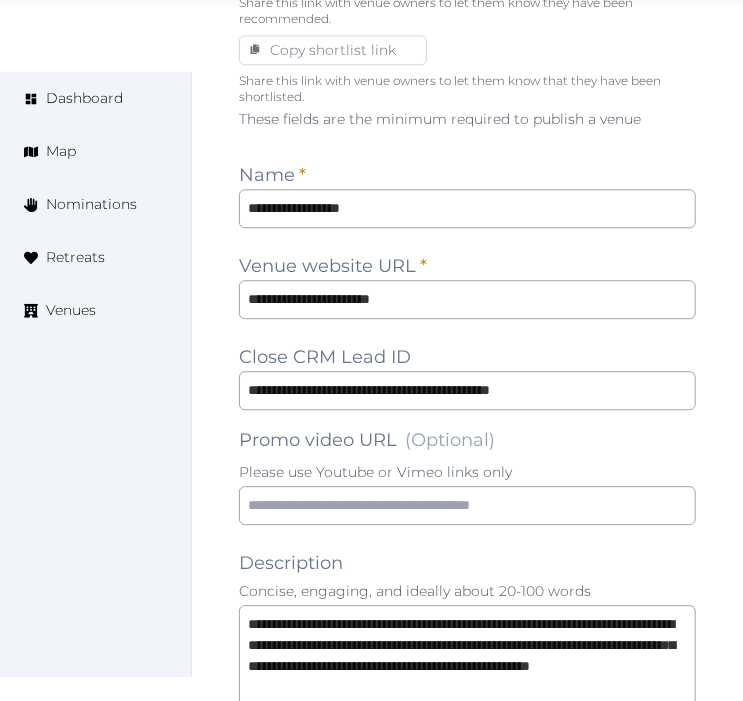 scroll, scrollTop: 1555, scrollLeft: 0, axis: vertical 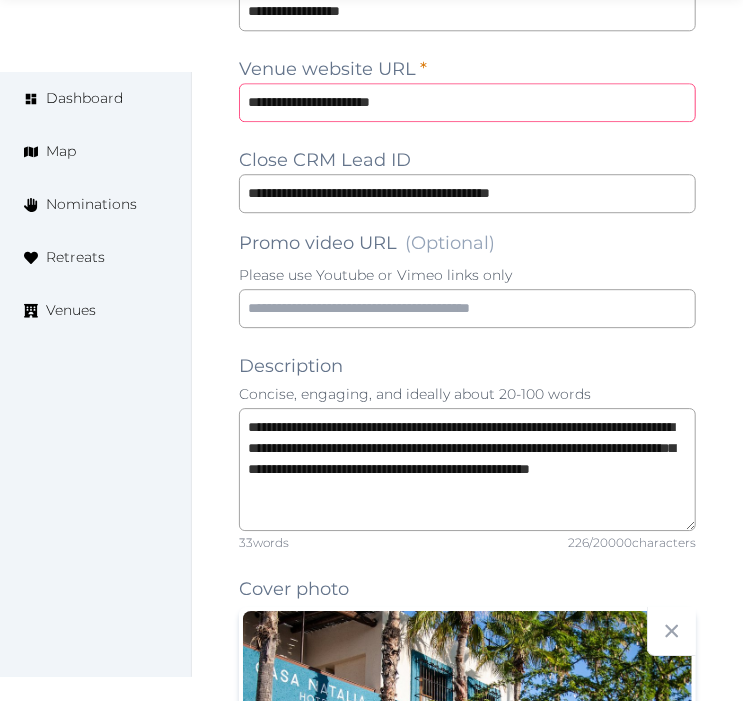 click on "**********" at bounding box center [467, 102] 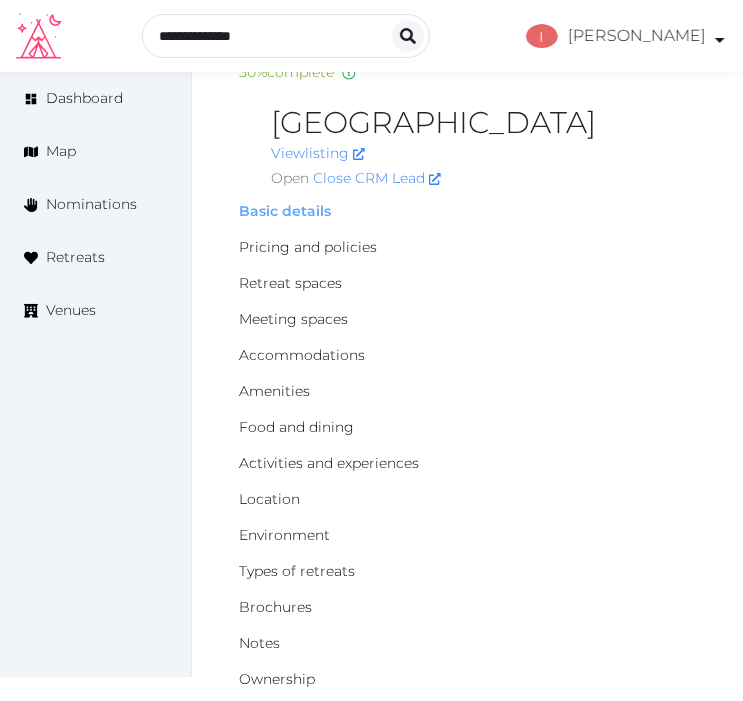scroll, scrollTop: 0, scrollLeft: 0, axis: both 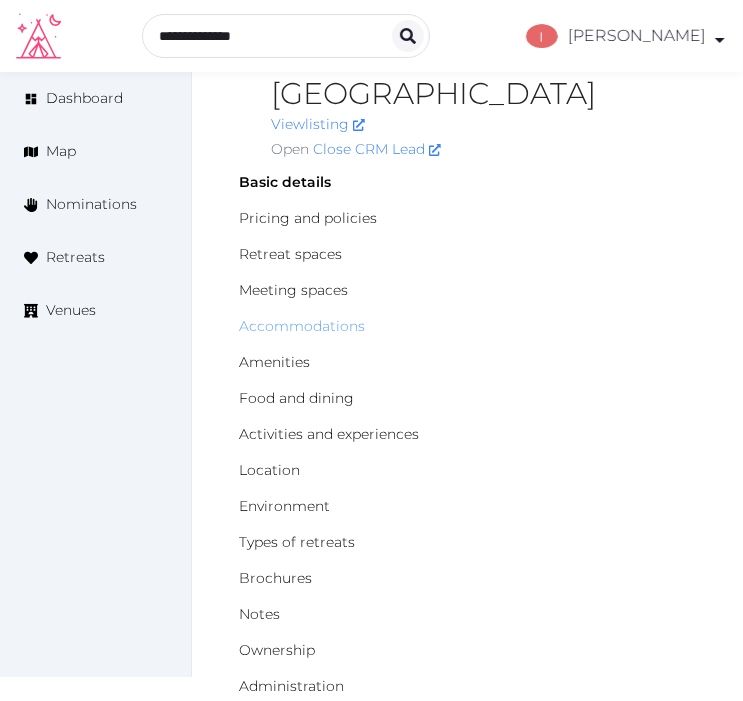 click on "Accommodations" at bounding box center (302, 326) 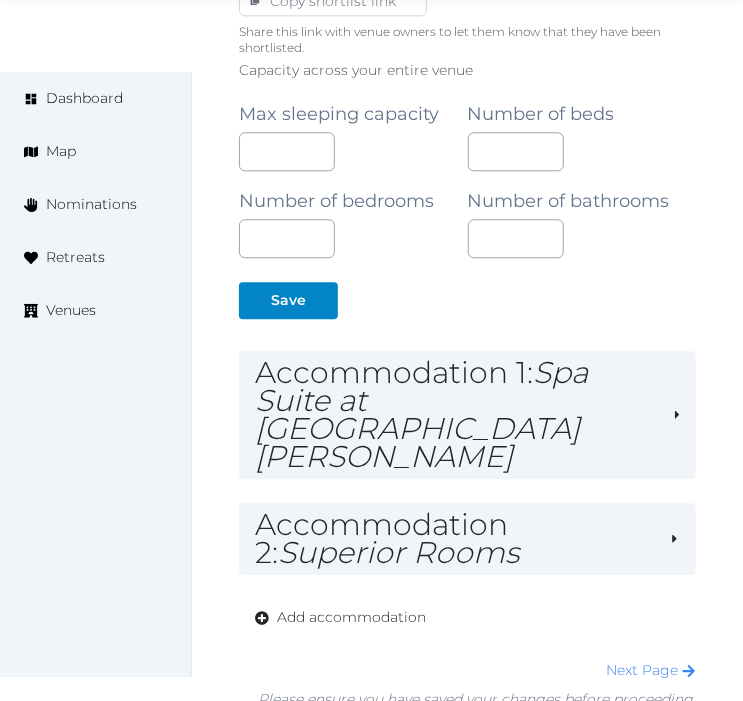 scroll, scrollTop: 1555, scrollLeft: 0, axis: vertical 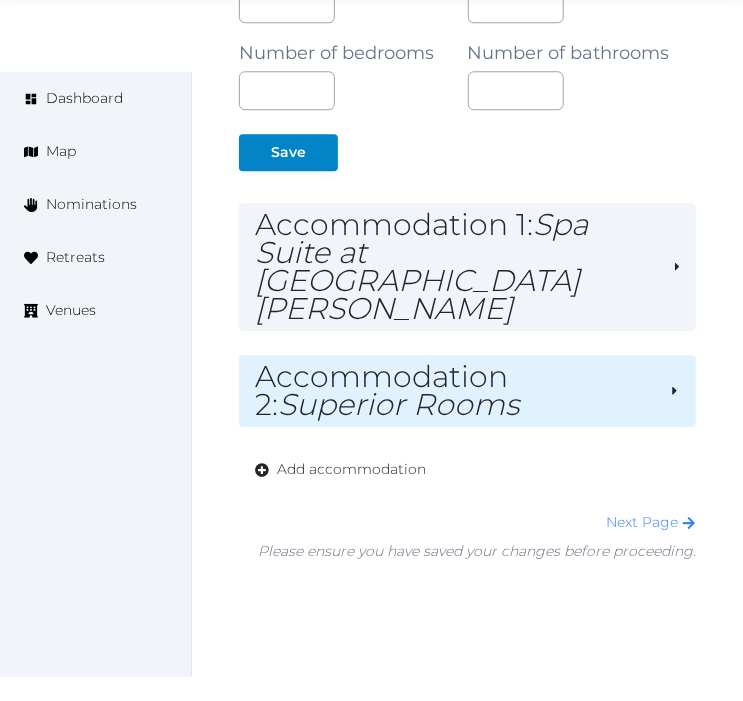 click on "Accommodation 2 :  Superior Rooms" at bounding box center [454, 391] 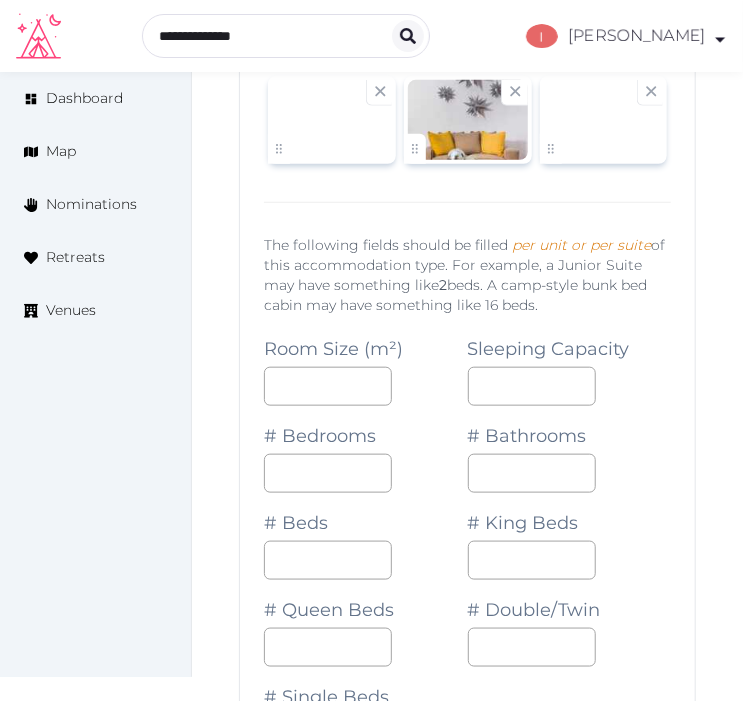 scroll, scrollTop: 2555, scrollLeft: 0, axis: vertical 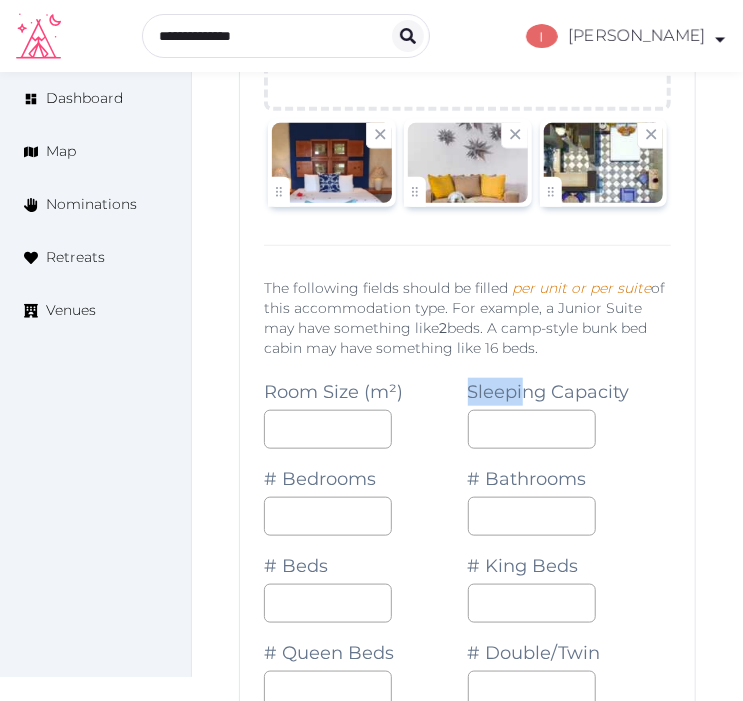 click on "Room Size (m²) Sleeping Capacity * # Bedrooms * # Bathrooms * # Beds * # King Beds * # Queen Beds * # Double/Twin * # Single Beds *" at bounding box center [467, 579] 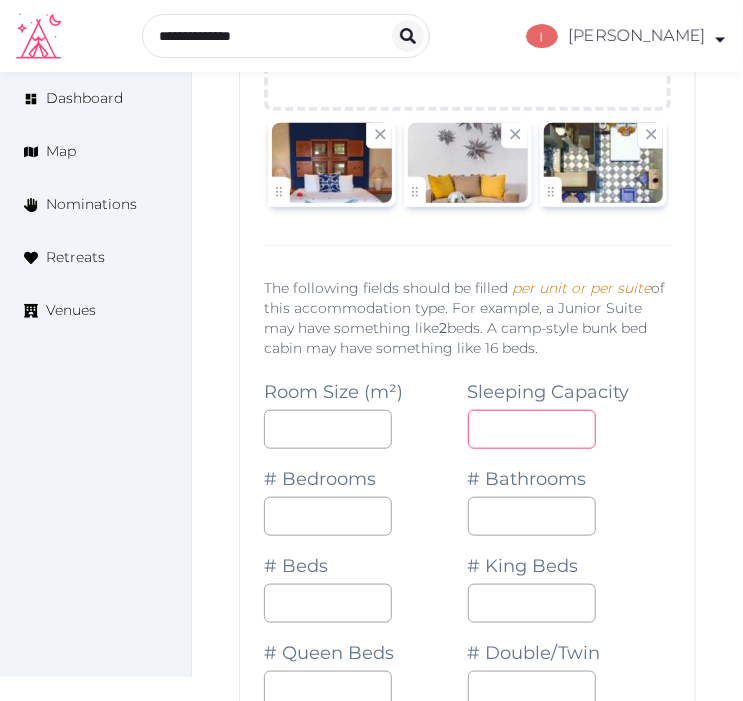 drag, startPoint x: 457, startPoint y: 403, endPoint x: 436, endPoint y: 404, distance: 21.023796 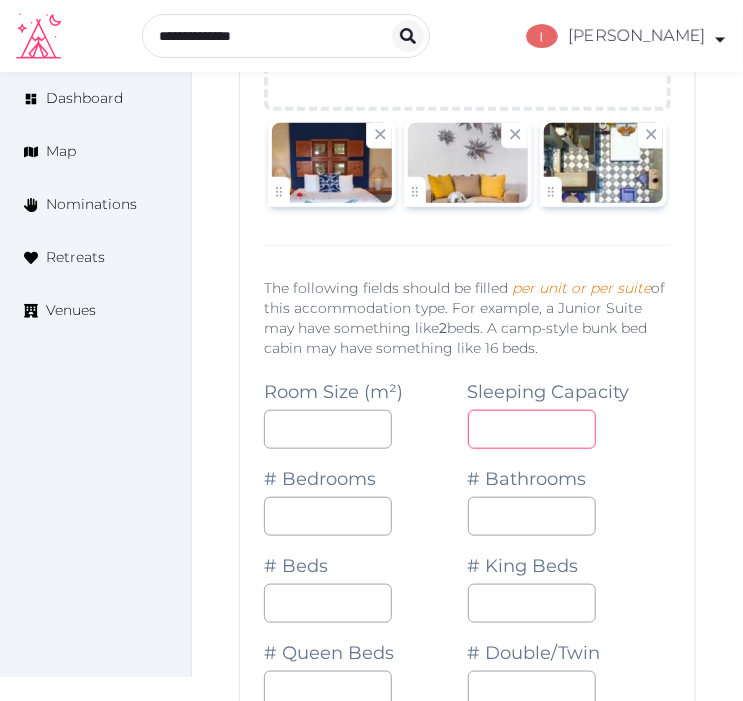 type on "*" 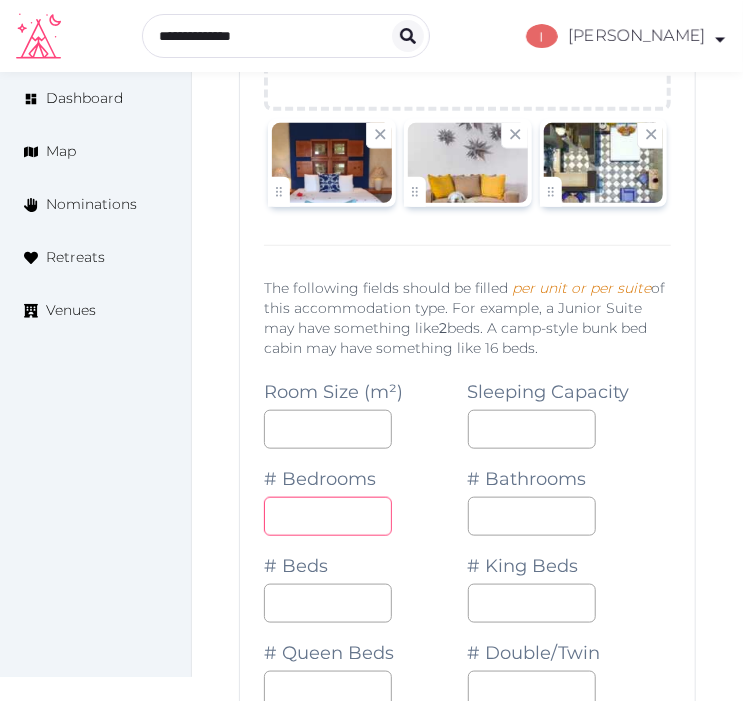 drag, startPoint x: 322, startPoint y: 500, endPoint x: 241, endPoint y: 491, distance: 81.49847 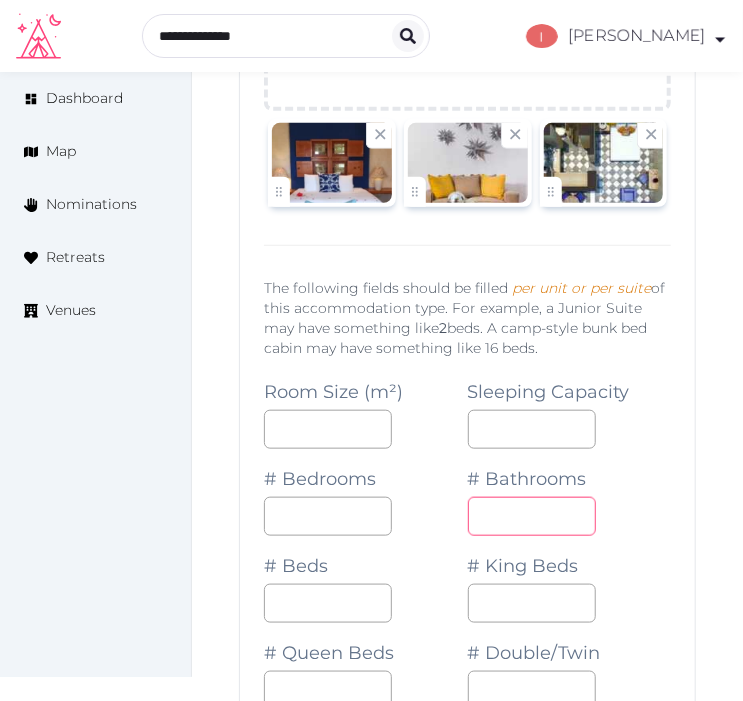 drag, startPoint x: 518, startPoint y: 488, endPoint x: 406, endPoint y: 493, distance: 112.11155 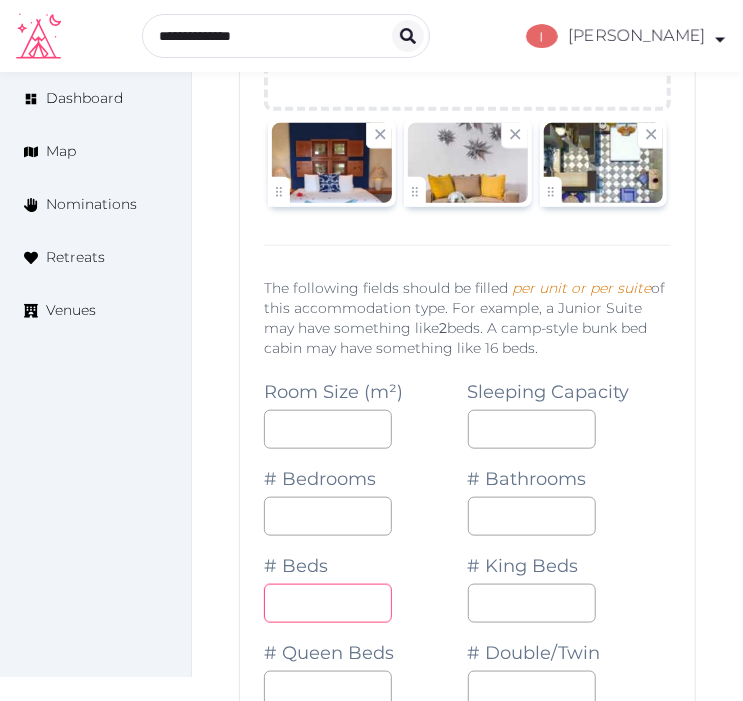 drag, startPoint x: 303, startPoint y: 574, endPoint x: 210, endPoint y: 576, distance: 93.0215 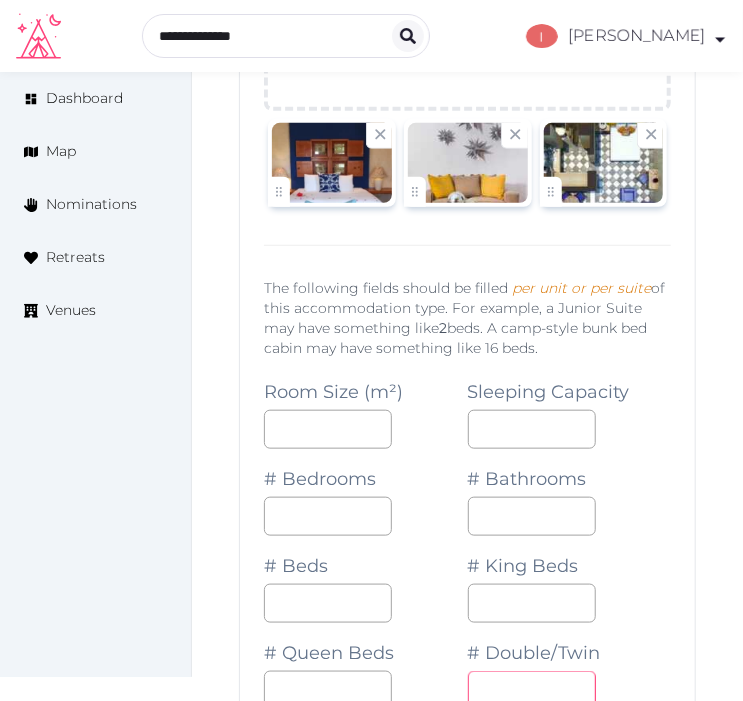 drag, startPoint x: 452, startPoint y: 670, endPoint x: 427, endPoint y: 676, distance: 25.70992 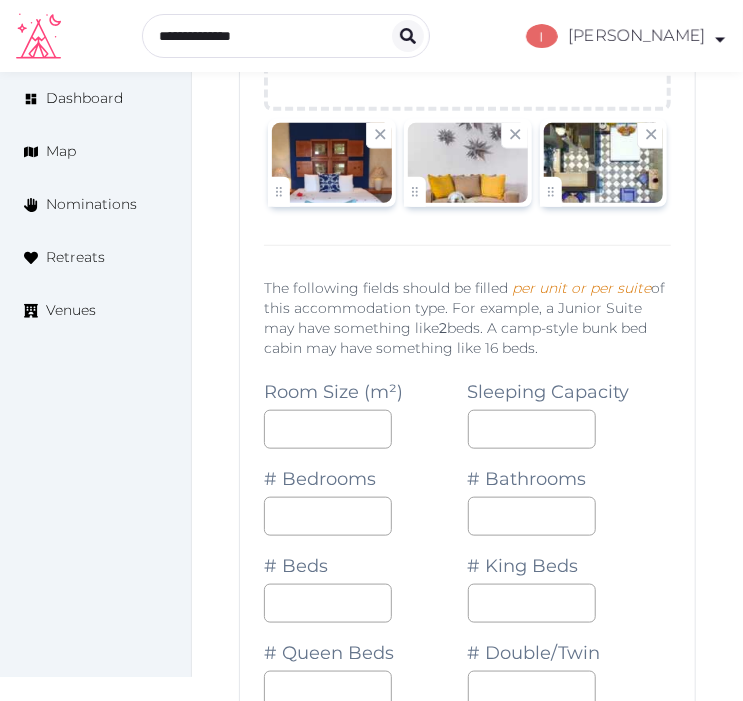 click on "# Double/Twin *" at bounding box center (570, 666) 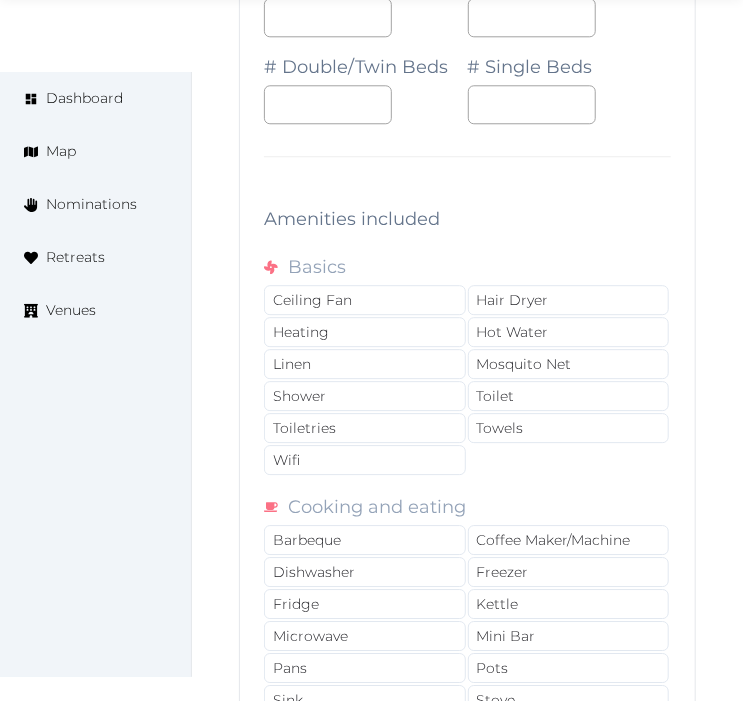scroll, scrollTop: 3777, scrollLeft: 0, axis: vertical 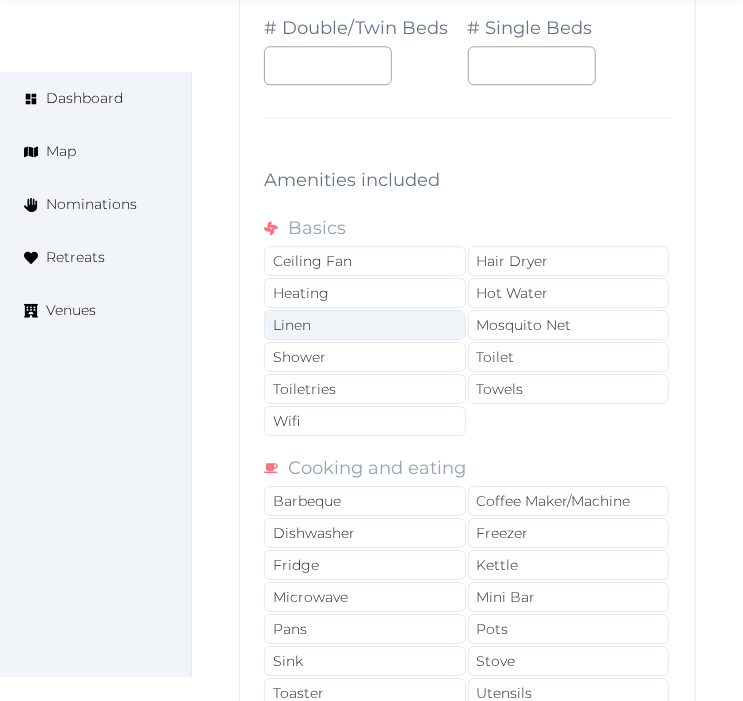click on "Linen" at bounding box center (365, 325) 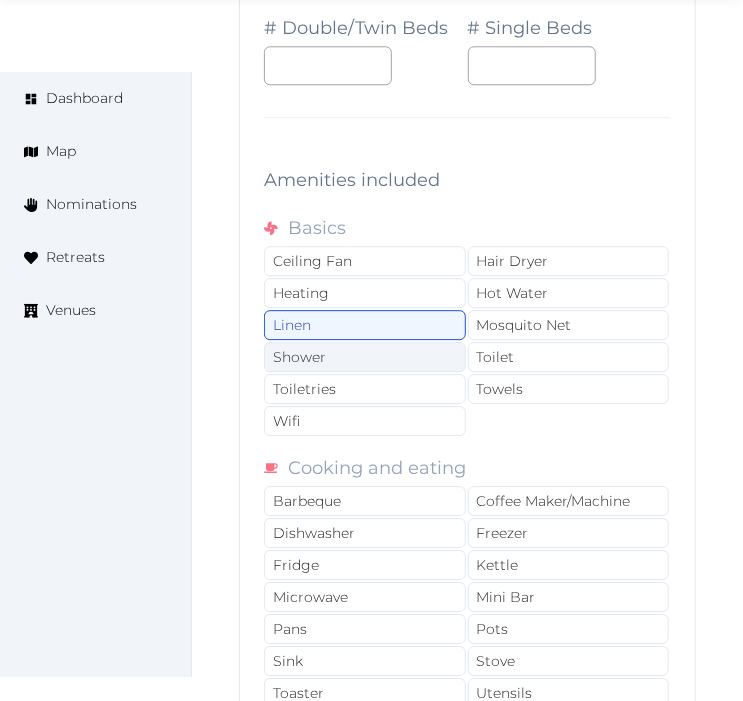 click on "Shower" at bounding box center (365, 357) 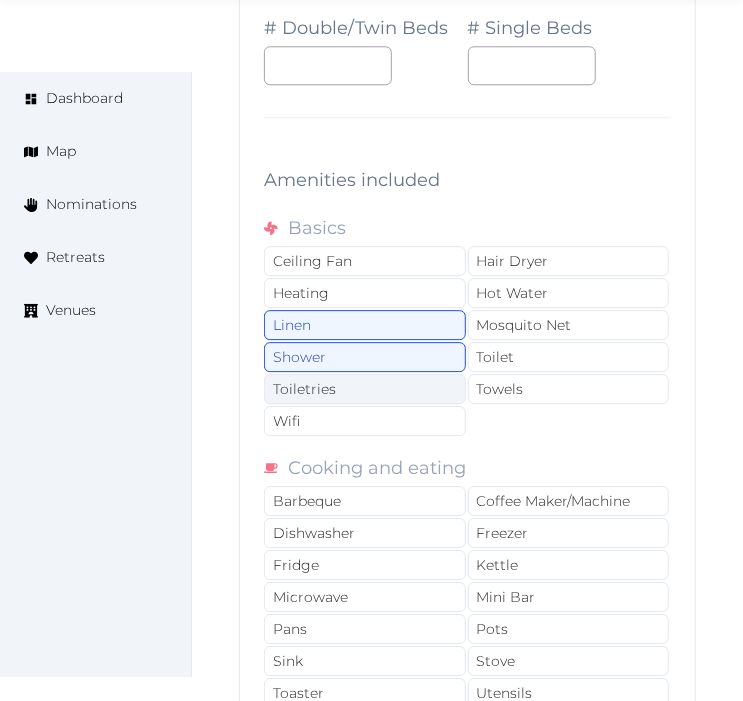click on "Toiletries" at bounding box center [365, 389] 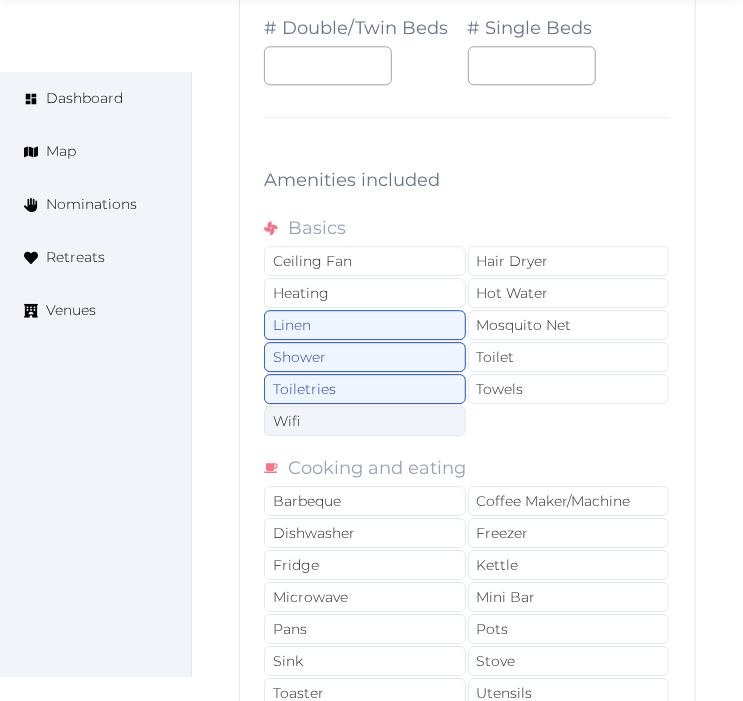 click on "Wifi" at bounding box center (365, 421) 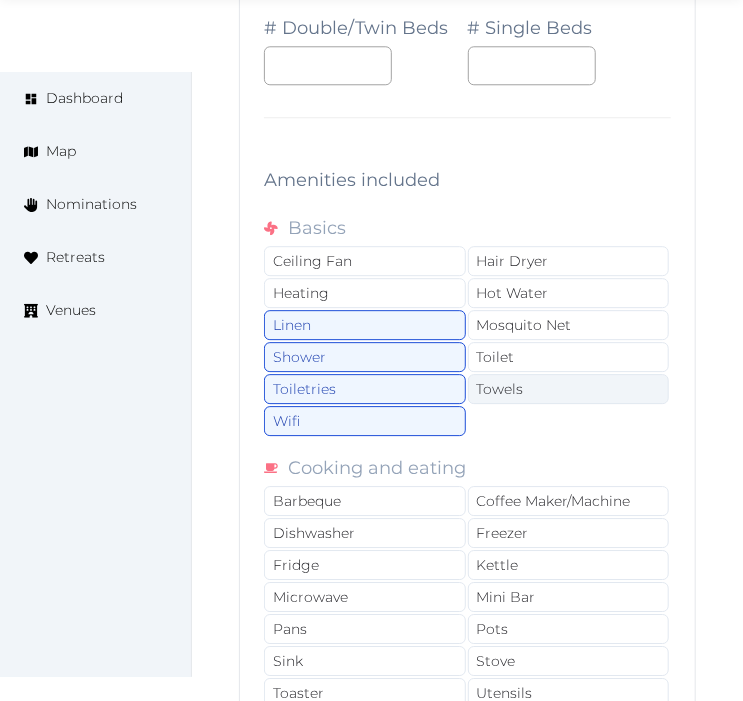 click on "Towels" at bounding box center [569, 389] 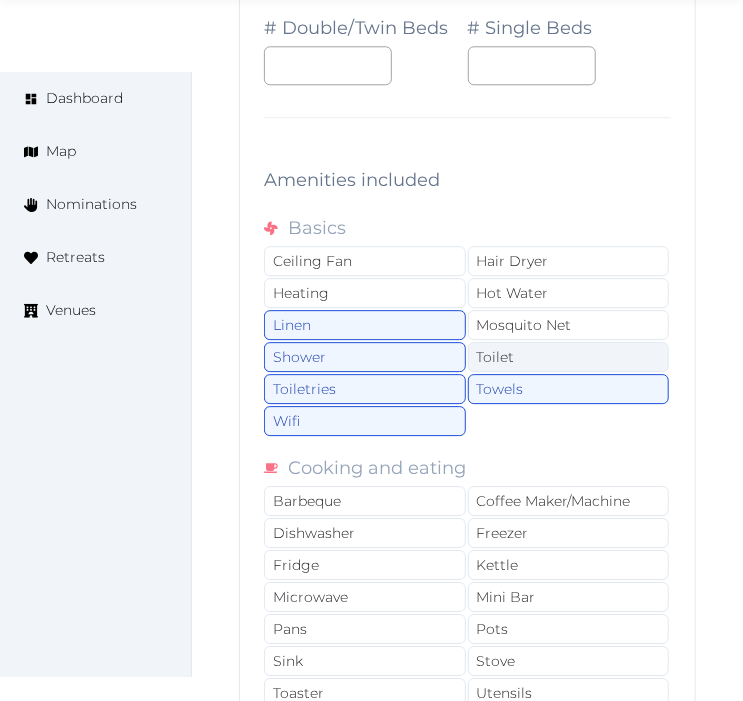click on "Toilet" at bounding box center (569, 357) 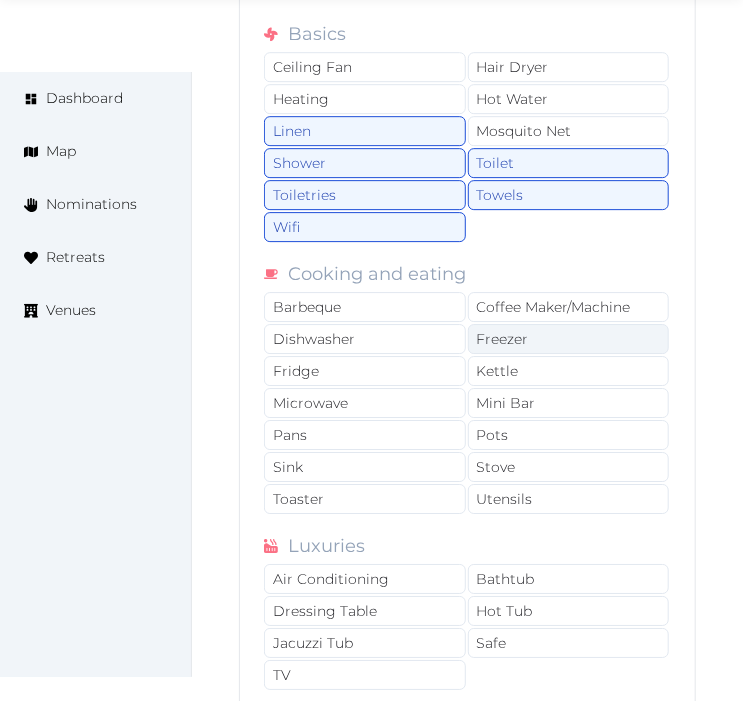 scroll, scrollTop: 4000, scrollLeft: 0, axis: vertical 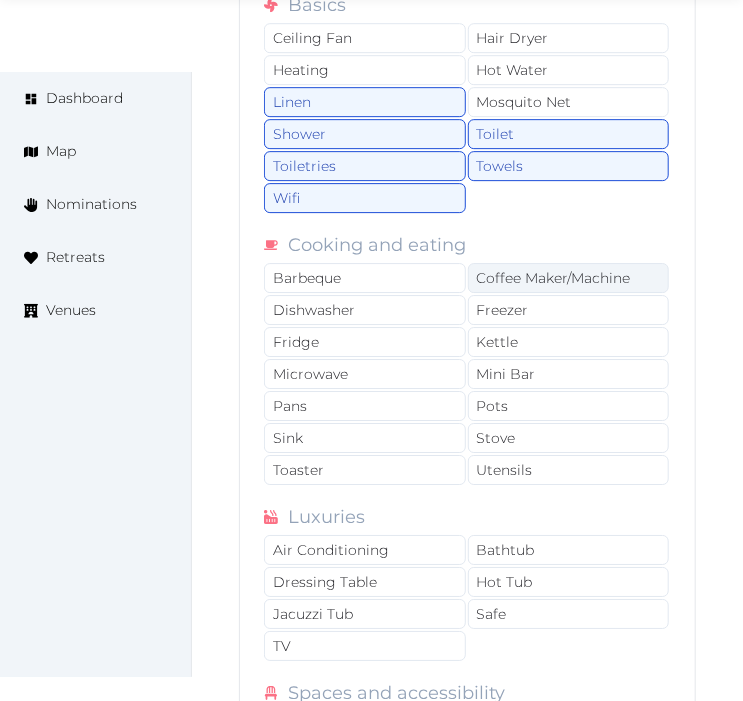 click on "Coffee Maker/Machine" at bounding box center (569, 278) 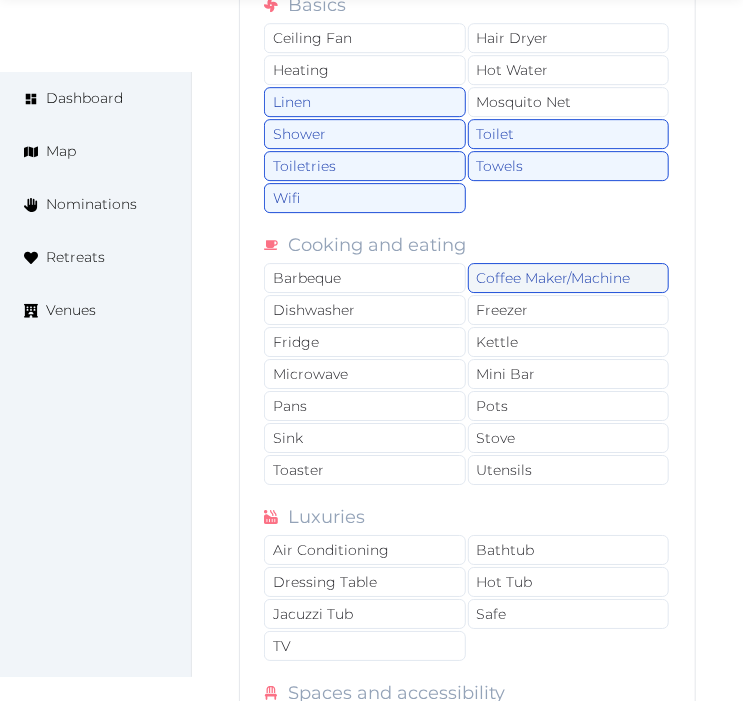 click on "Coffee Maker/Machine" at bounding box center [569, 278] 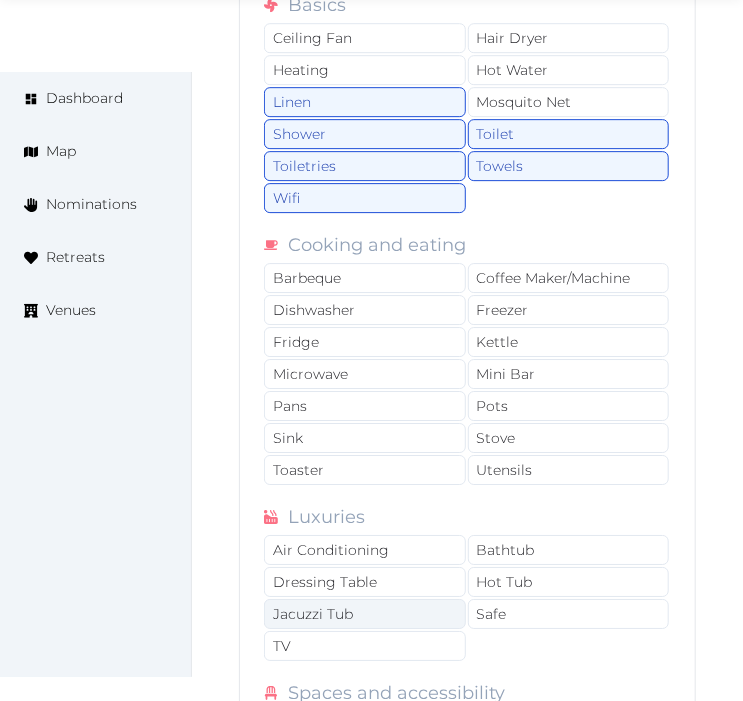 drag, startPoint x: 371, startPoint y: 523, endPoint x: 373, endPoint y: 590, distance: 67.02985 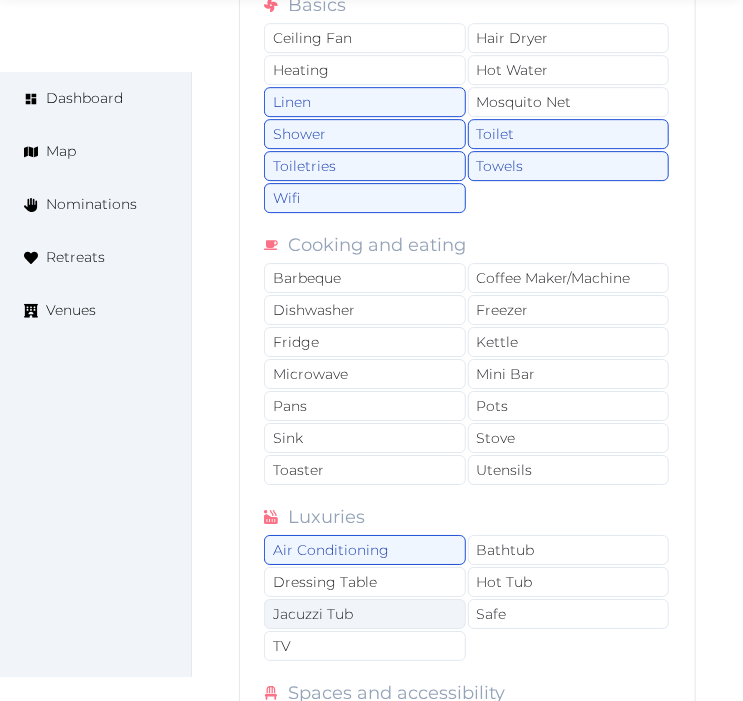 click on "Jacuzzi Tub" at bounding box center (365, 614) 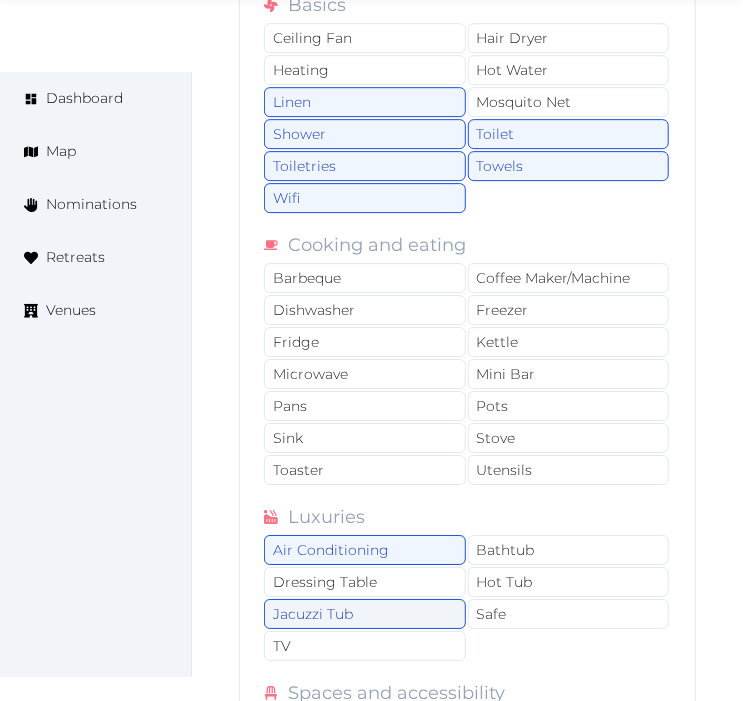 click on "TV" at bounding box center (365, 646) 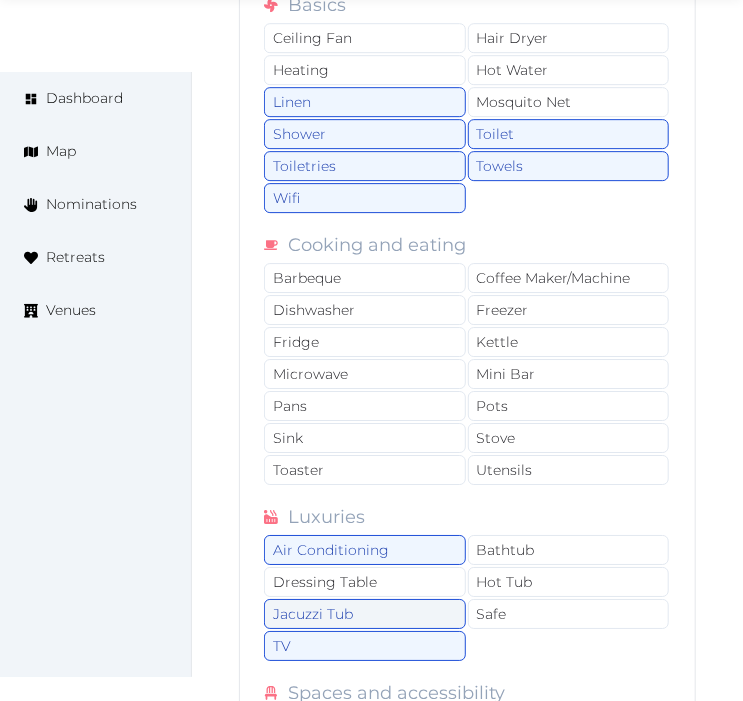 click on "Jacuzzi Tub" at bounding box center [365, 614] 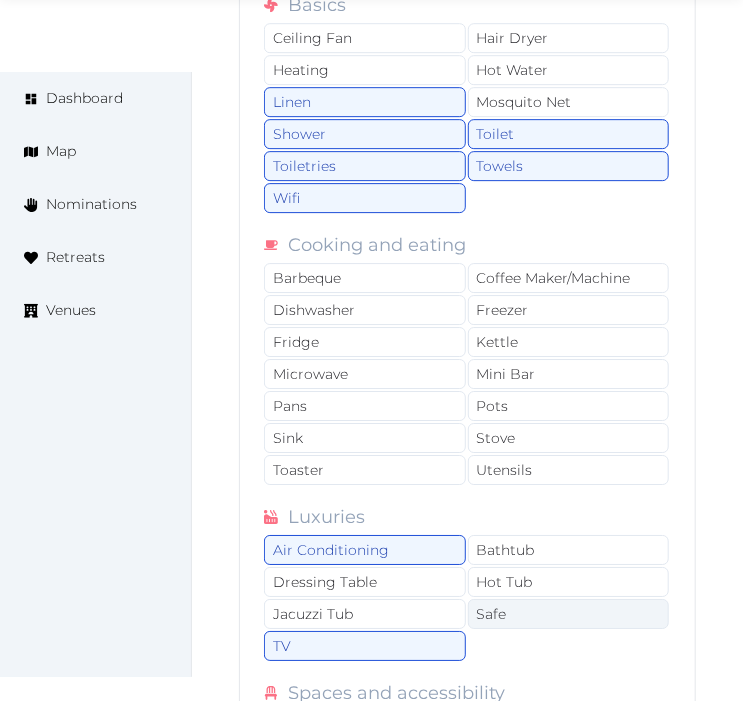 click on "Safe" at bounding box center (569, 614) 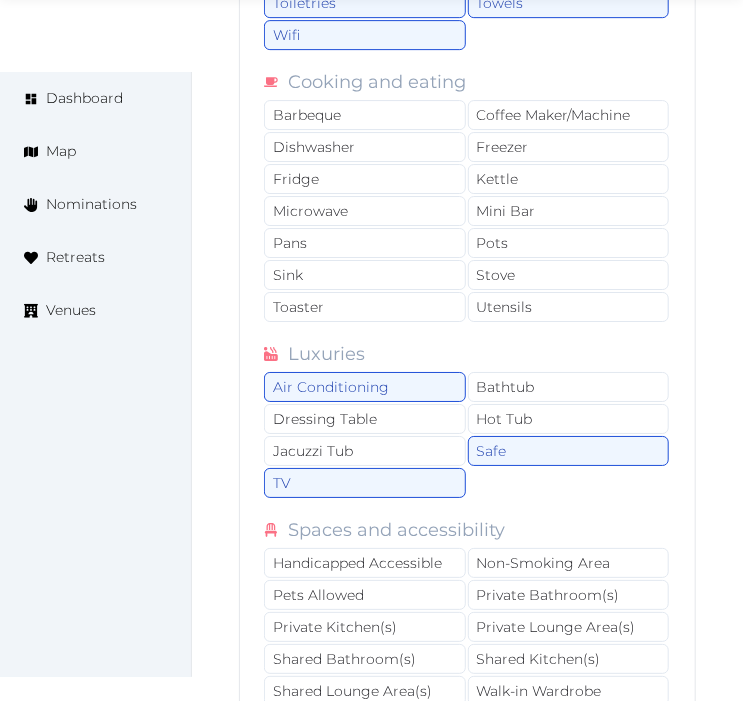 scroll, scrollTop: 4444, scrollLeft: 0, axis: vertical 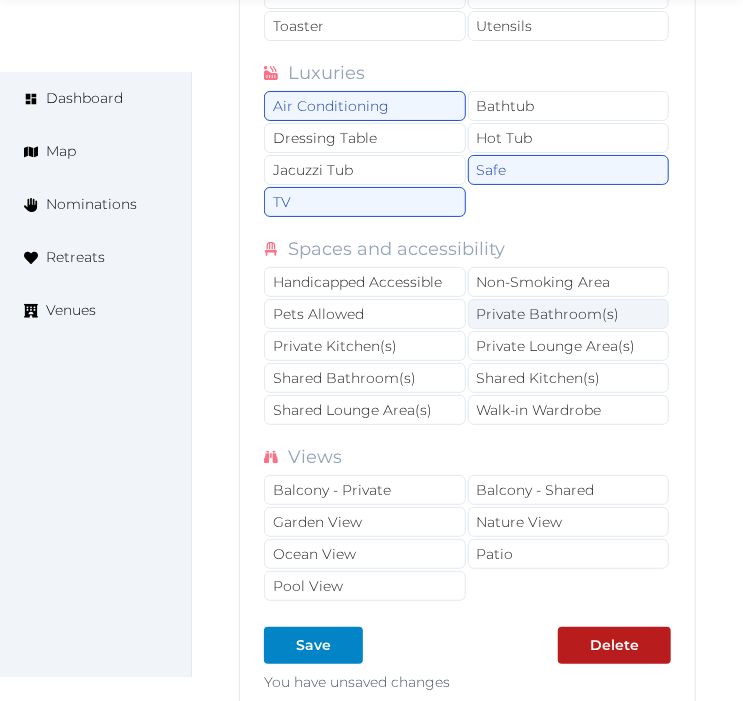 click on "Private Bathroom(s)" at bounding box center [569, 314] 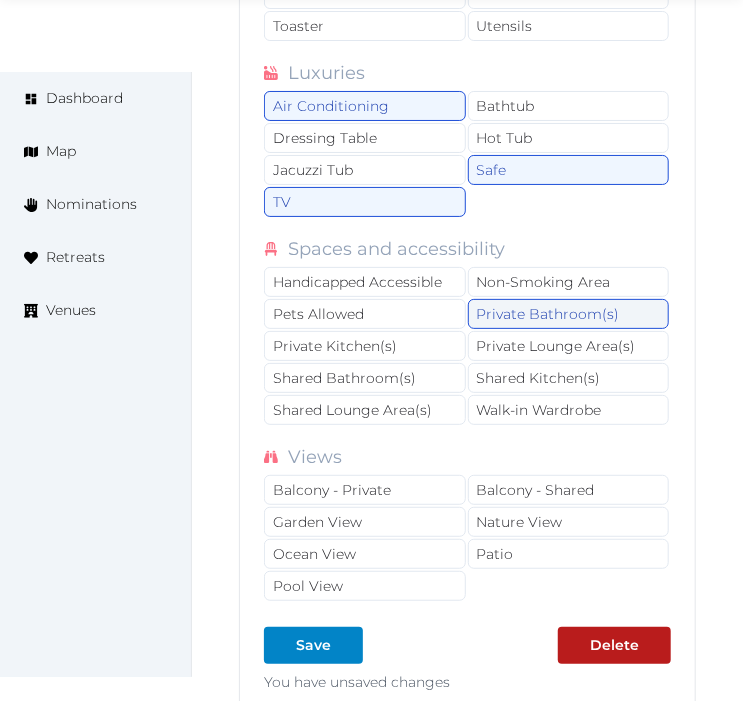 click on "Private Bathroom(s)" at bounding box center [569, 314] 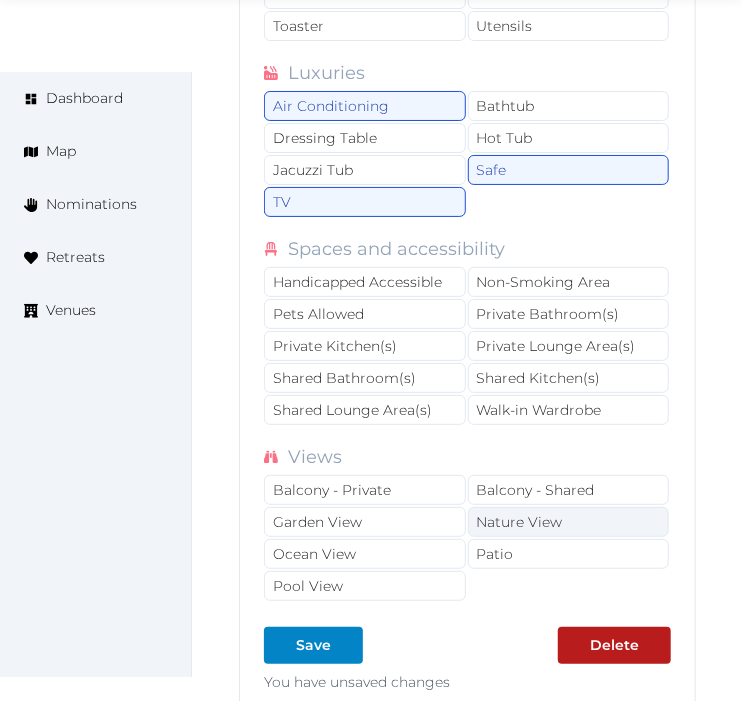 click on "Nature View" at bounding box center (569, 522) 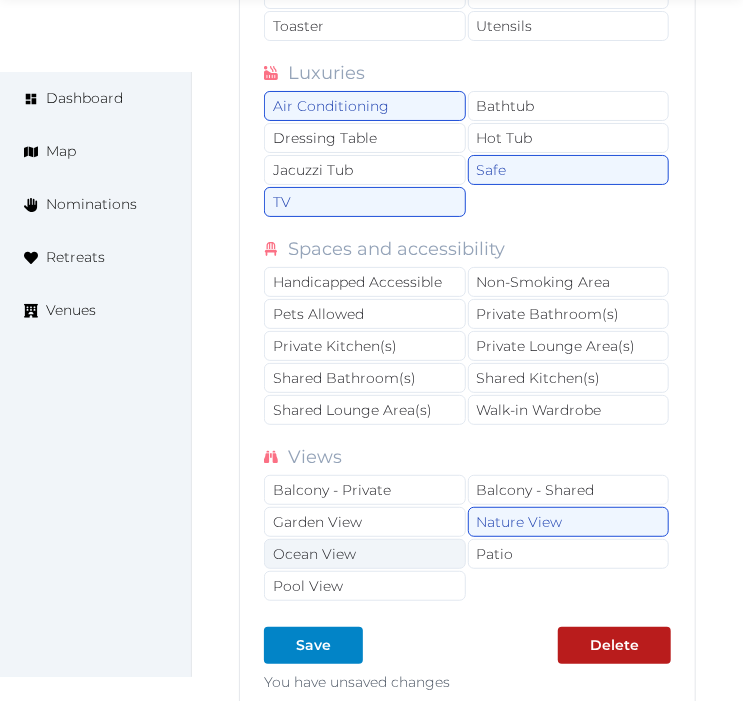 drag, startPoint x: 411, startPoint y: 508, endPoint x: 385, endPoint y: 538, distance: 39.698868 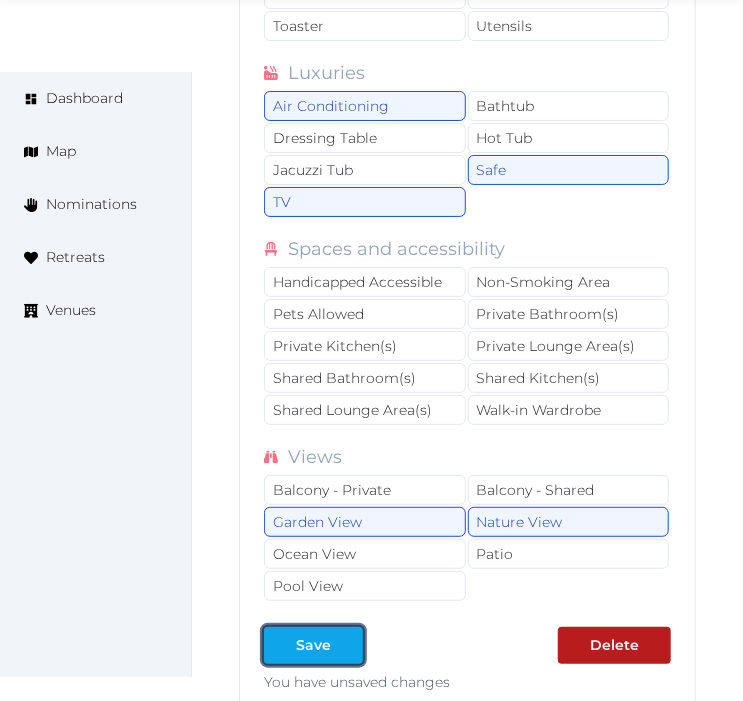 click on "Save" at bounding box center (313, 645) 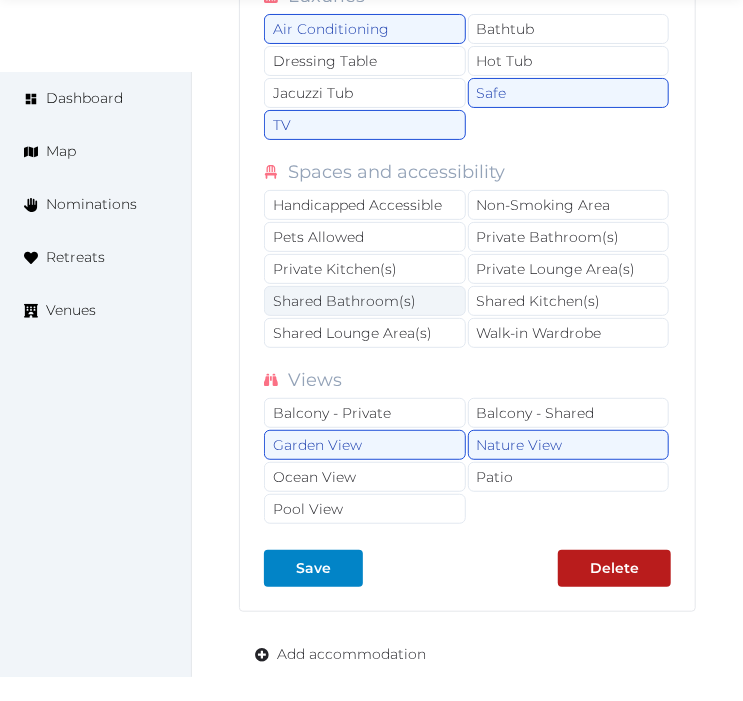 scroll, scrollTop: 4772, scrollLeft: 0, axis: vertical 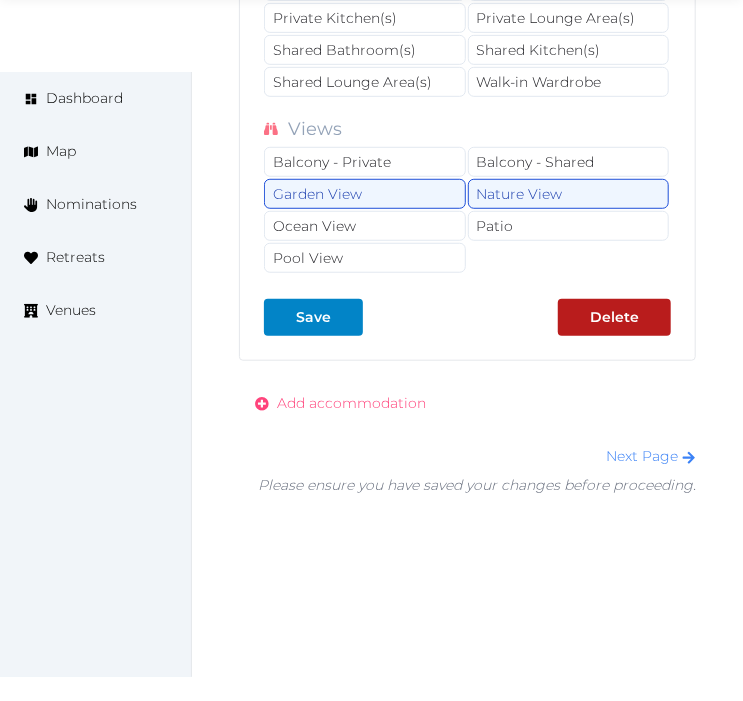 click on "Add accommodation" at bounding box center (351, 403) 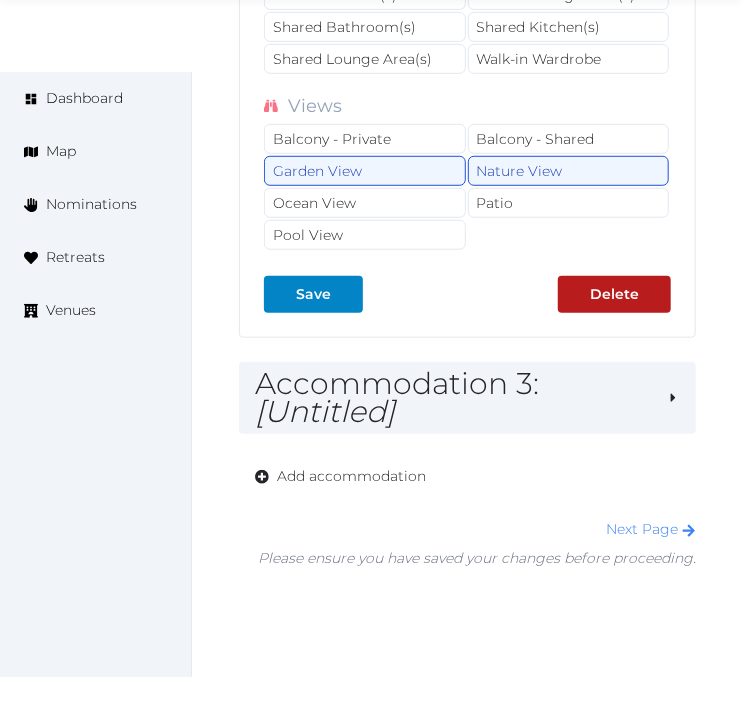 scroll, scrollTop: 4867, scrollLeft: 0, axis: vertical 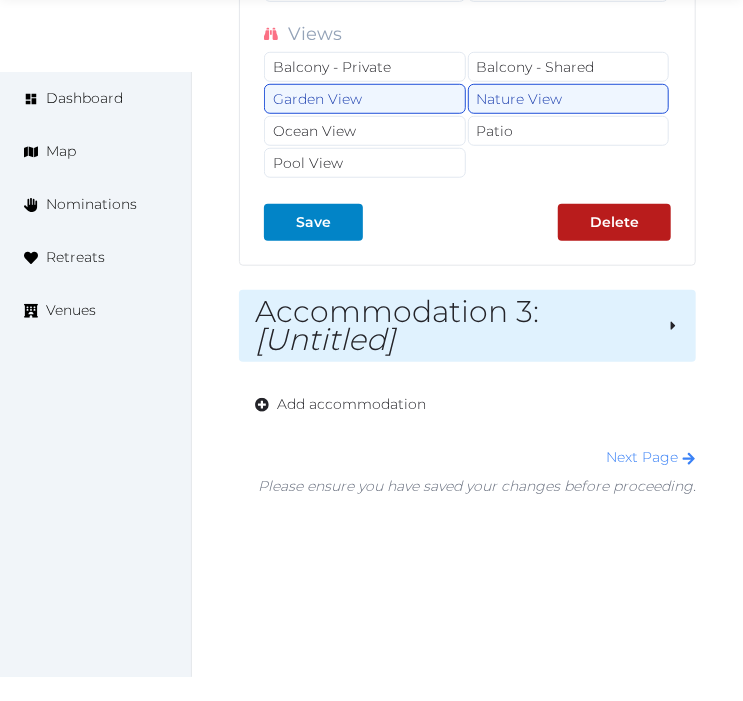 click on "Accommodation 3 :  [Untitled]" at bounding box center [453, 326] 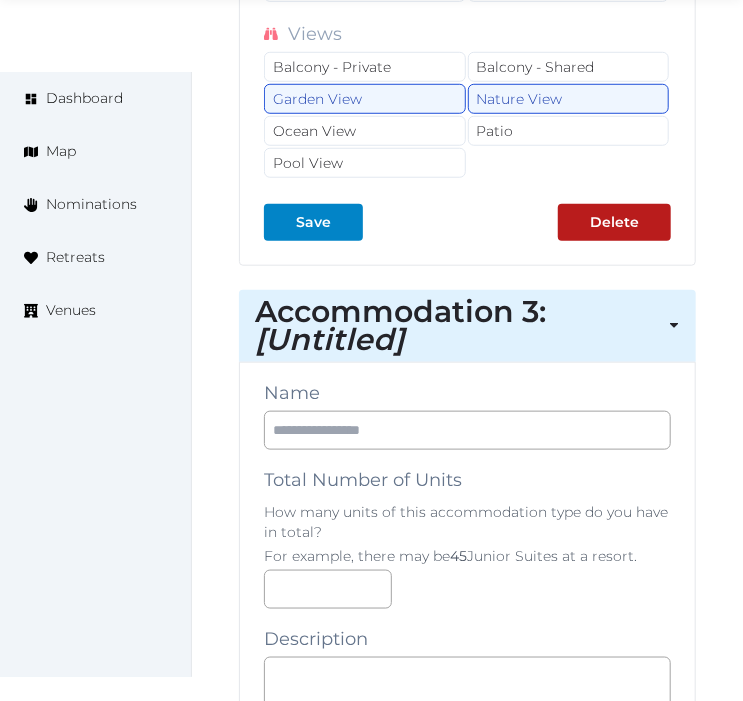 click on "Name Total Number of Units How many units of this accommodation type do you have in total? For example, there may be  45  Junior Suites at a resort. Description Photos Up to 10 photos of these accommodations. Landscape images work best Drag and drop images, or click here jpeg, png, webp, gif
To pick up a draggable item, press the space bar.
While dragging, use the arrow keys to move the item.
Press space again to drop the item in its new position, or press escape to cancel.
The following fields should be filled   per unit or per suite  of this accommodation type. For example, a Junior Suite may have something like  2  beds. A camp-style bunk bed cabin may have something like 16 beds. Room Size (m²) Sleeping Capacity # Bedrooms # Bathrooms # Beds # King Beds # Queen Beds # Double/Twin # Single Beds Alternate Configuration Beds If you have another configuration of this accommodation type, please describe it here. Alternate Configurations # King Beds # Queen Beds # Double/Twin Beds # Single Beds" at bounding box center [467, 1886] 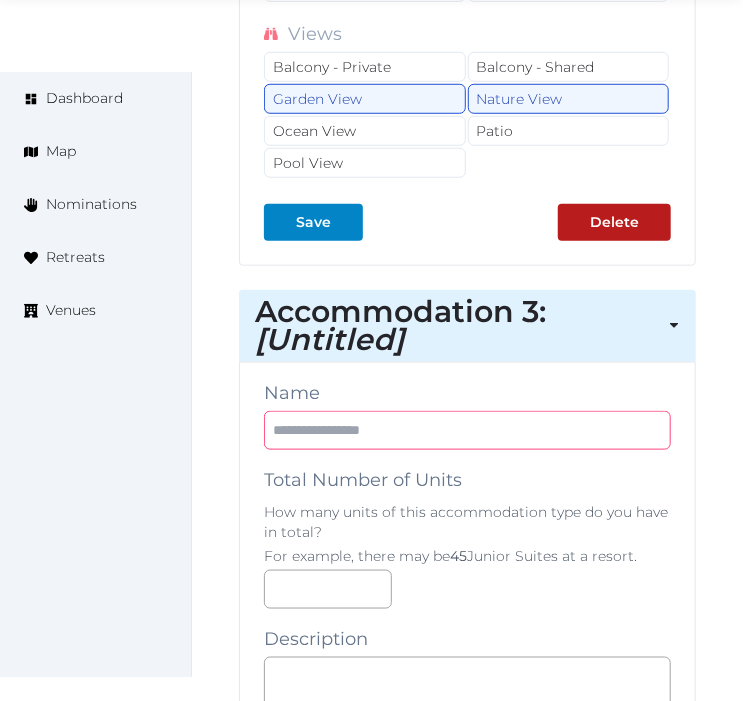 click at bounding box center [467, 430] 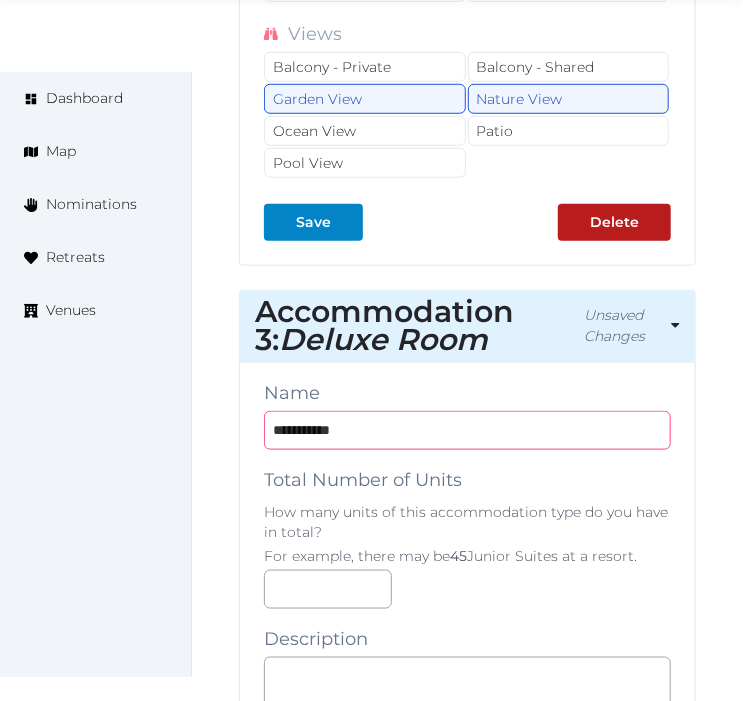 type on "**********" 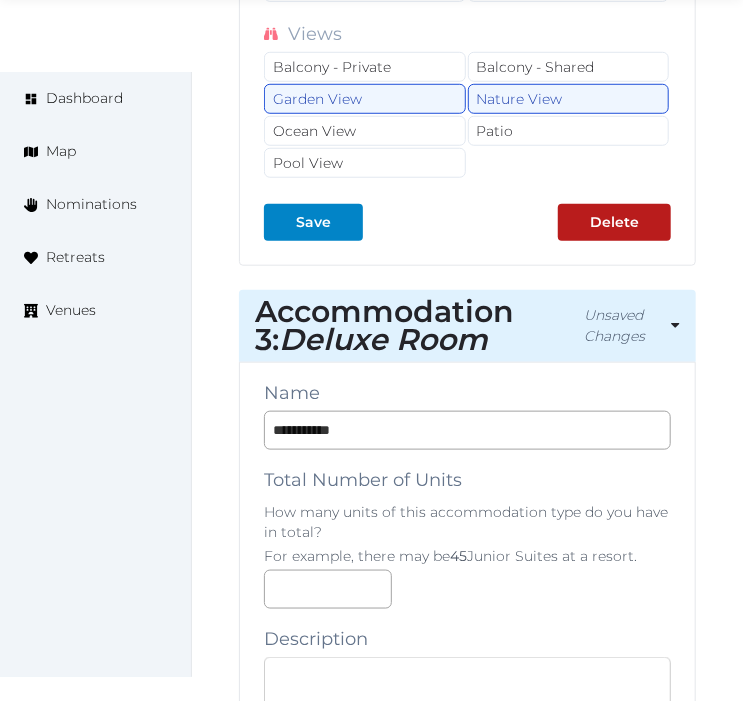click at bounding box center (467, 697) 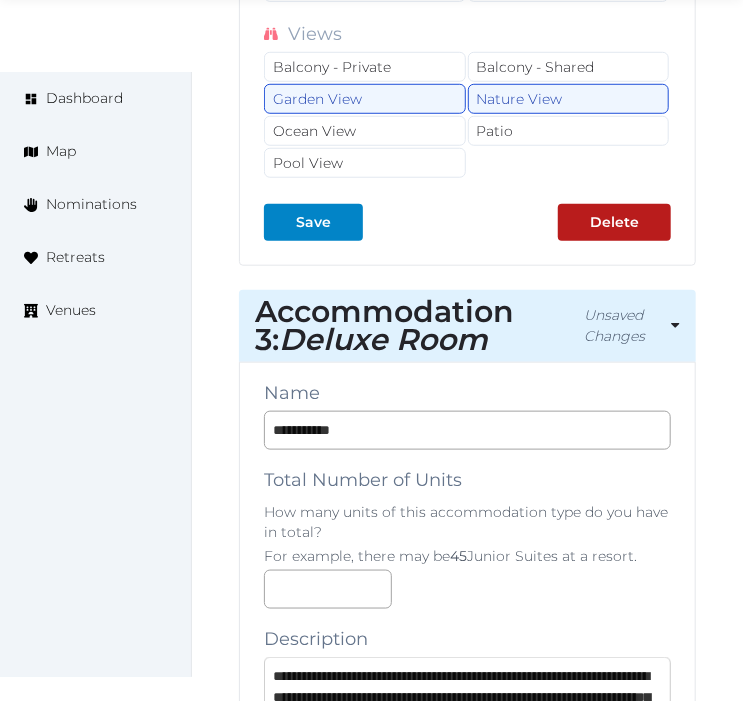 scroll, scrollTop: 241, scrollLeft: 0, axis: vertical 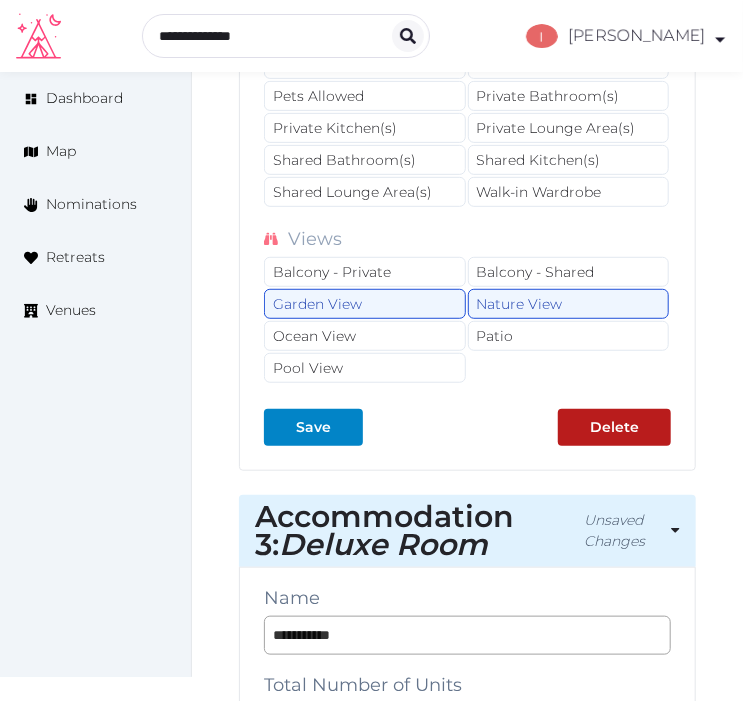 type on "**********" 